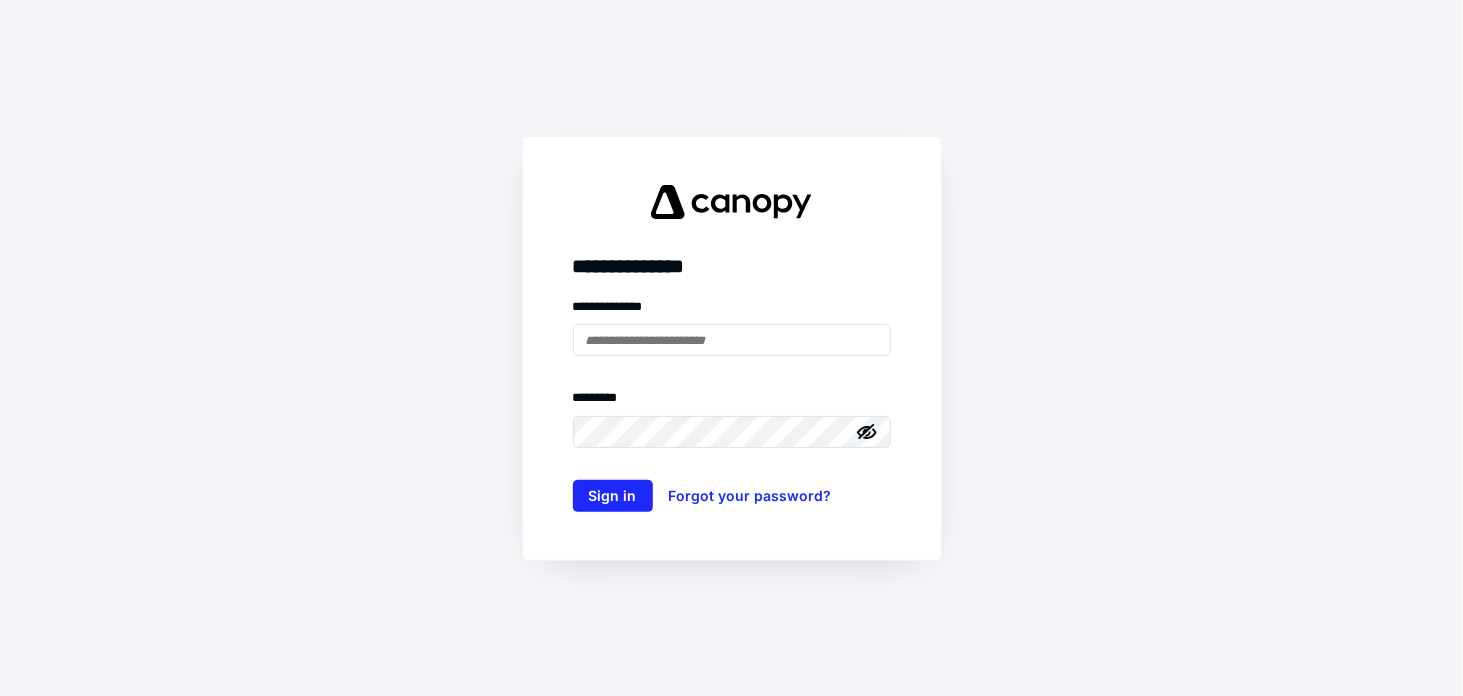 scroll, scrollTop: 0, scrollLeft: 0, axis: both 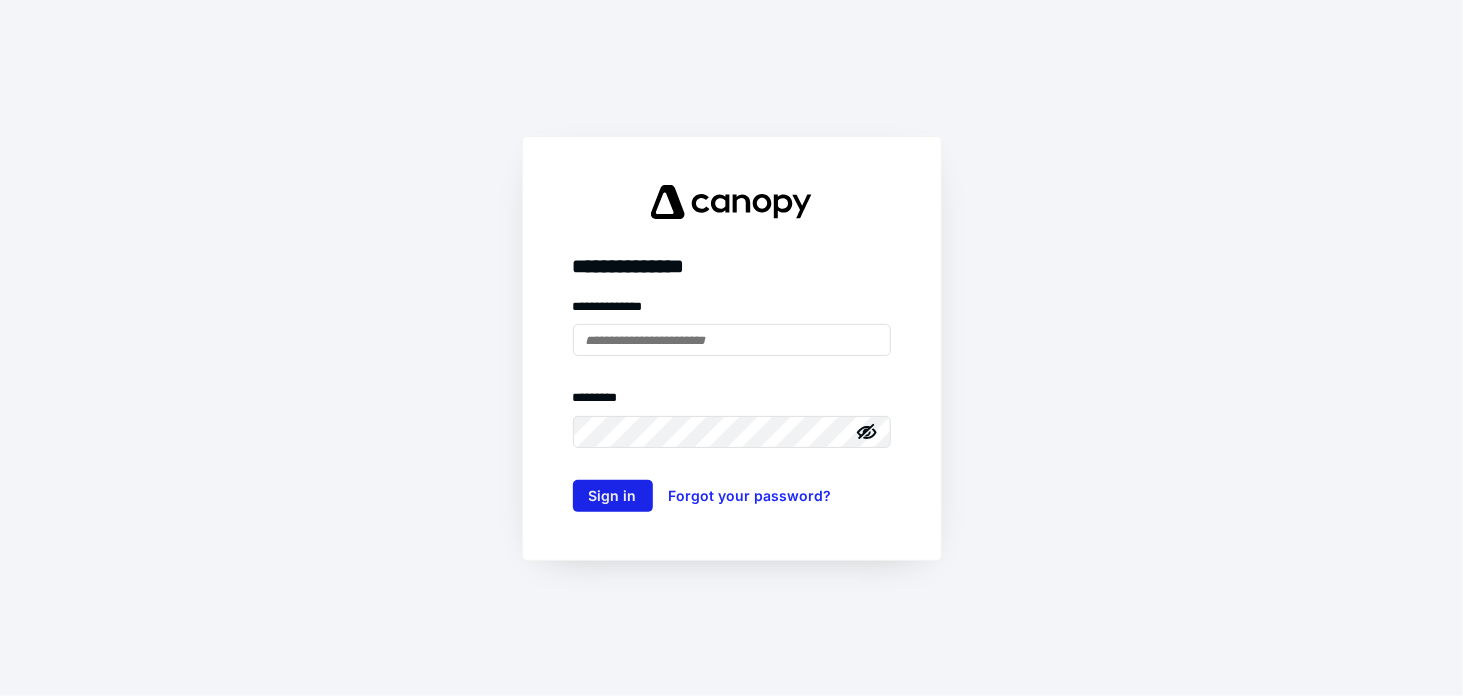type on "**********" 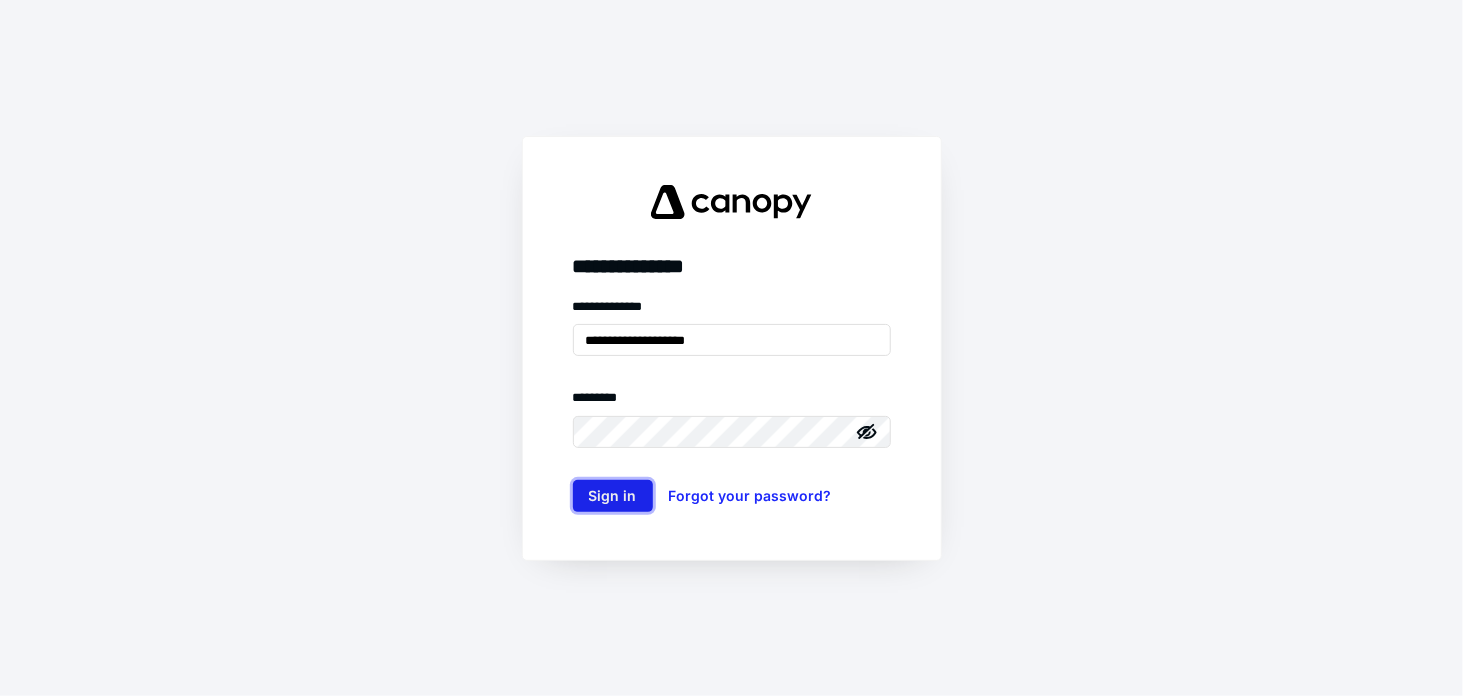 click on "Sign in" at bounding box center [613, 496] 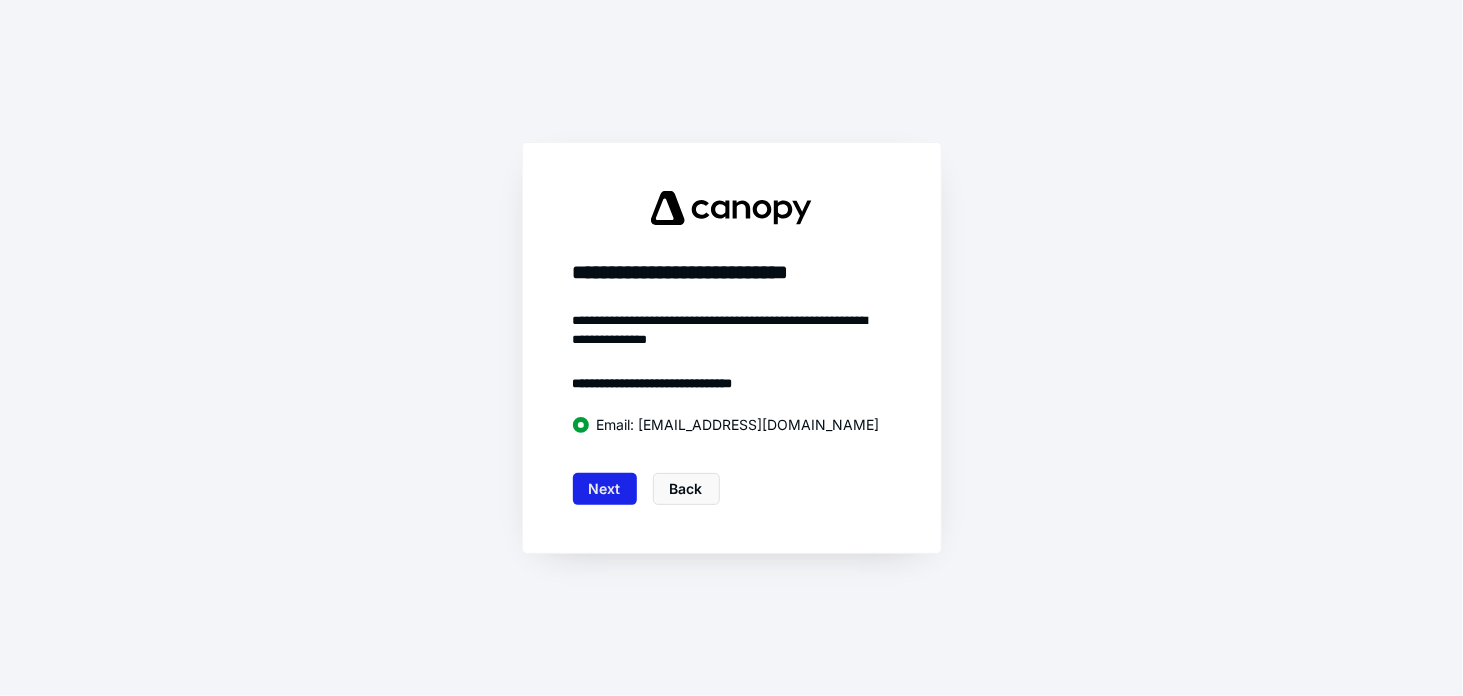 click on "Next" at bounding box center (605, 489) 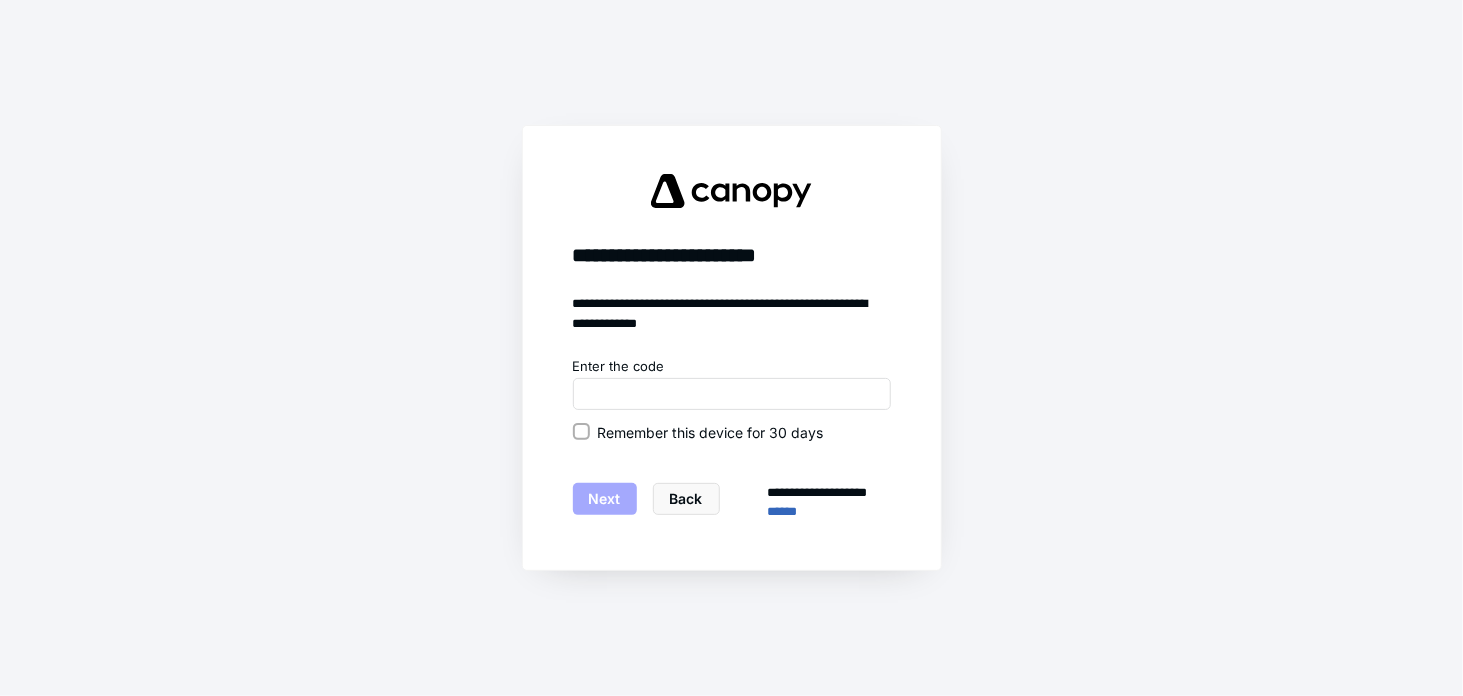 click on "Remember this device for 30 days" at bounding box center [581, 432] 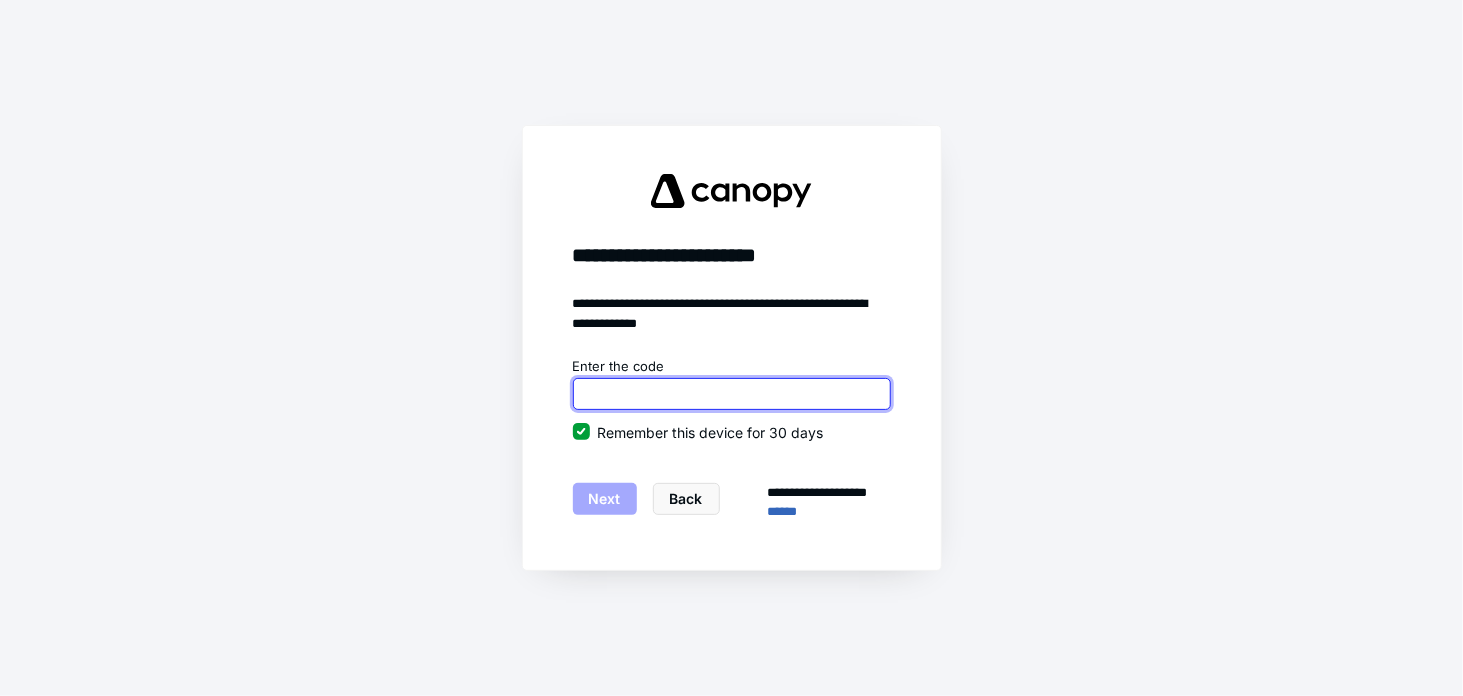 drag, startPoint x: 833, startPoint y: 398, endPoint x: 948, endPoint y: 399, distance: 115.00435 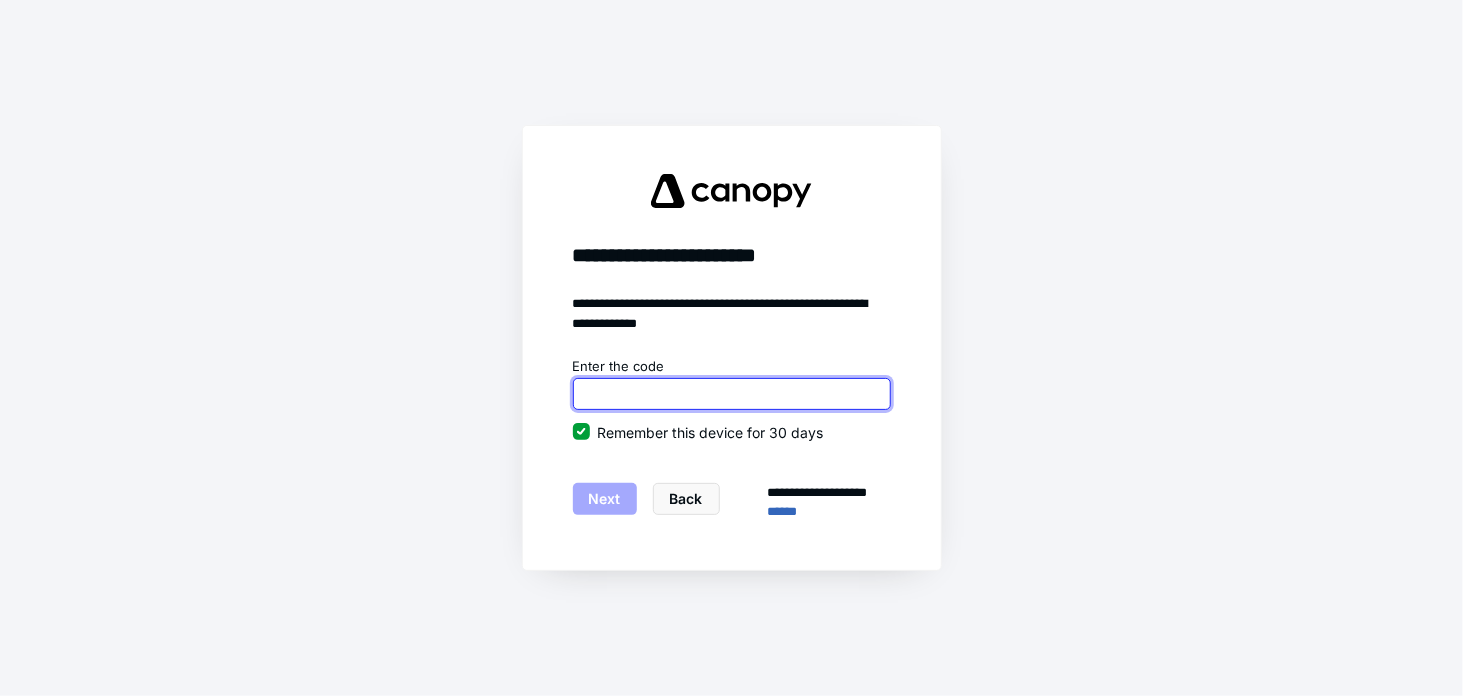 click at bounding box center (732, 394) 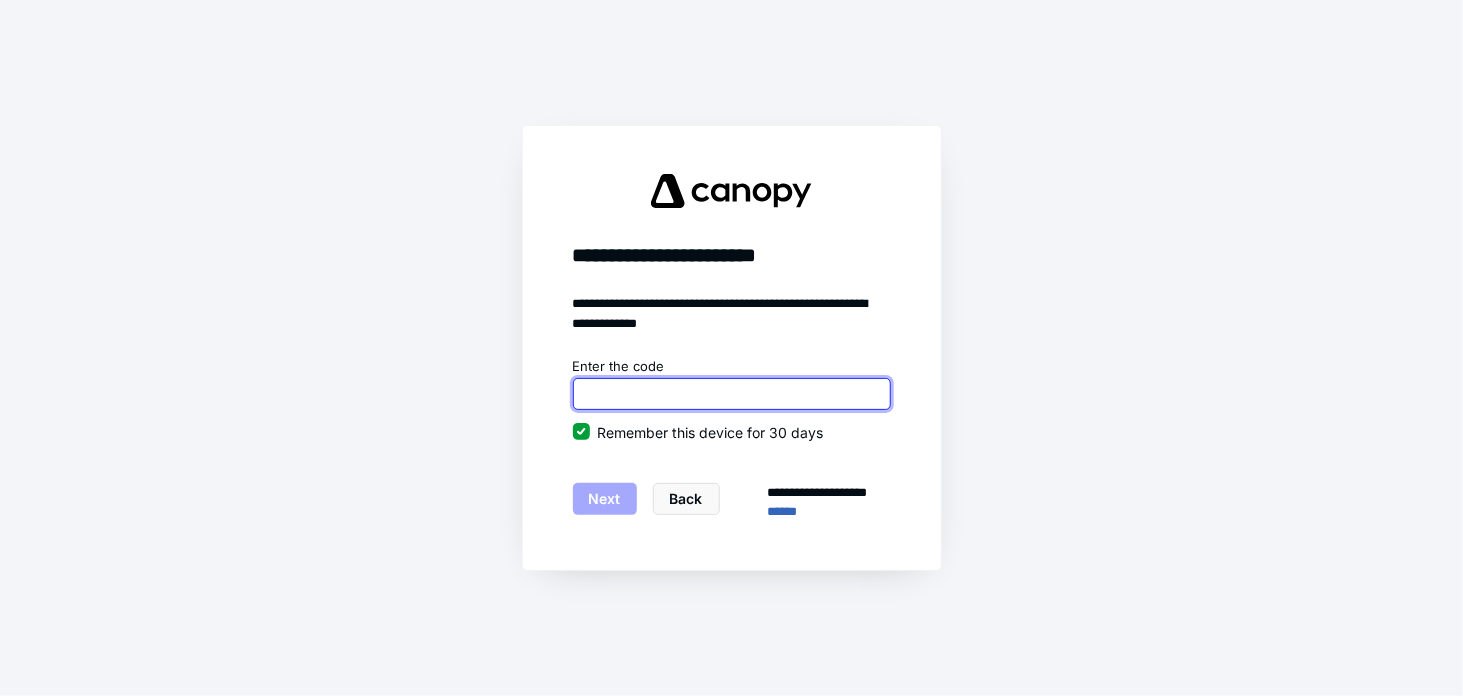 paste on "******" 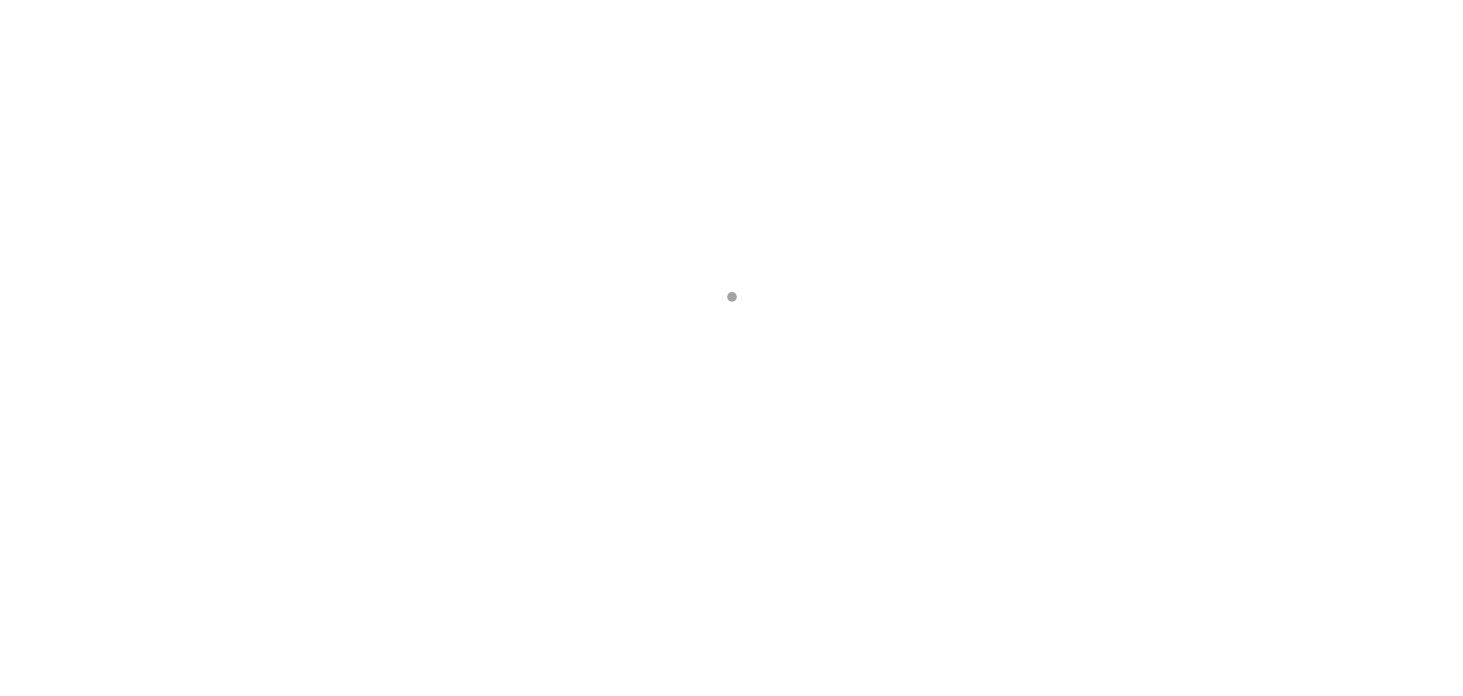 scroll, scrollTop: 0, scrollLeft: 0, axis: both 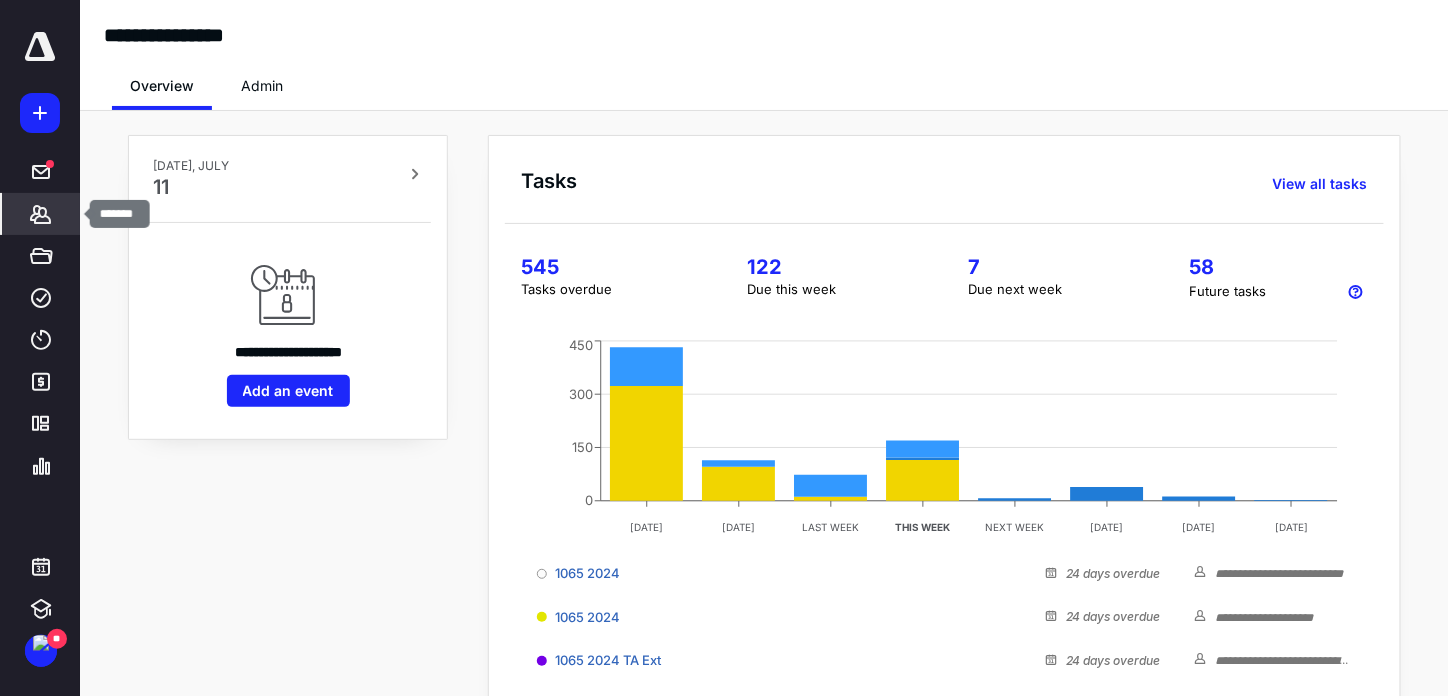 click on "*******" at bounding box center (41, 214) 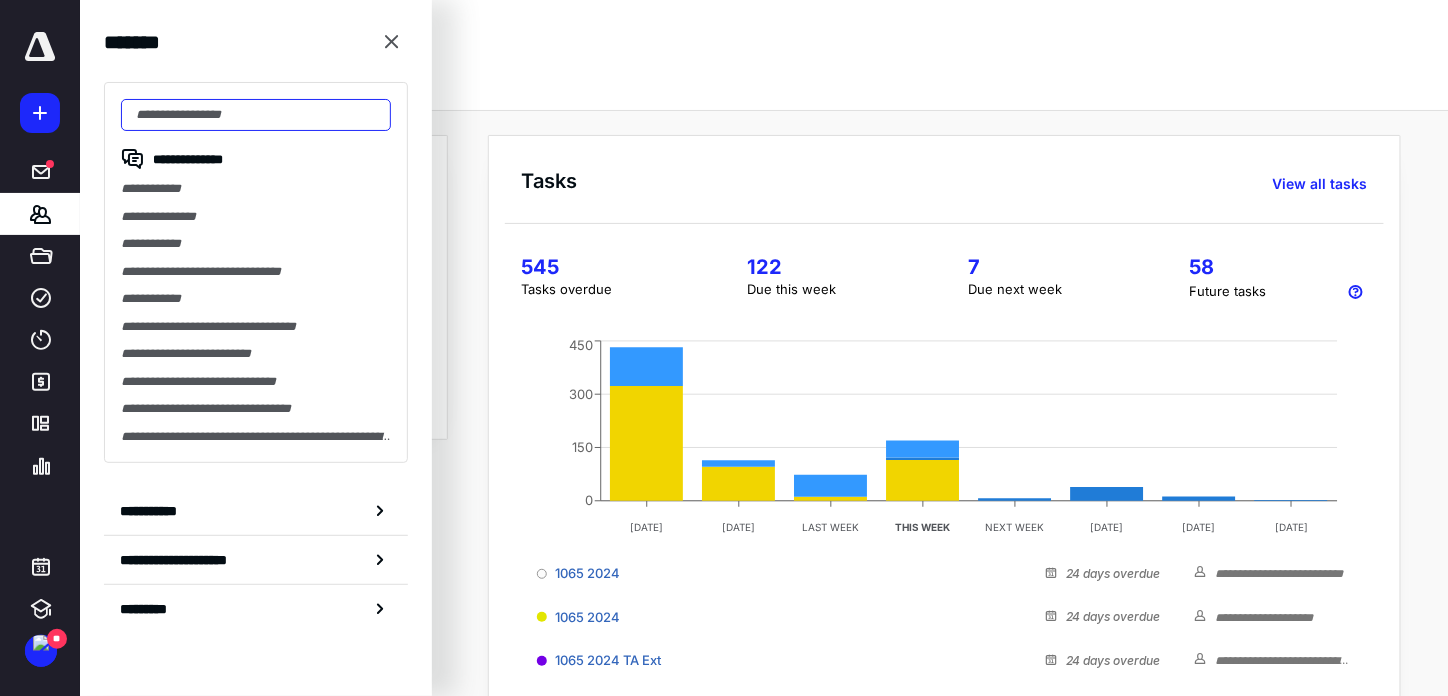 click at bounding box center (256, 115) 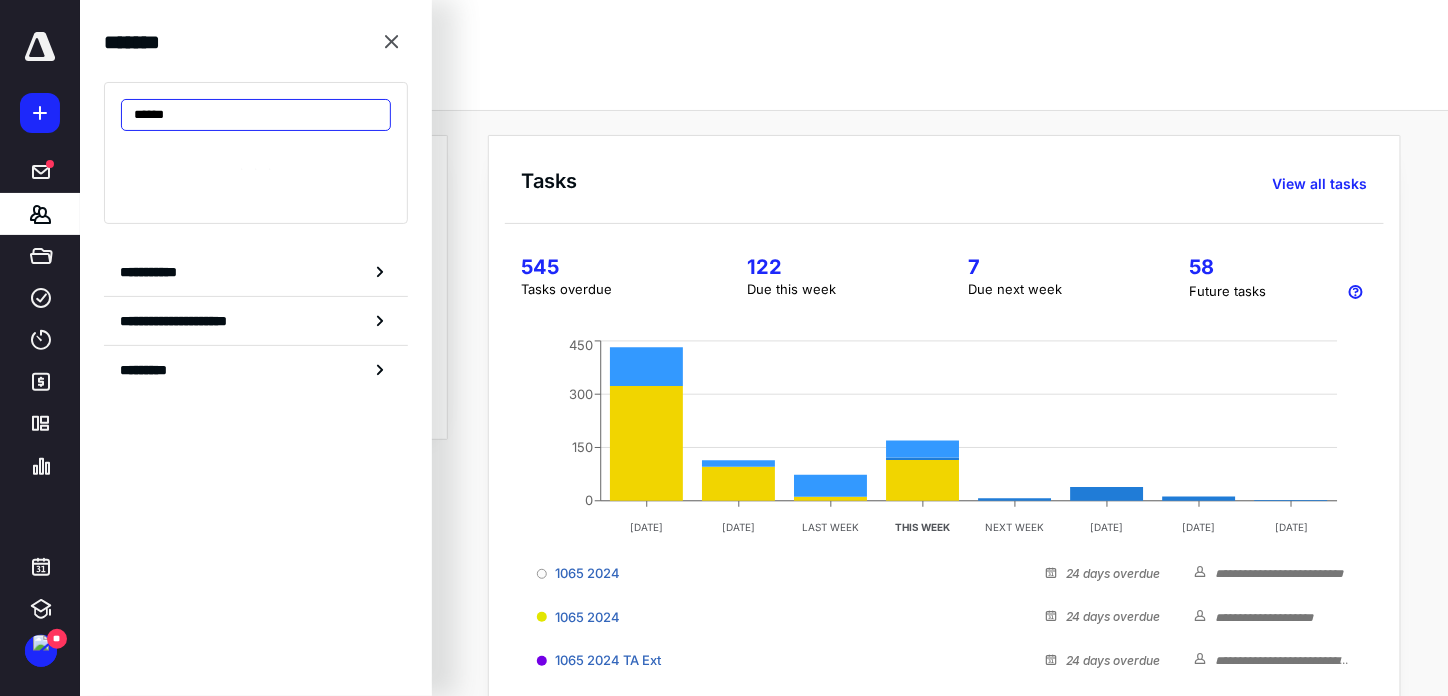 type on "******" 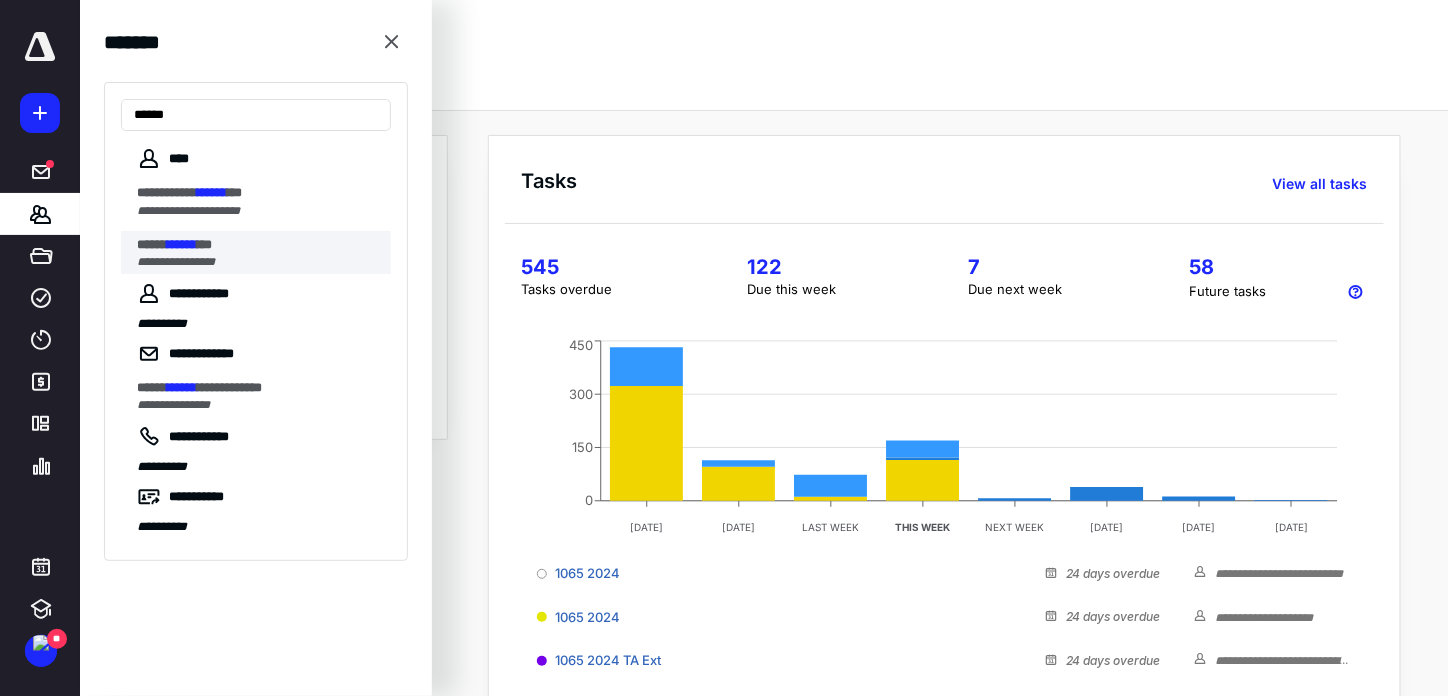 click on "***" at bounding box center [204, 244] 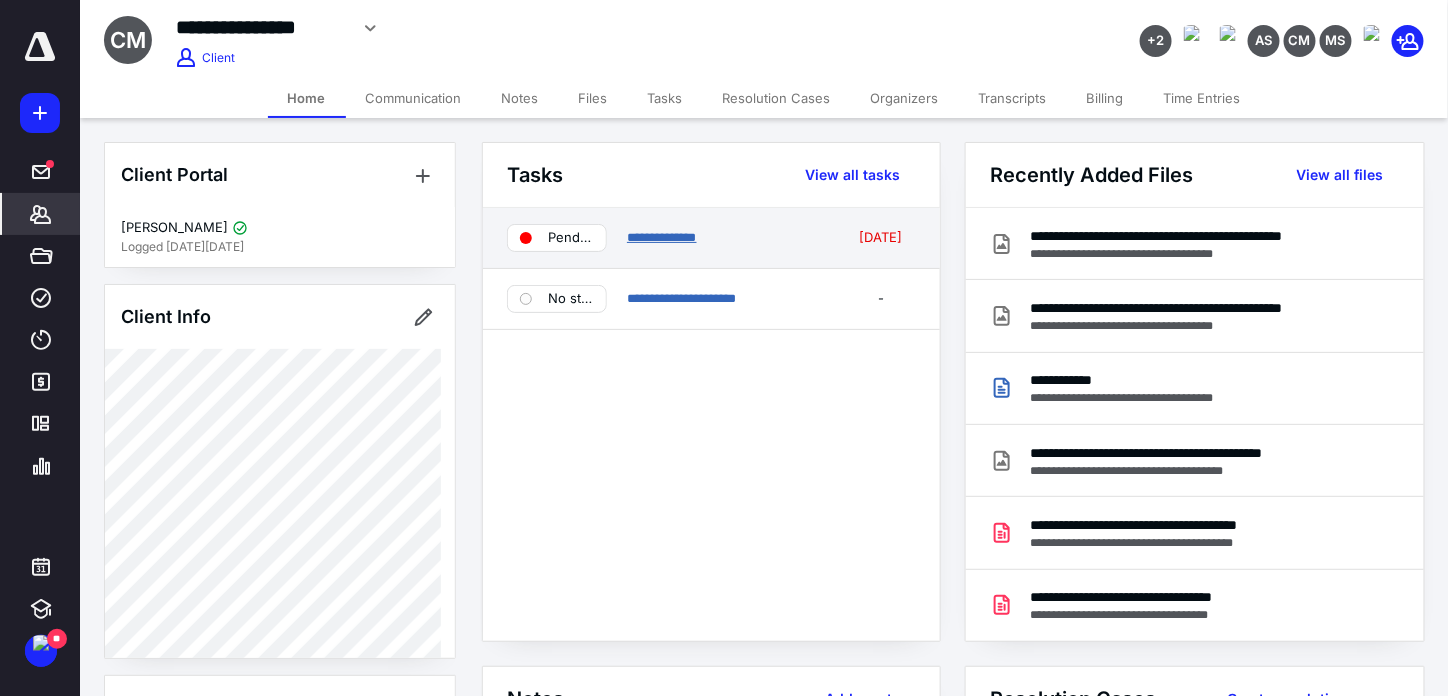 click on "**********" at bounding box center (662, 237) 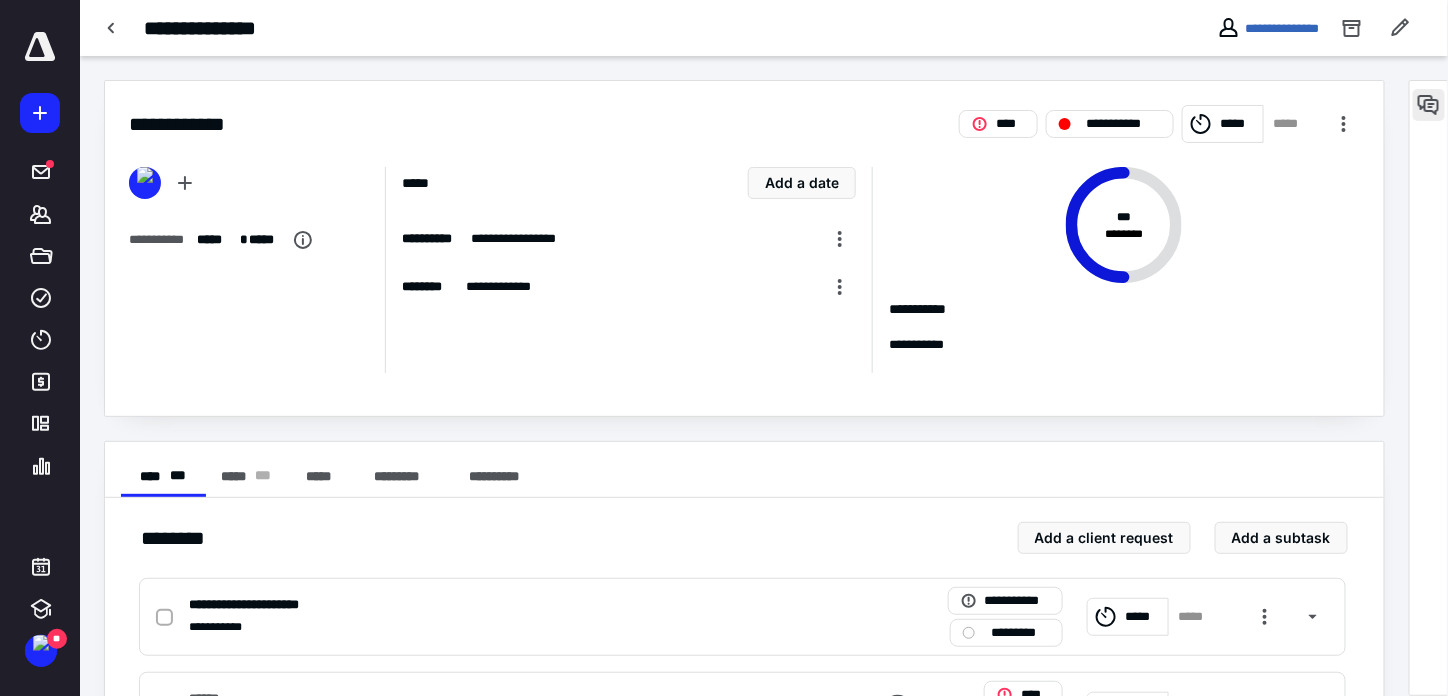 click at bounding box center [1429, 105] 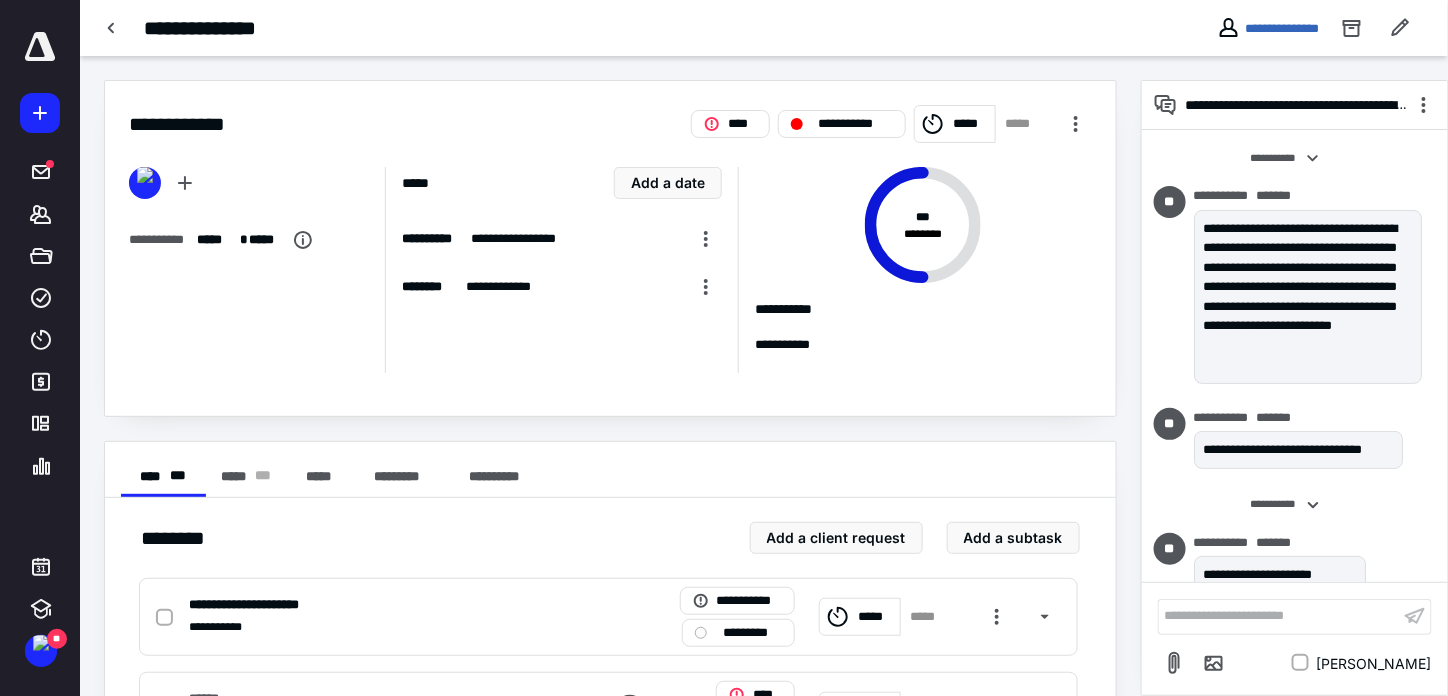 scroll, scrollTop: 3754, scrollLeft: 0, axis: vertical 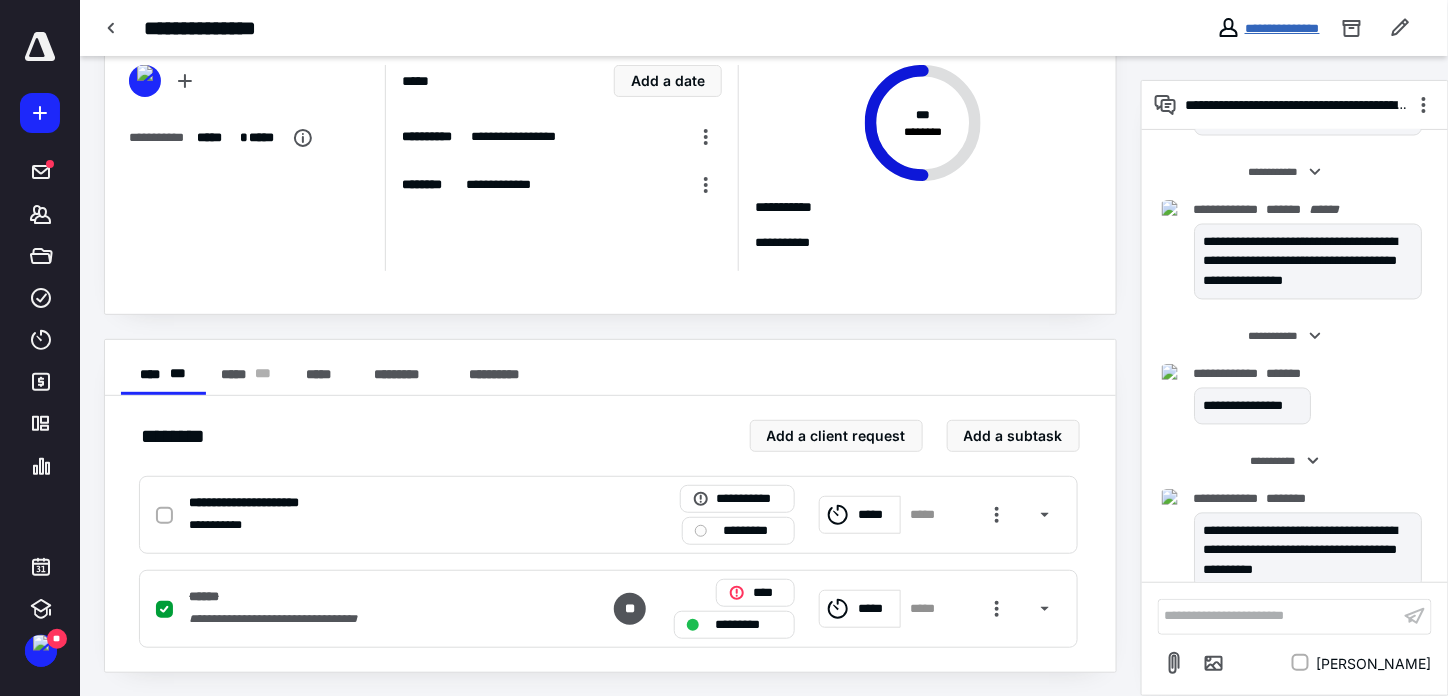 click on "**********" at bounding box center [1282, 28] 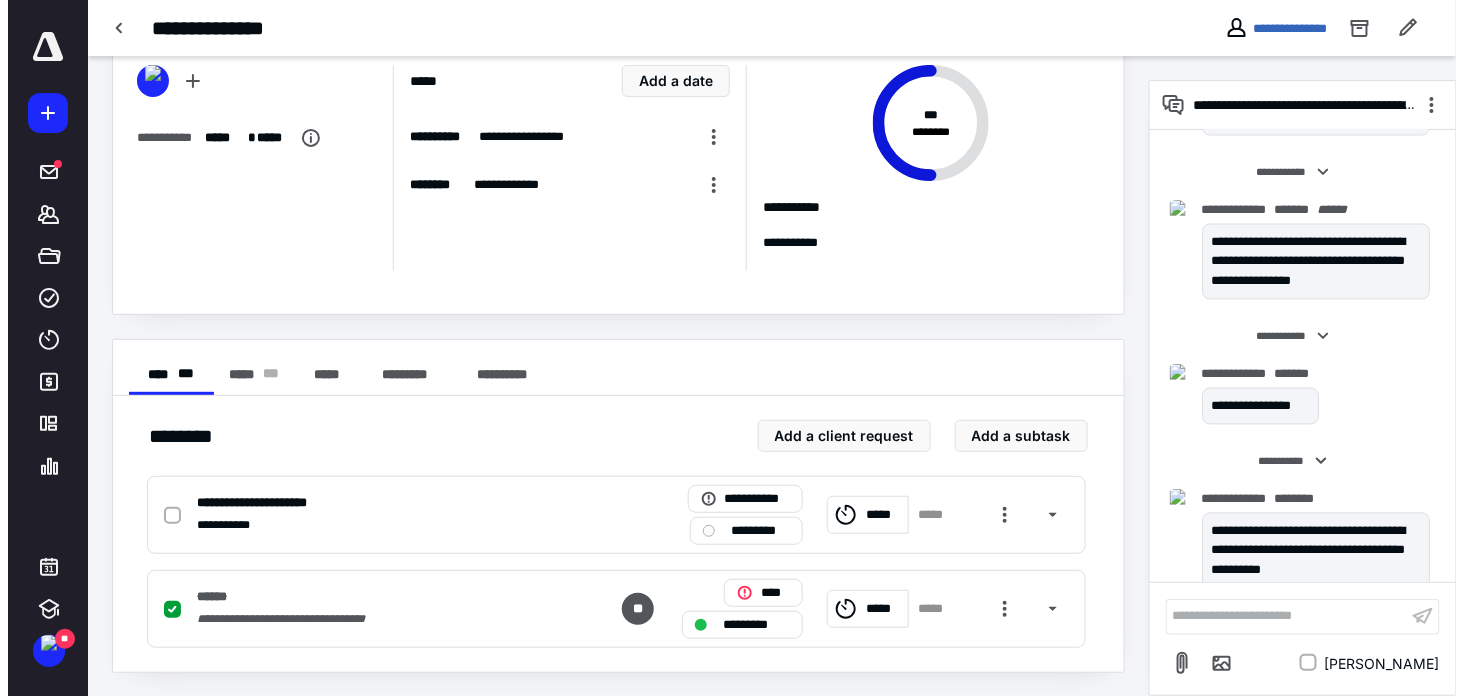 scroll, scrollTop: 0, scrollLeft: 0, axis: both 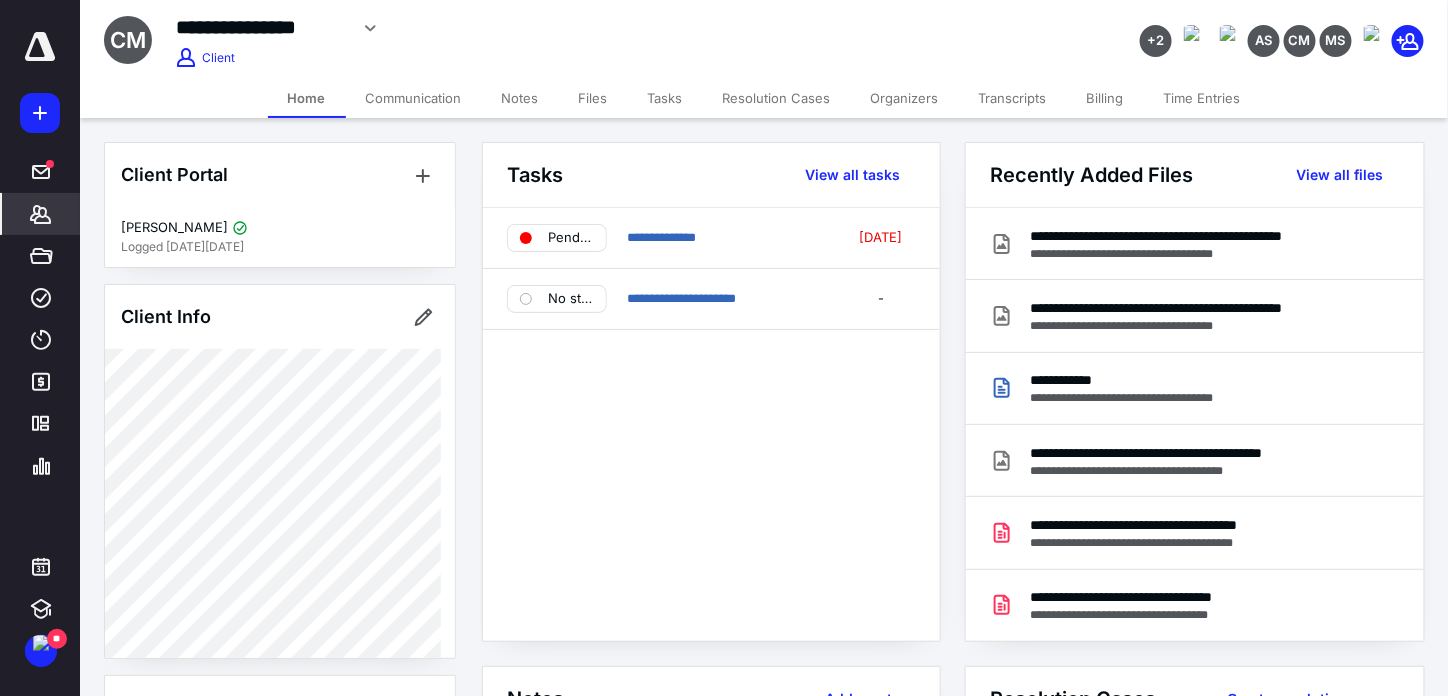 click on "Files" at bounding box center [593, 98] 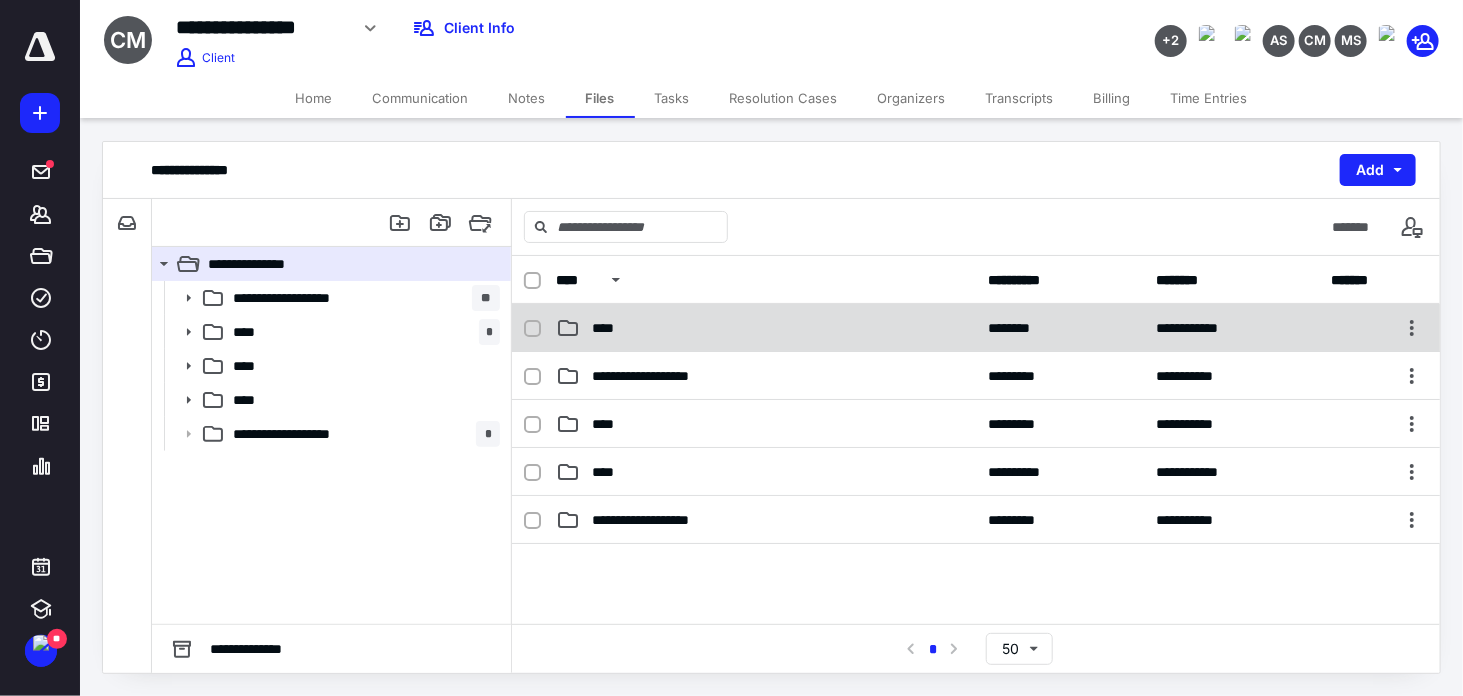 click on "****" at bounding box center [766, 328] 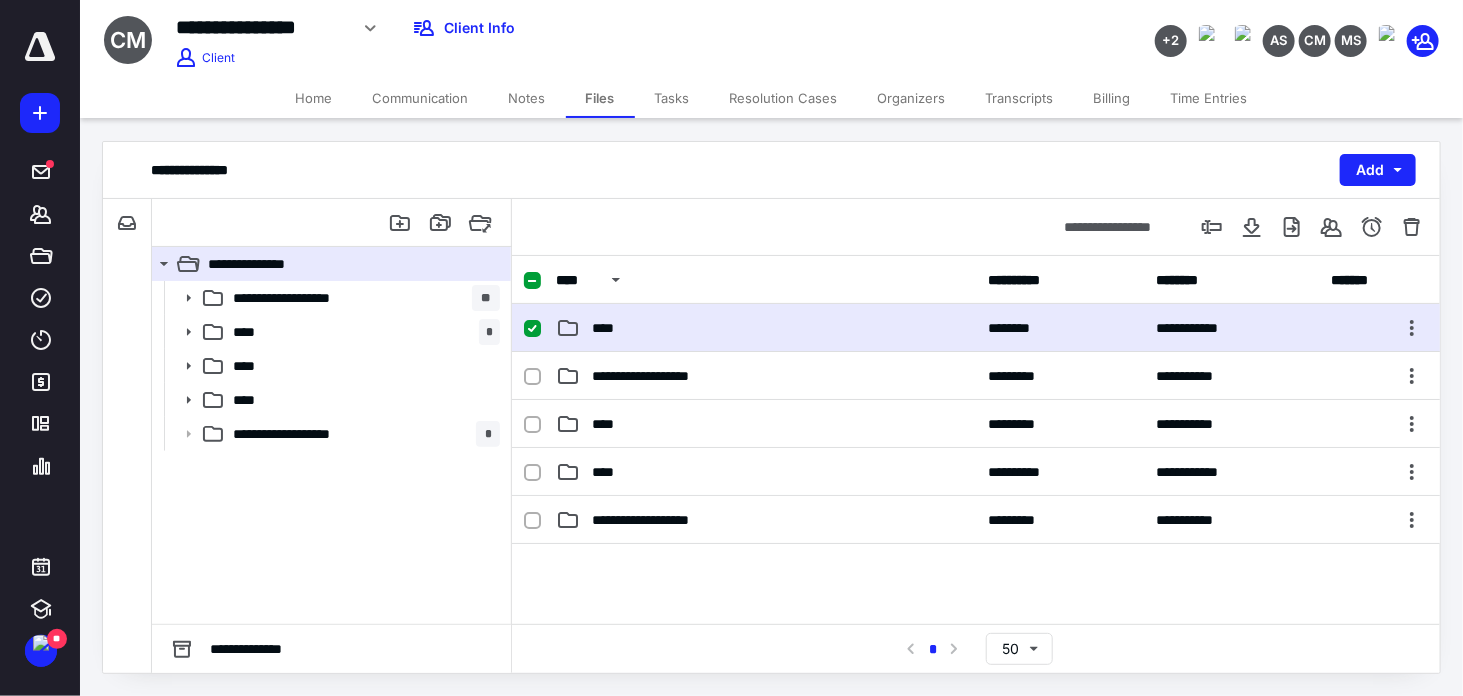 click on "****" at bounding box center [766, 328] 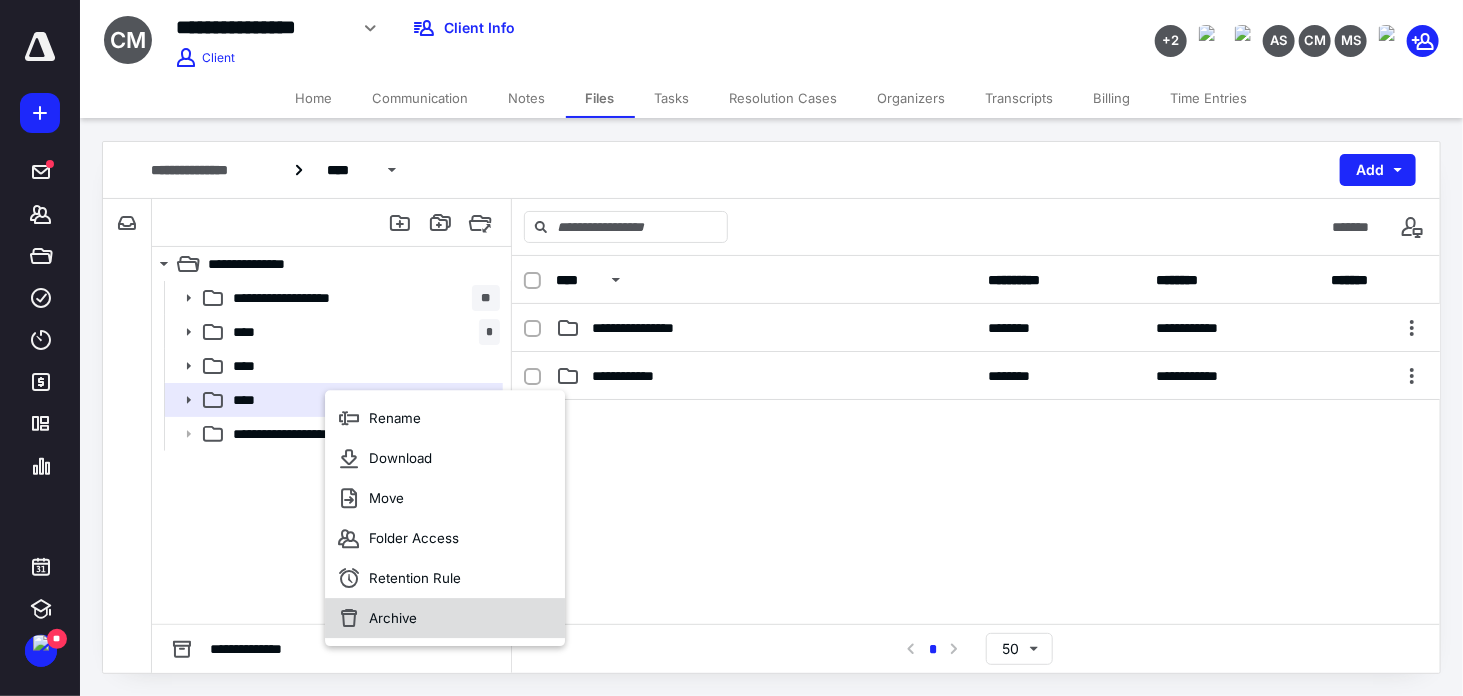click on "Archive" at bounding box center (393, 618) 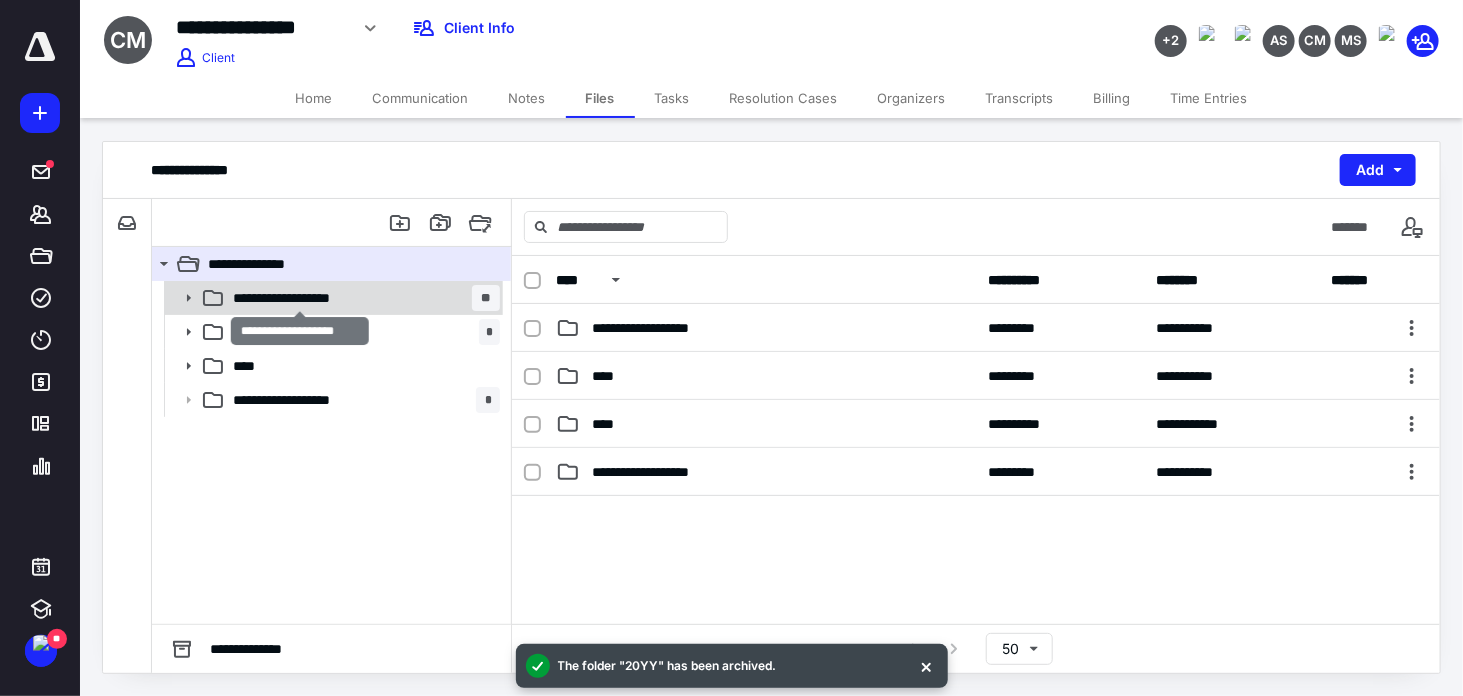 click on "**********" at bounding box center (300, 298) 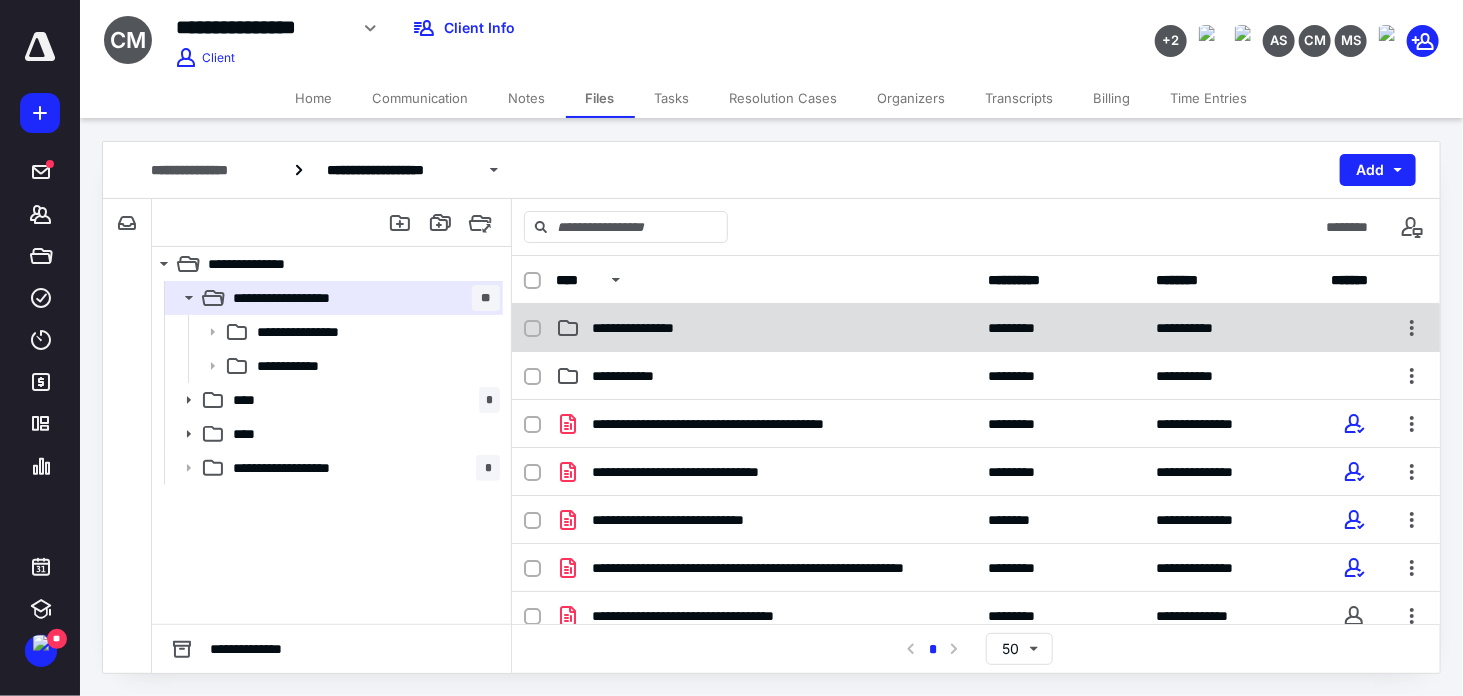click on "**********" at bounding box center [976, 328] 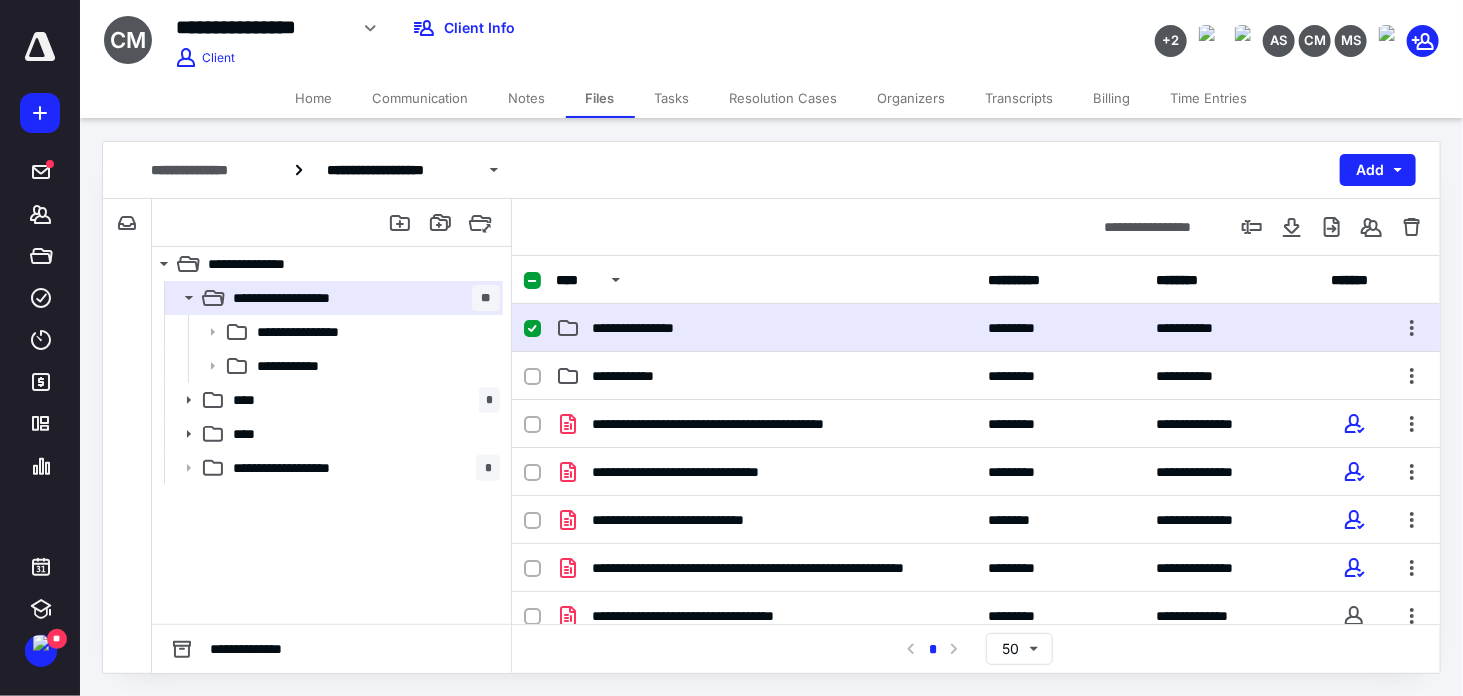 click on "**********" at bounding box center [976, 328] 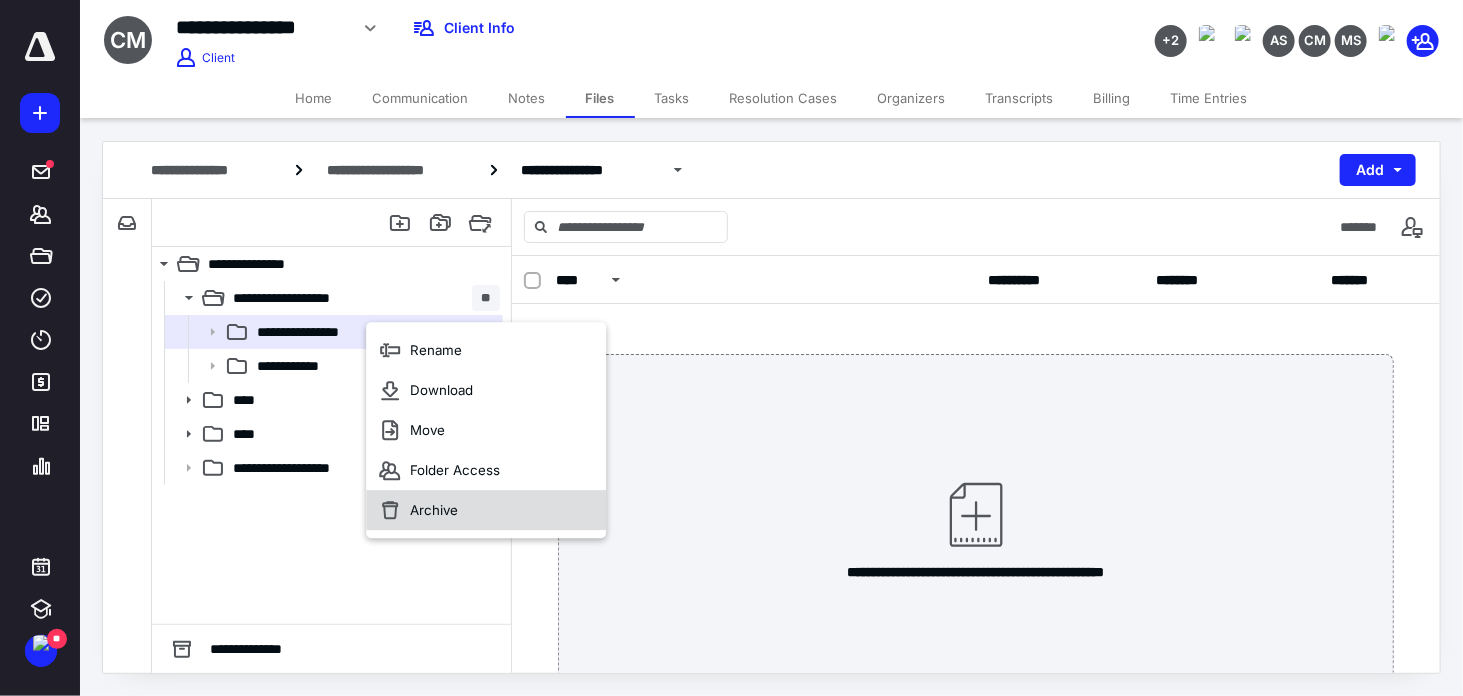 click on "Archive" at bounding box center [486, 510] 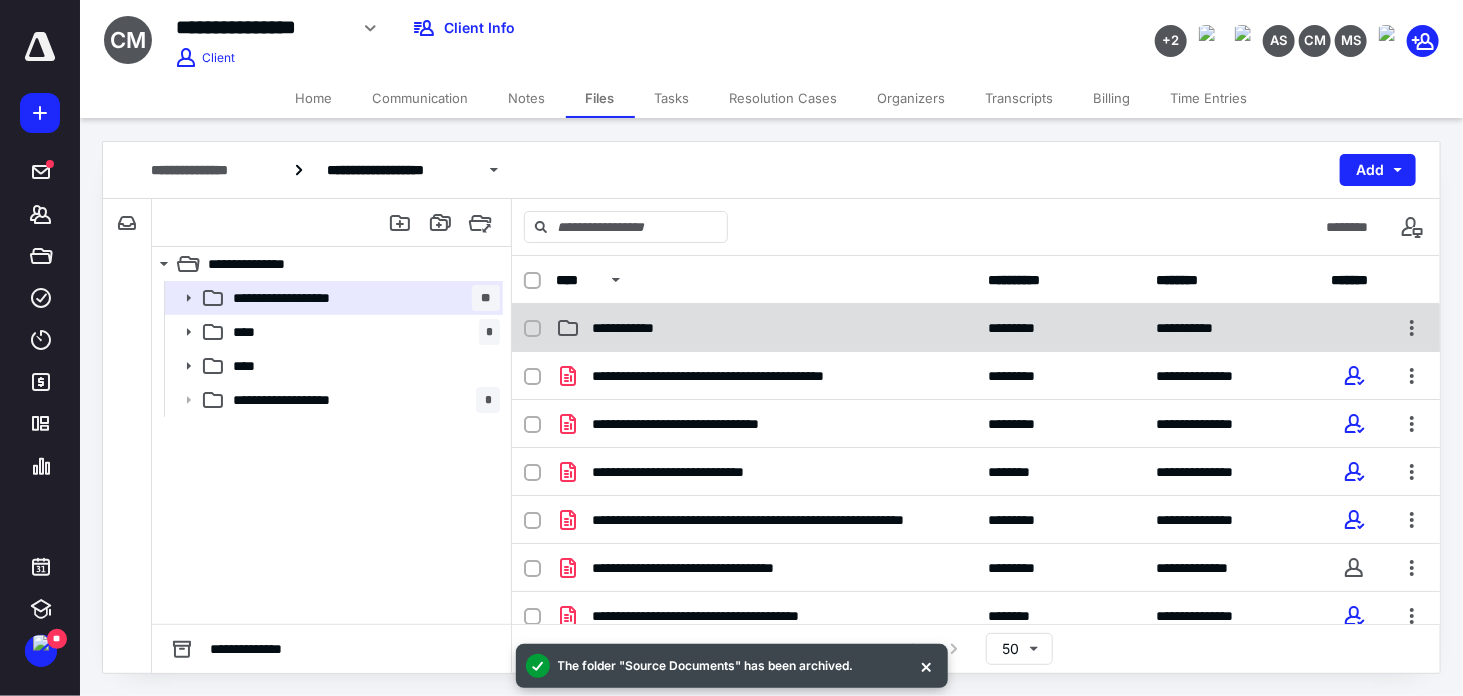 click on "**********" at bounding box center [766, 328] 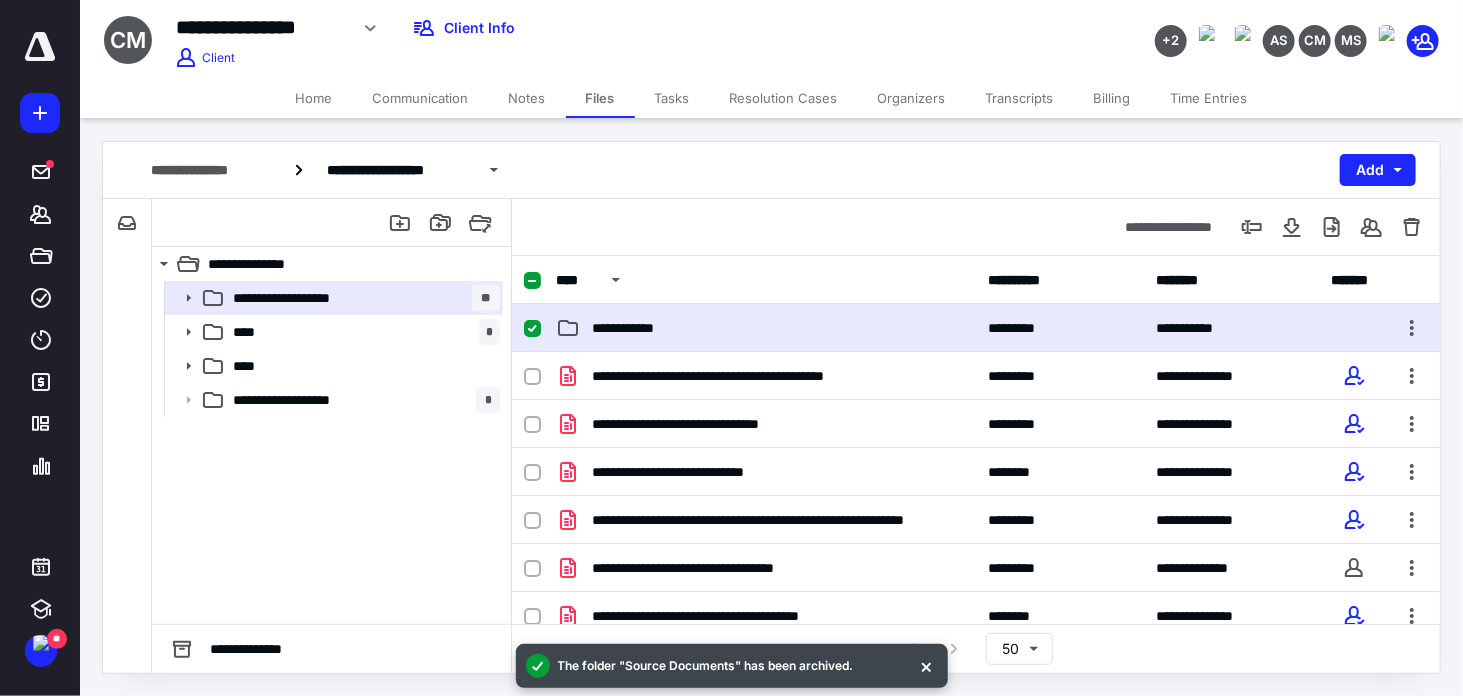 click on "**********" at bounding box center (766, 328) 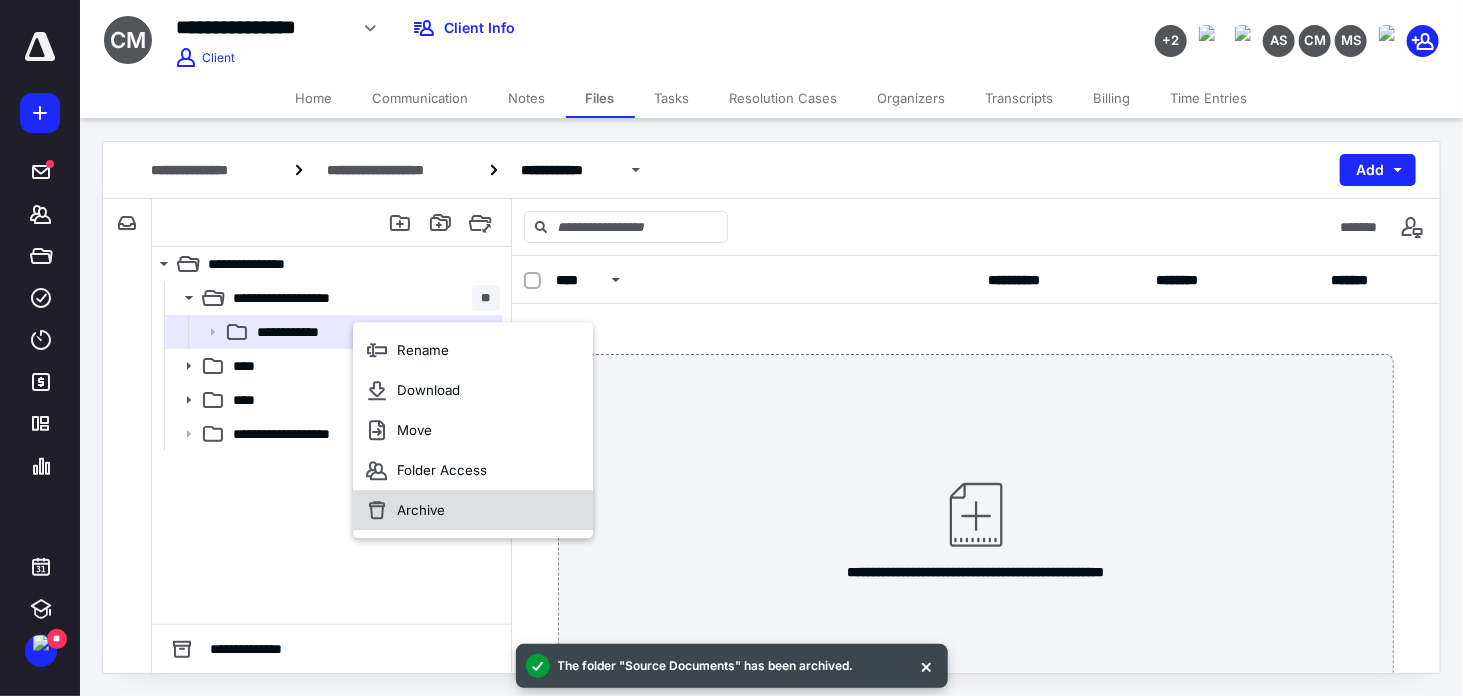 click on "Archive" at bounding box center [473, 510] 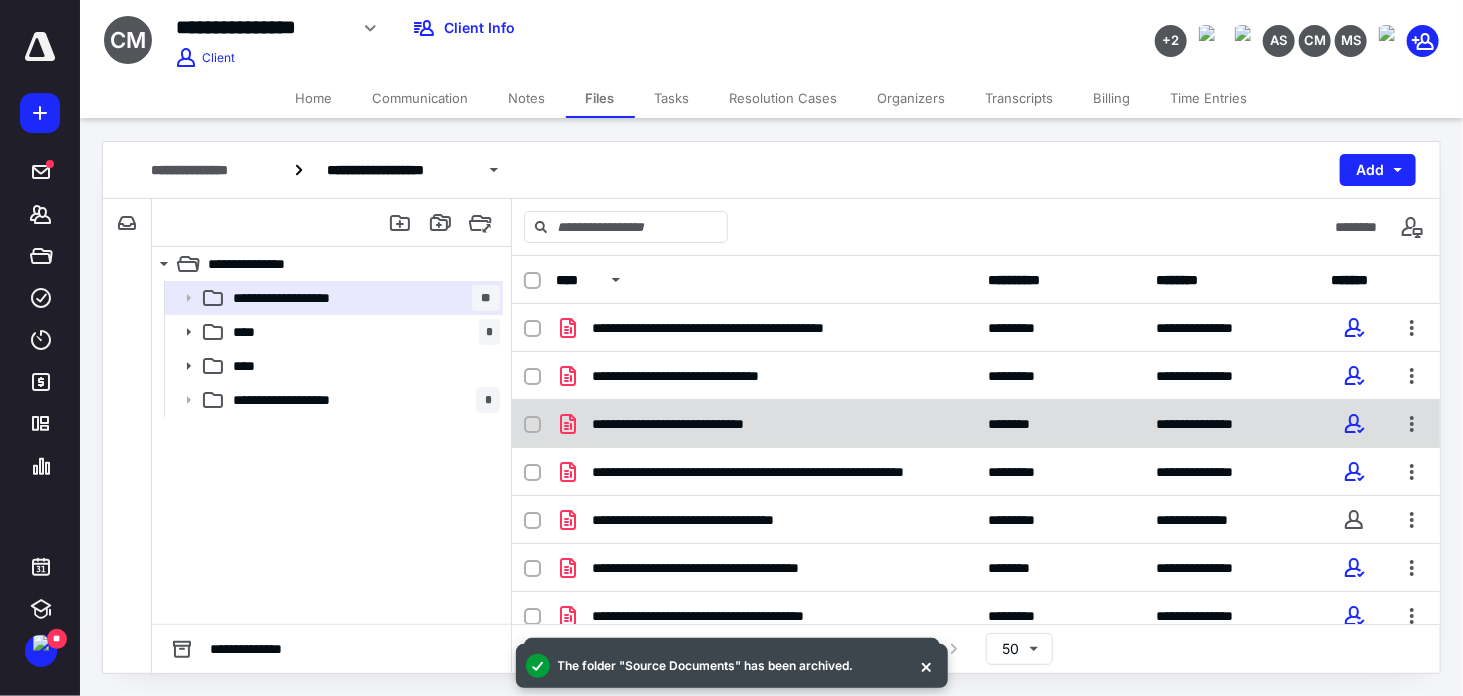 scroll, scrollTop: 333, scrollLeft: 0, axis: vertical 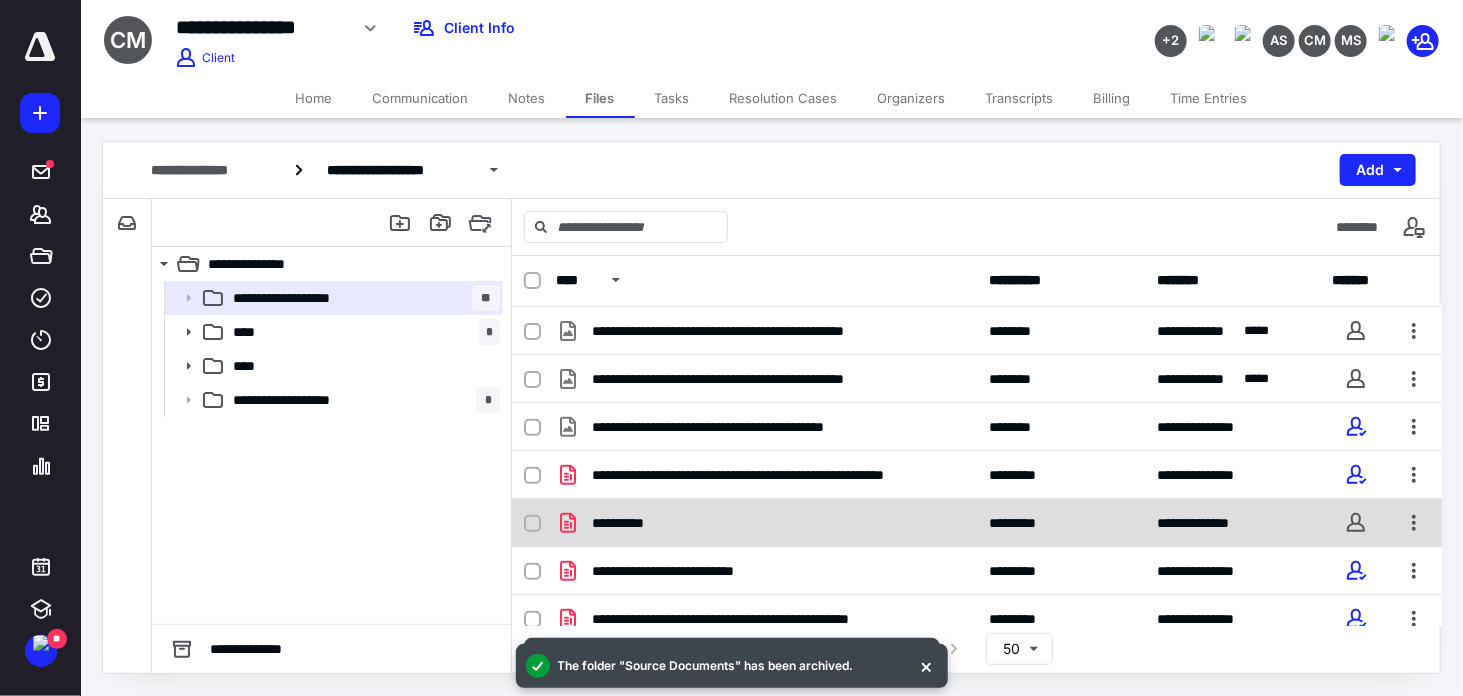 click on "**********" at bounding box center [766, 523] 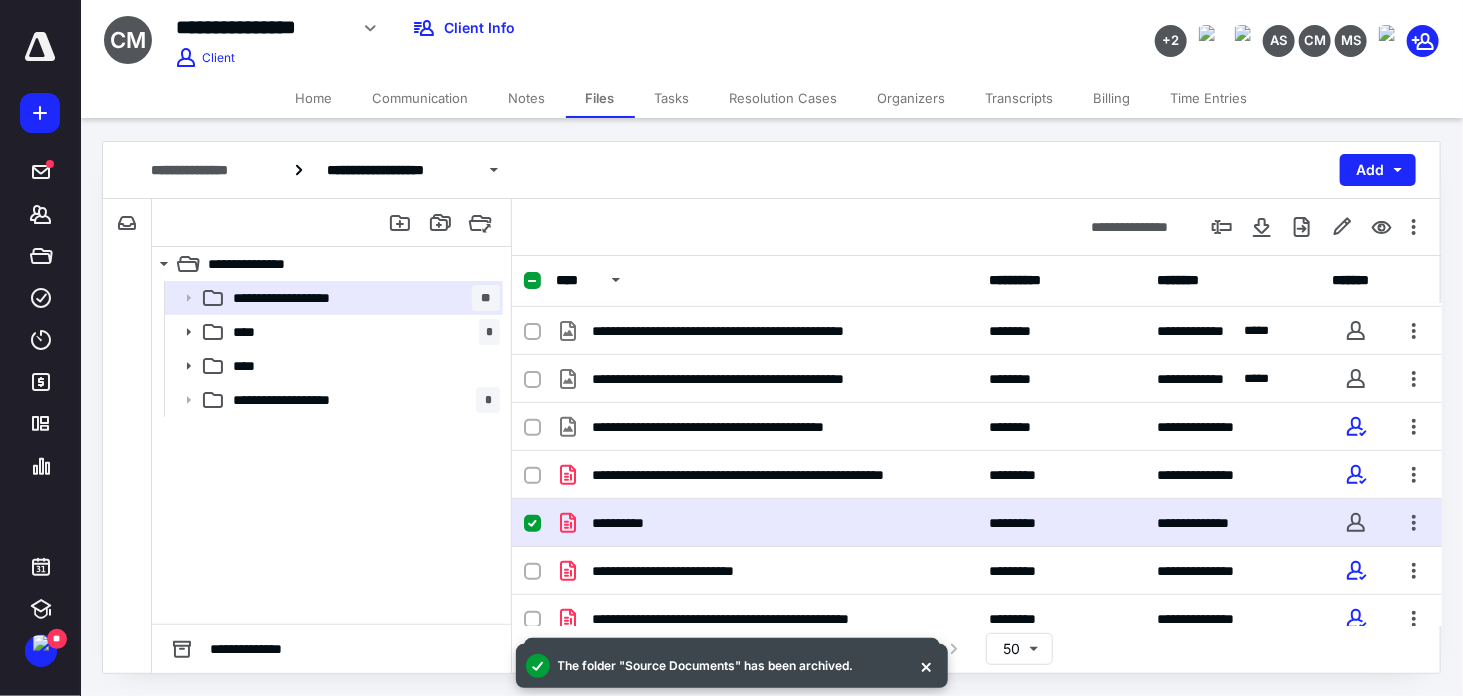 click on "**********" at bounding box center [766, 523] 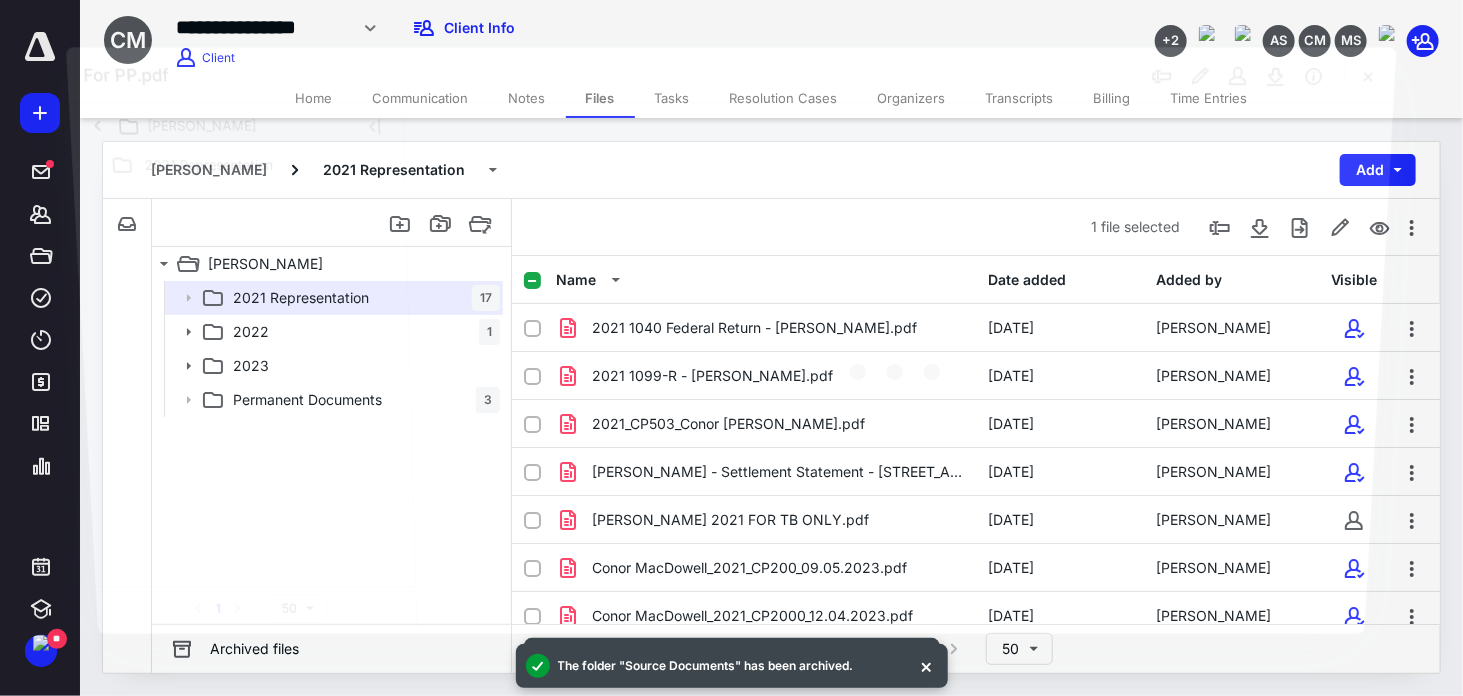 scroll, scrollTop: 333, scrollLeft: 0, axis: vertical 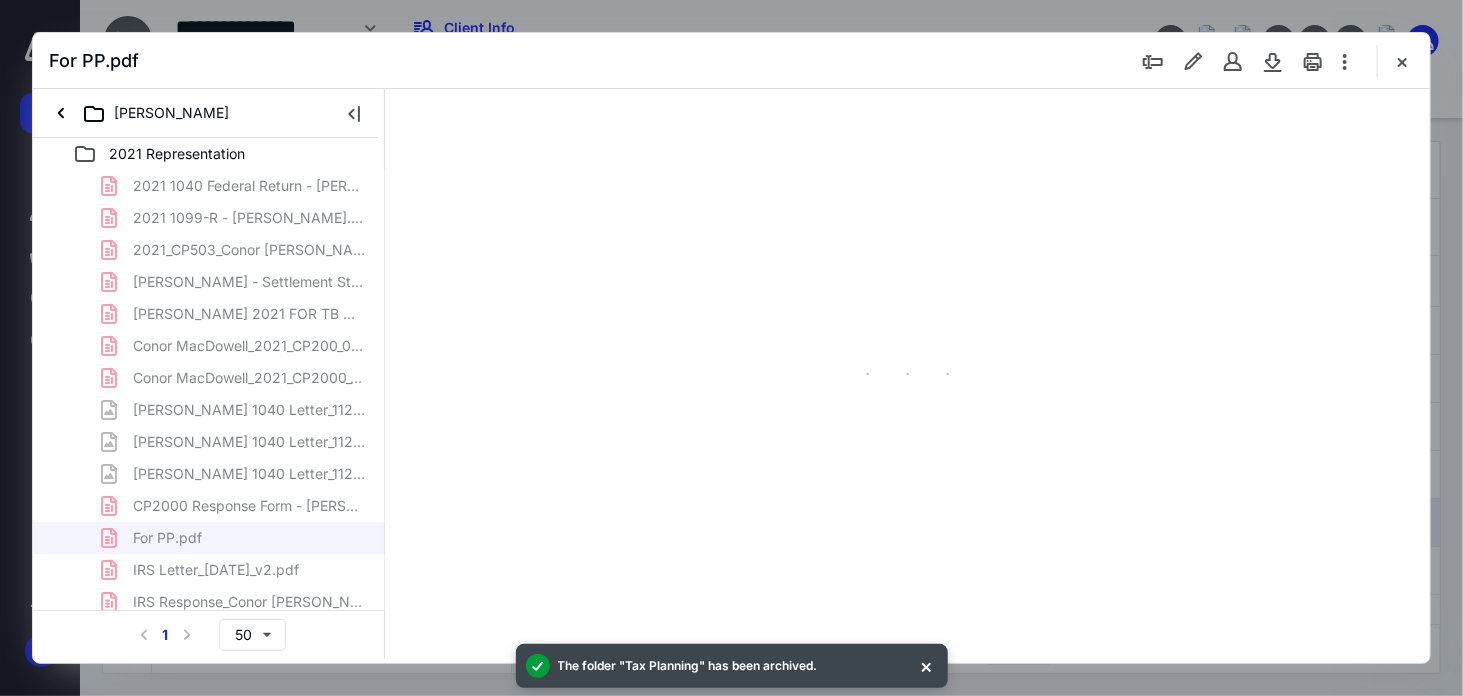 type on "167" 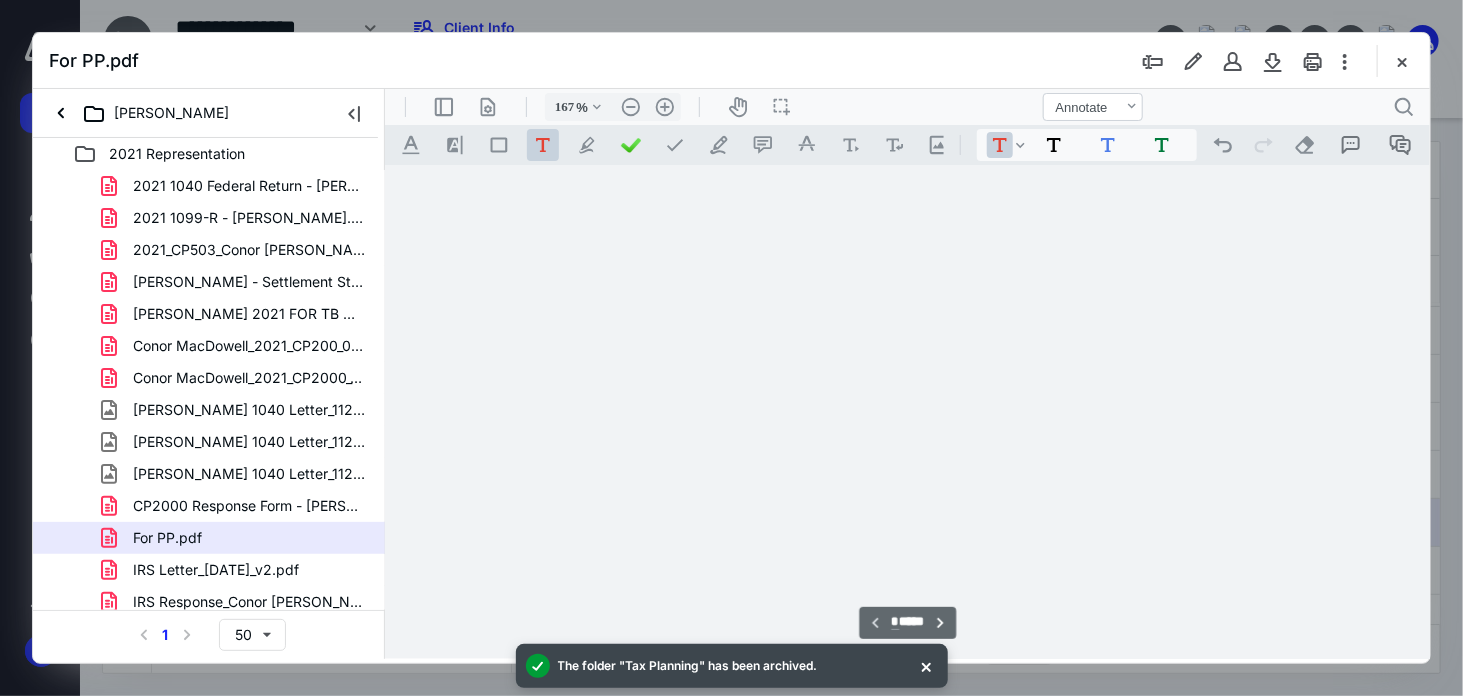 scroll, scrollTop: 82, scrollLeft: 0, axis: vertical 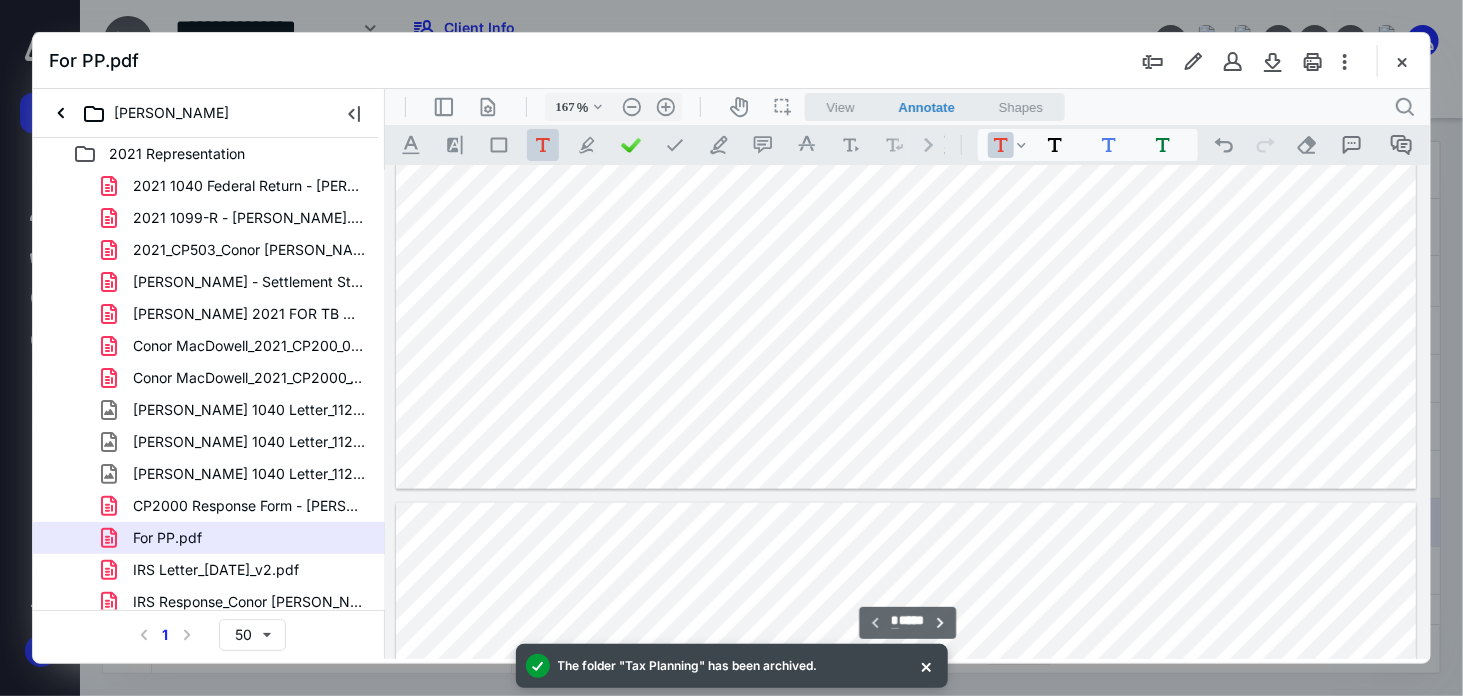 type on "*" 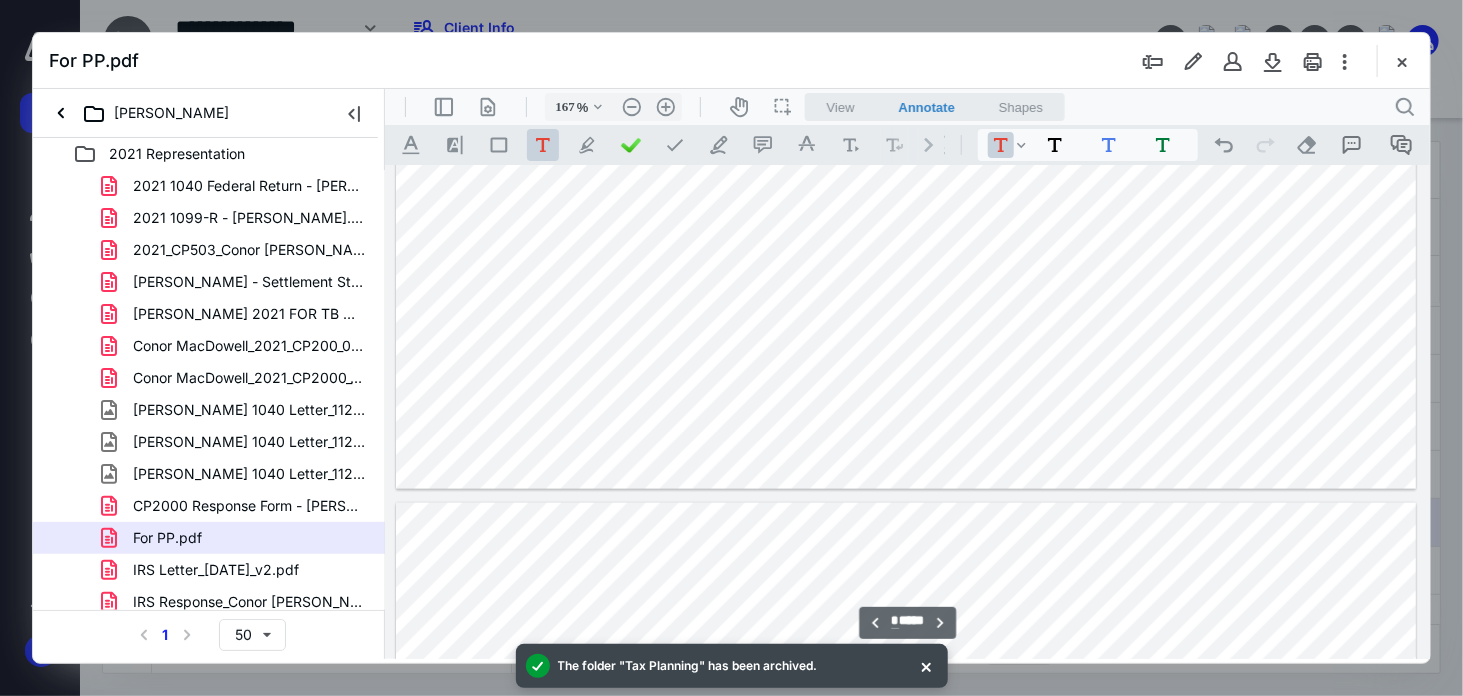 scroll, scrollTop: 1416, scrollLeft: 0, axis: vertical 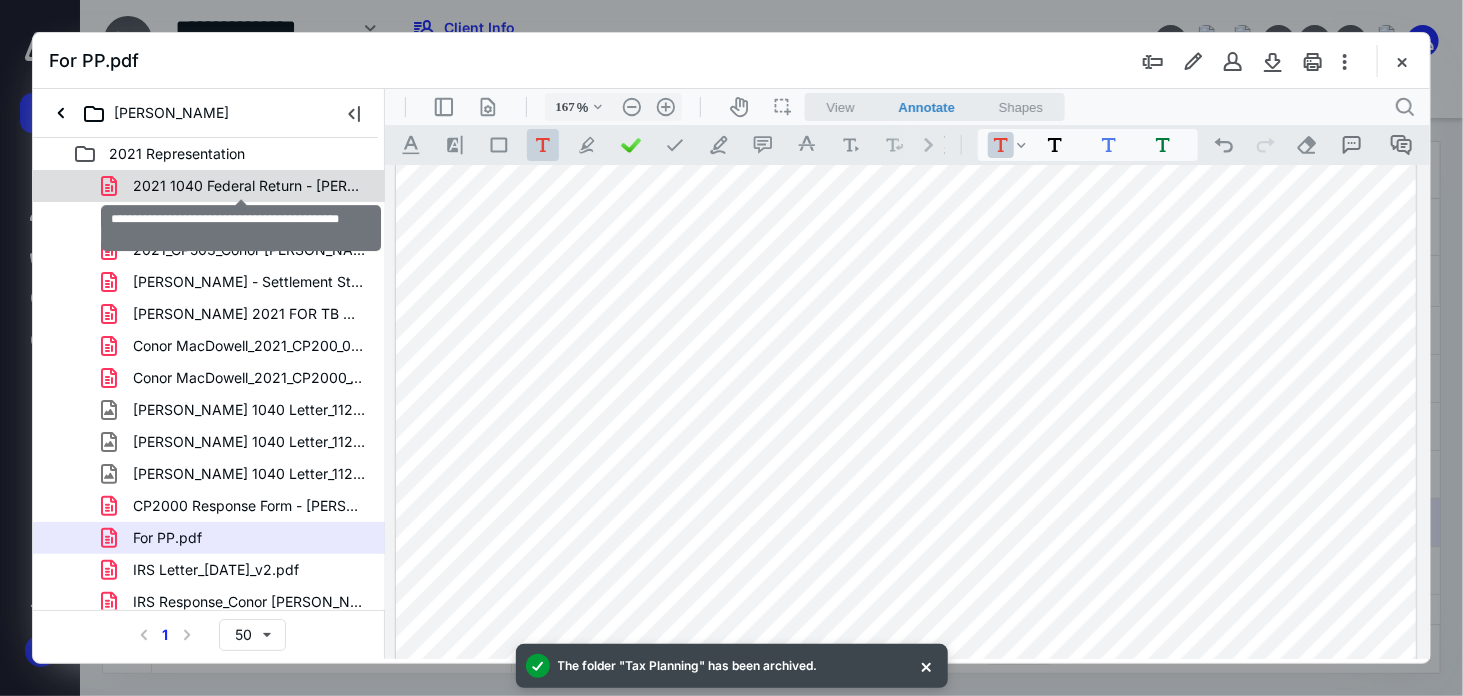 click on "2021 1040 Federal Return - Conor MacDowell.pdf" at bounding box center (249, 186) 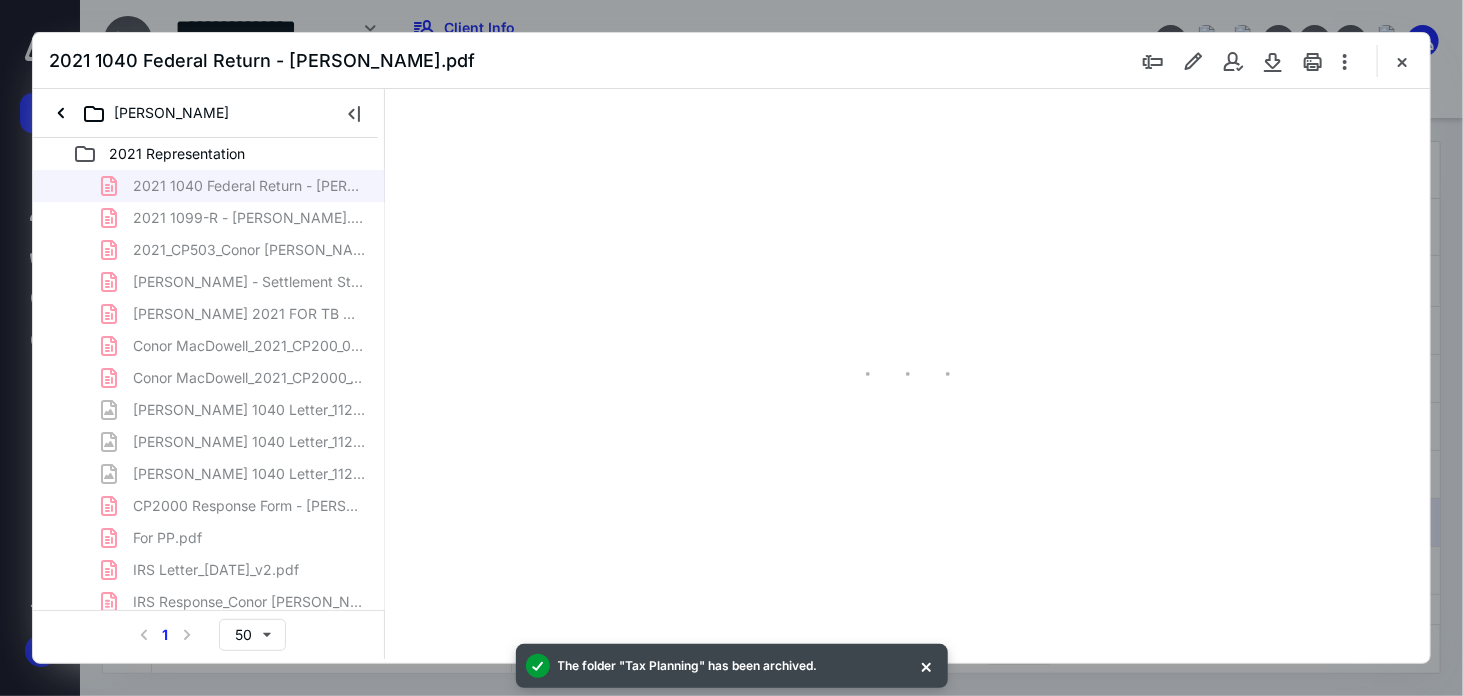 type on "167" 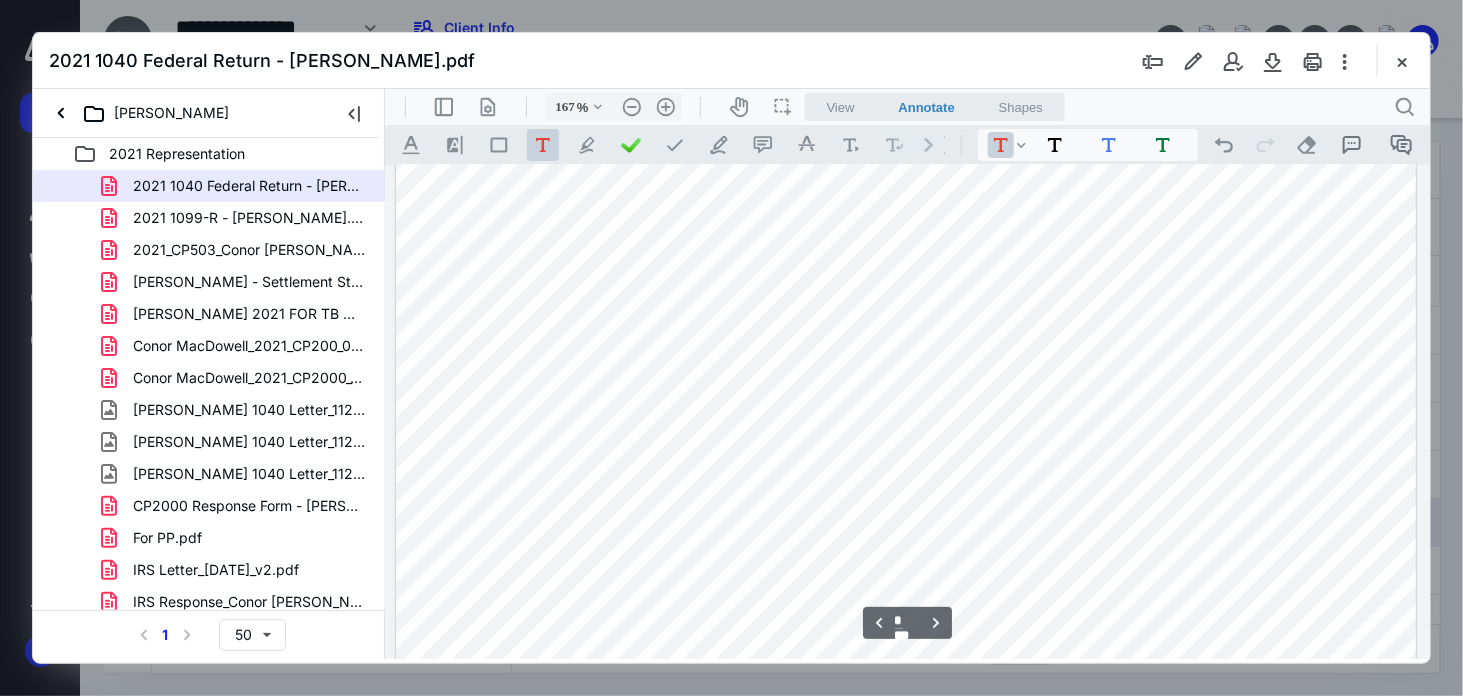 scroll, scrollTop: 1416, scrollLeft: 0, axis: vertical 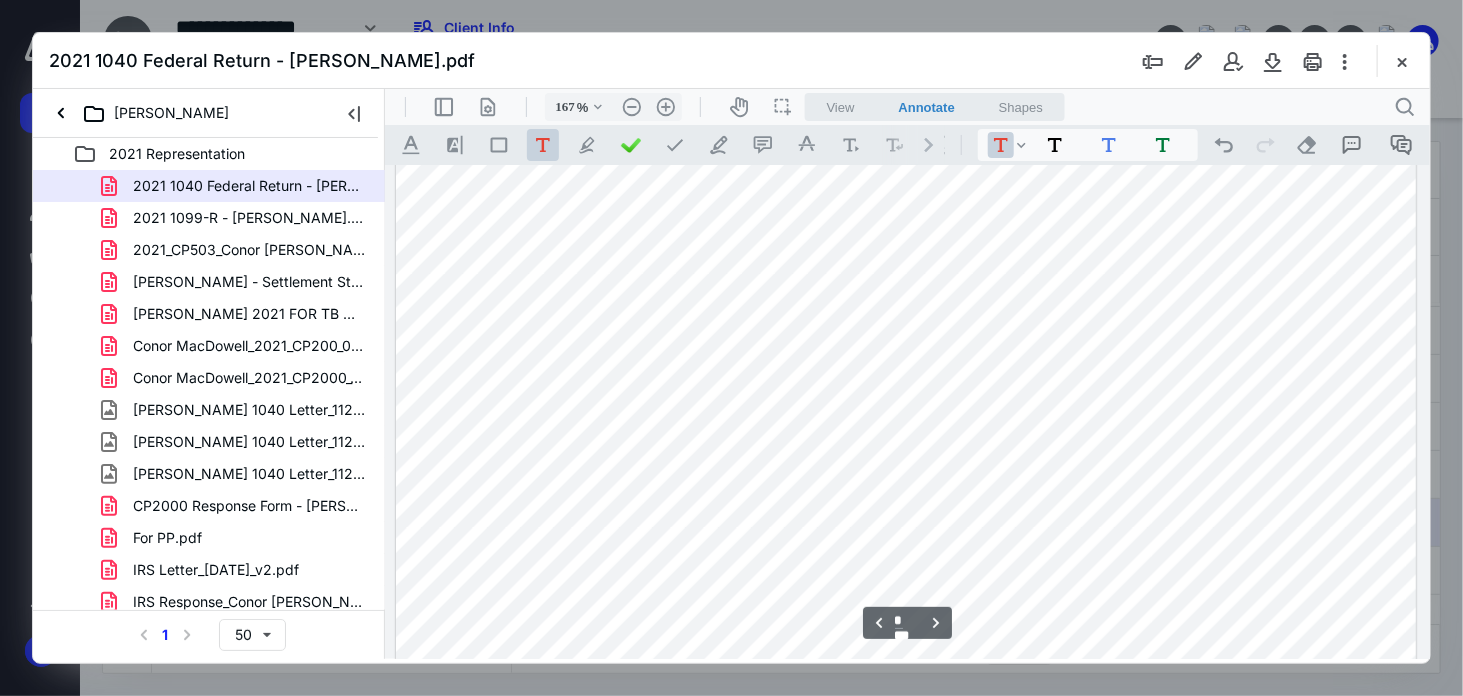 type on "*" 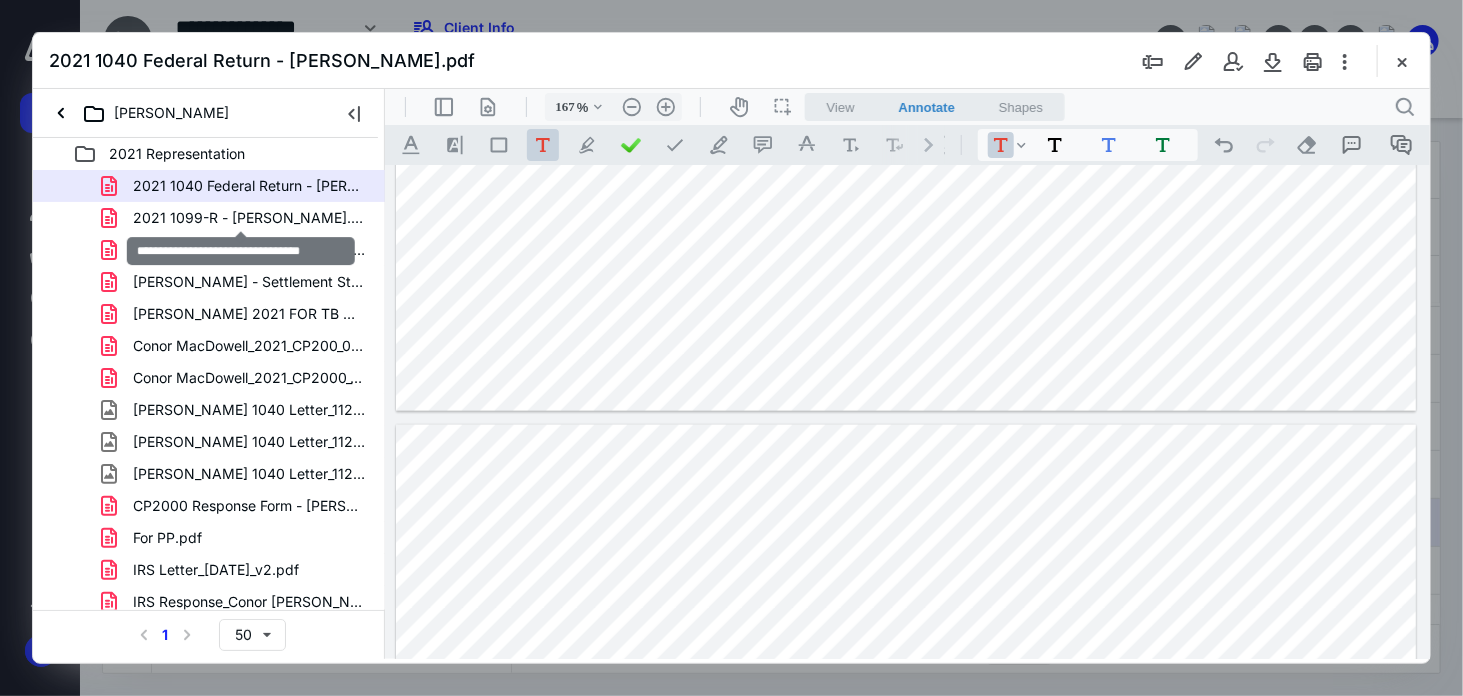 click on "2021 1099-R - Conor MacDowell.pdf" at bounding box center [249, 218] 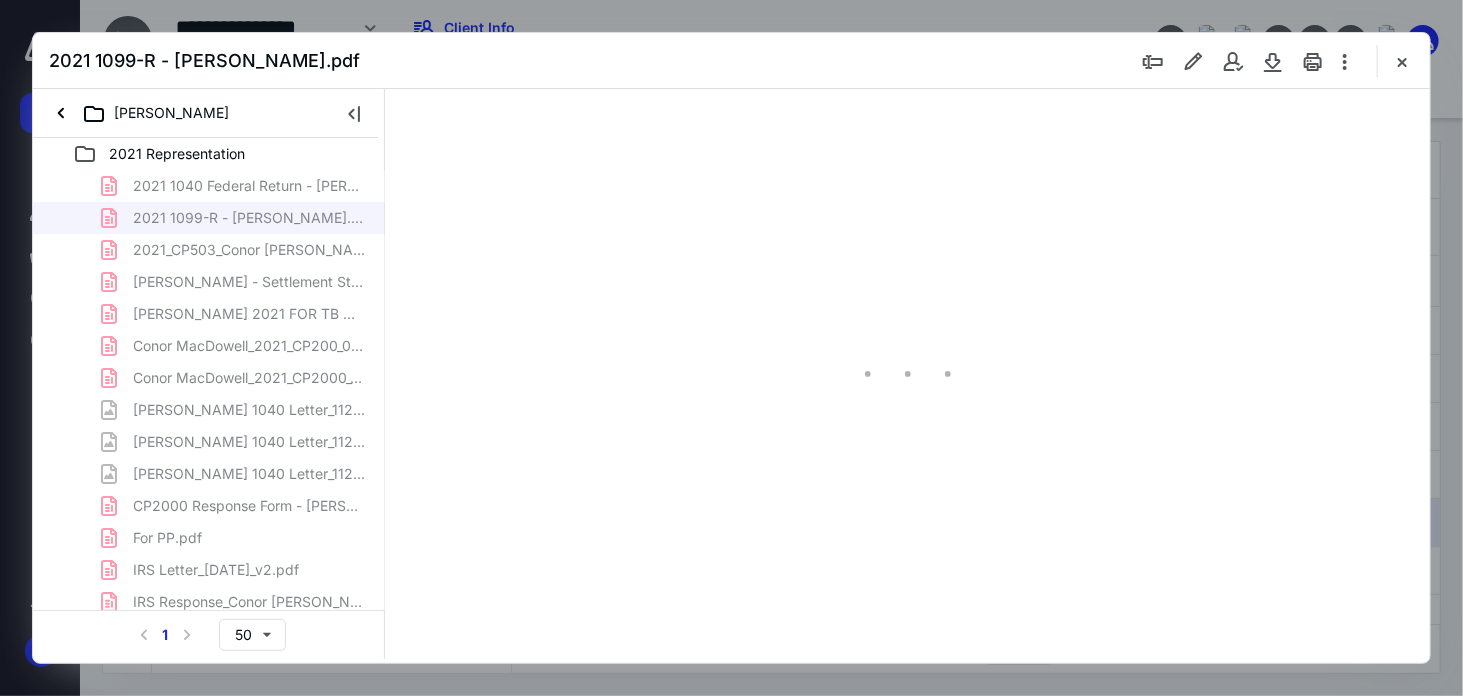 type on "167" 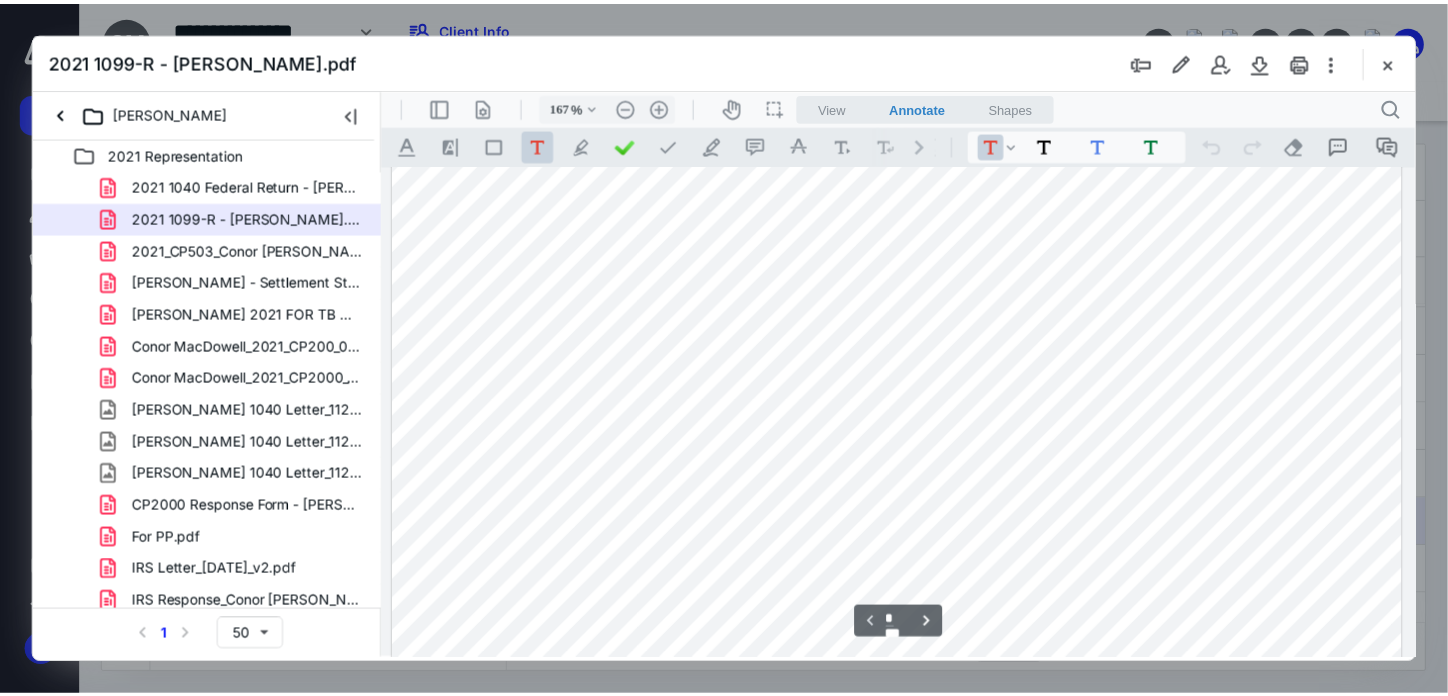 scroll, scrollTop: 0, scrollLeft: 0, axis: both 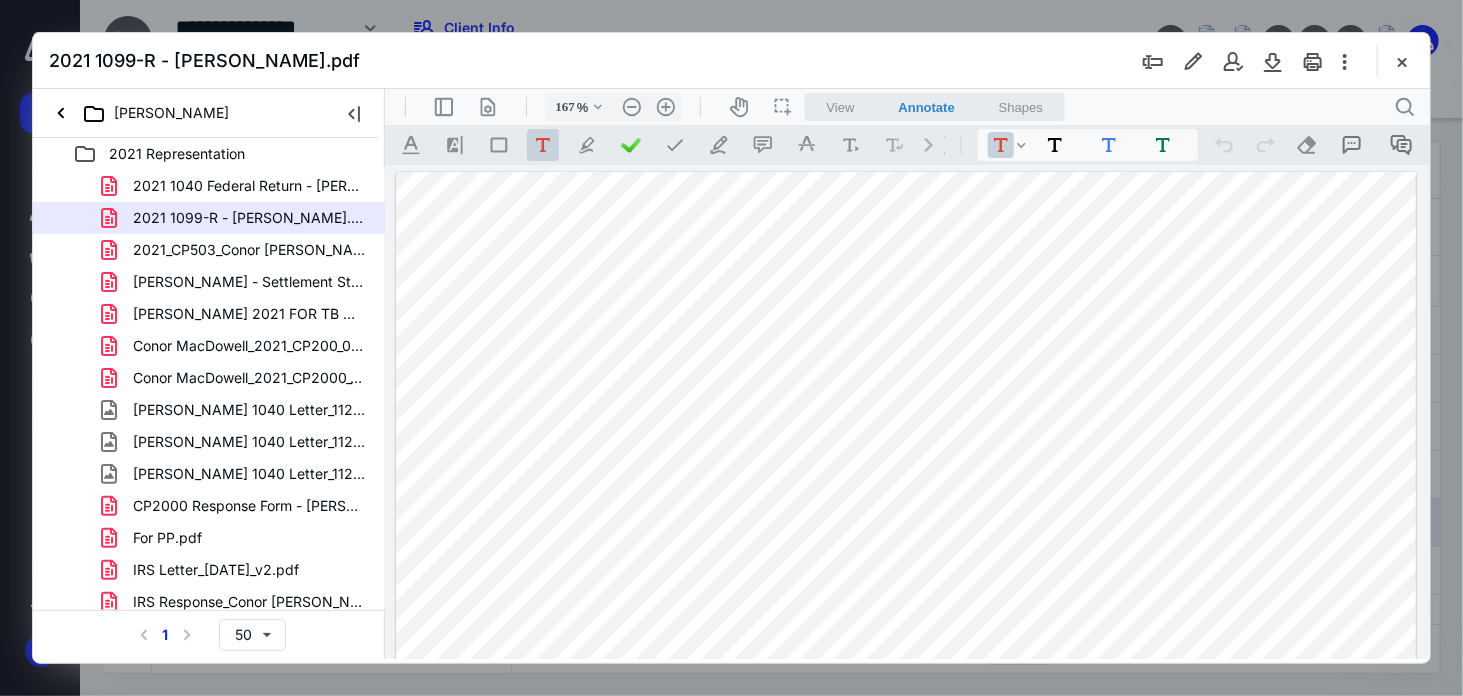 click on "2021 1099-R - Conor MacDowell.pdf" at bounding box center [731, 61] 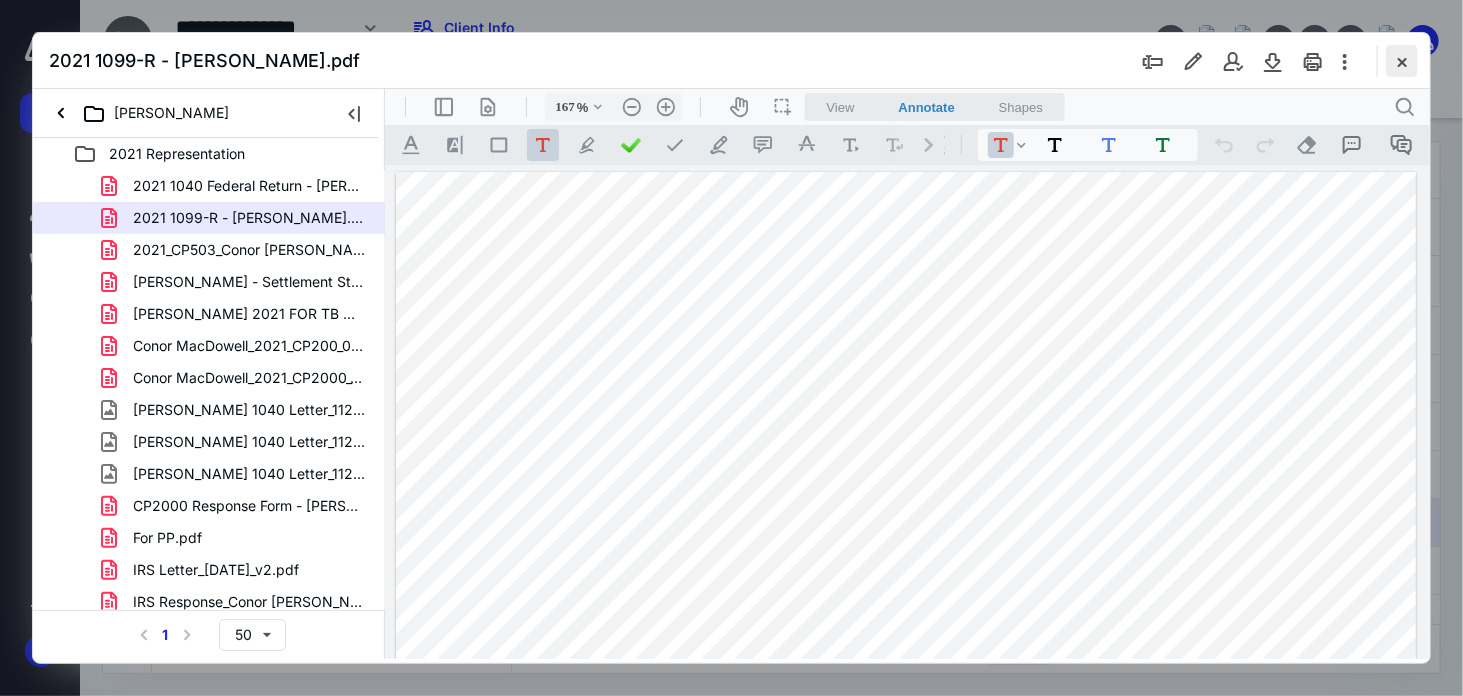 click at bounding box center [1402, 61] 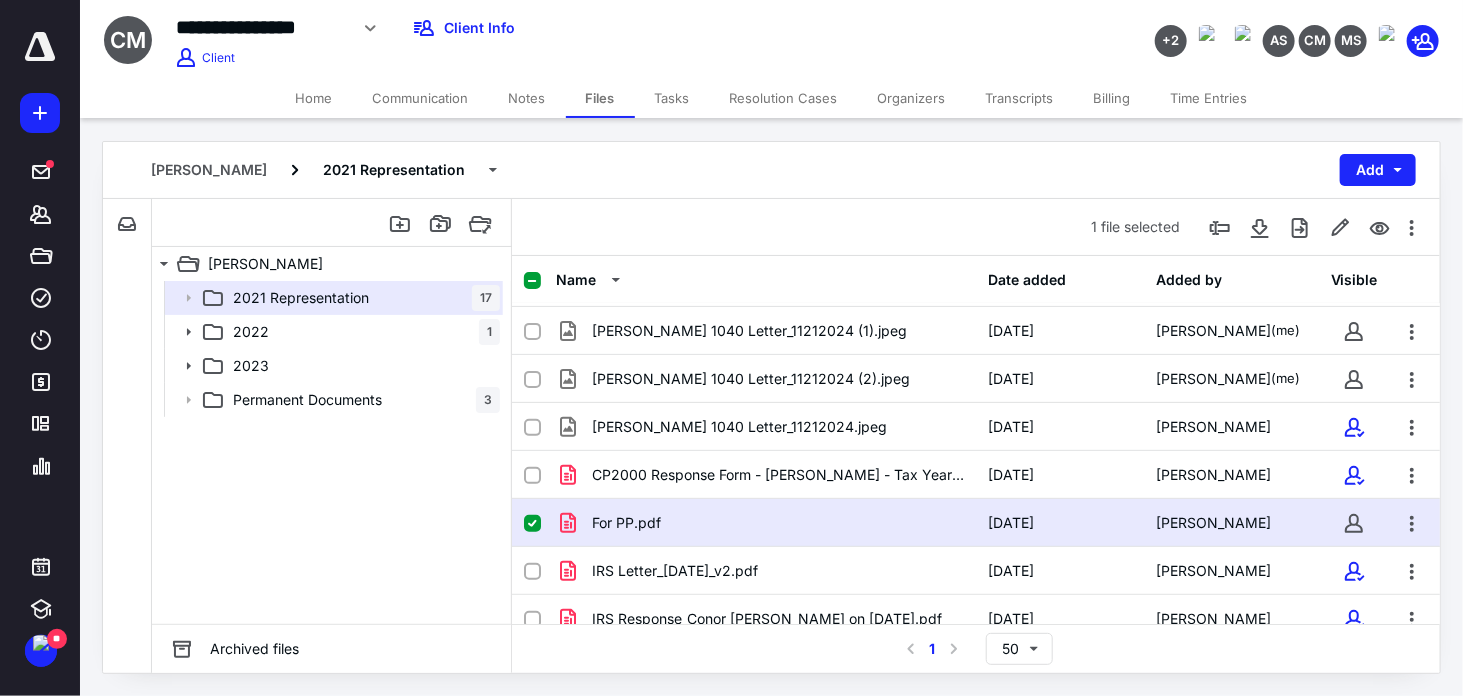 click on "Tasks" at bounding box center [672, 98] 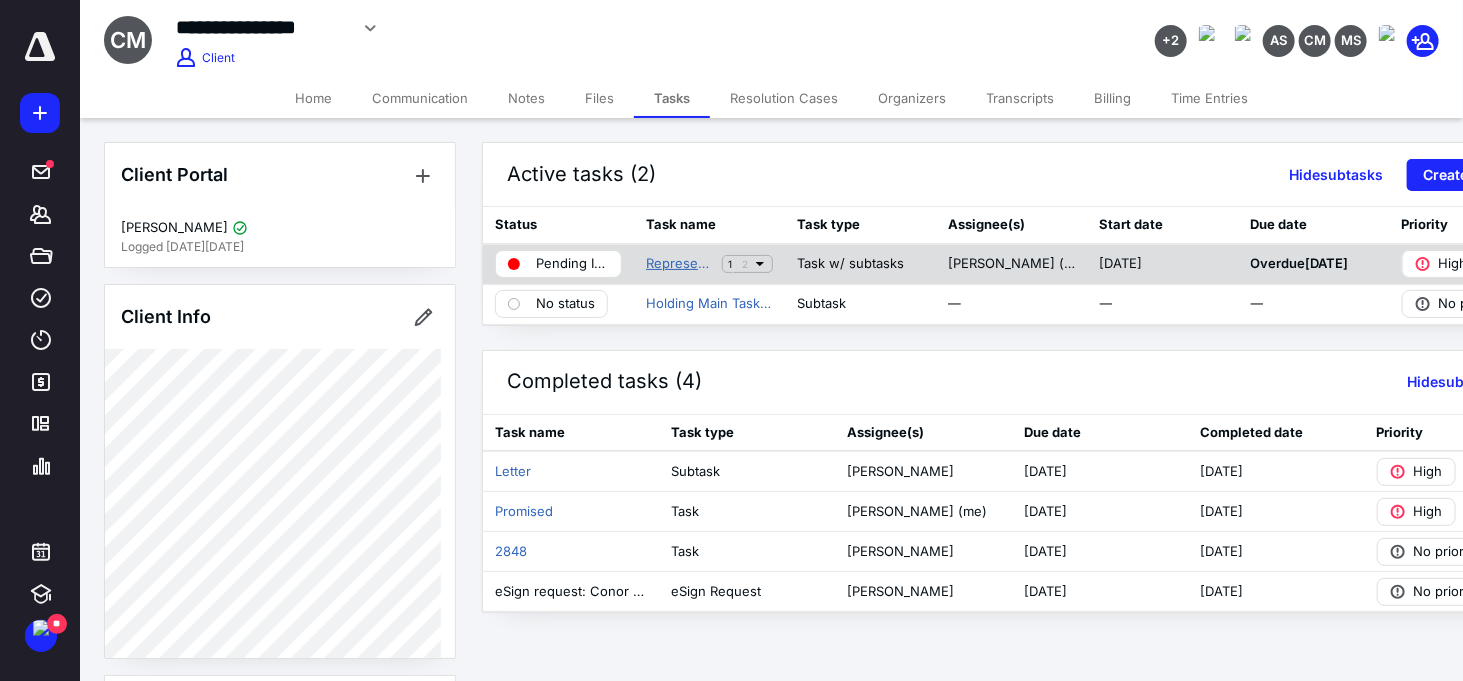 click on "Representation" at bounding box center [680, 264] 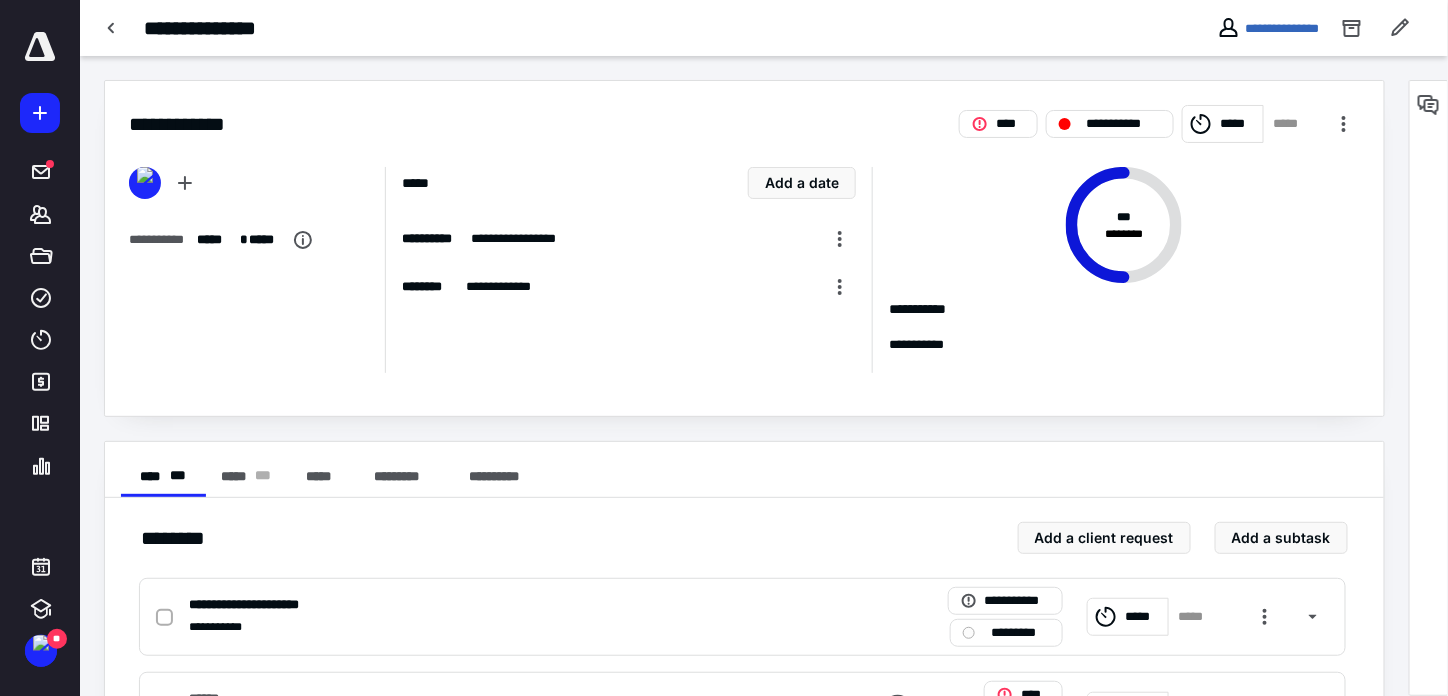 scroll, scrollTop: 102, scrollLeft: 0, axis: vertical 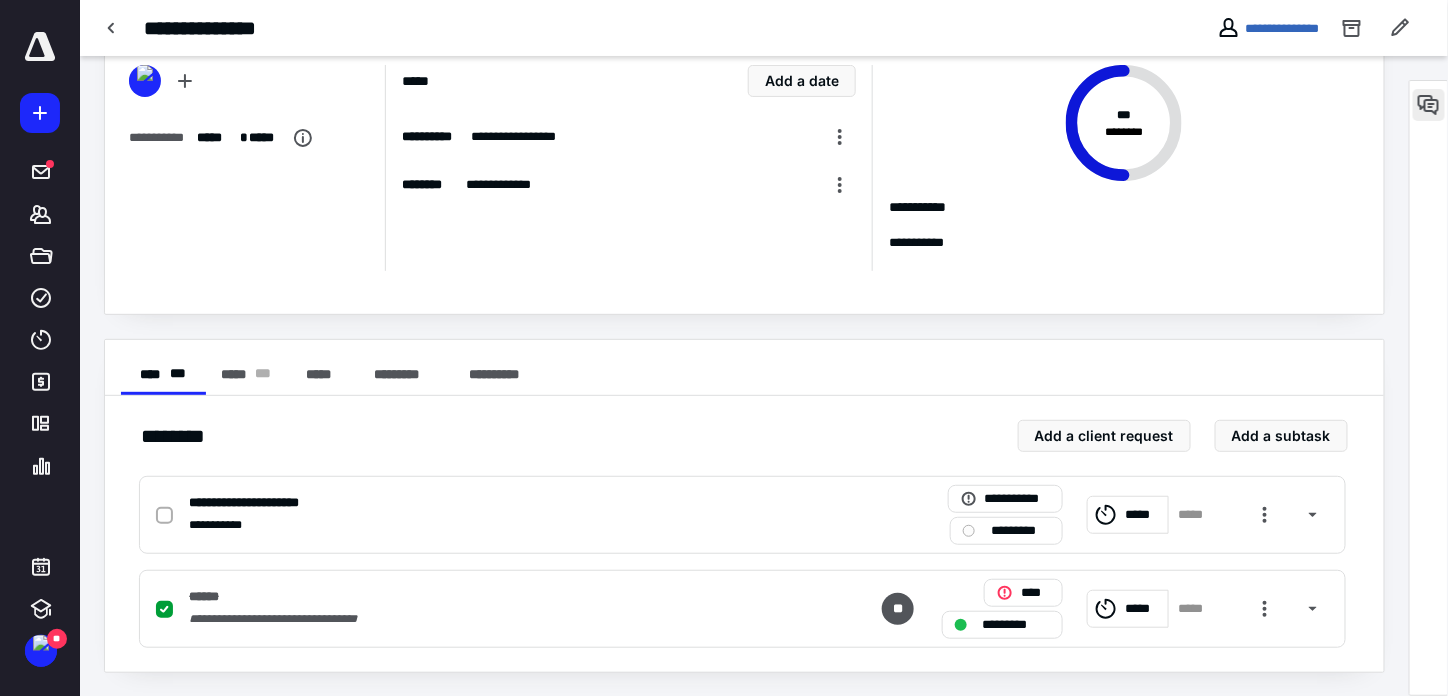 click at bounding box center (1429, 105) 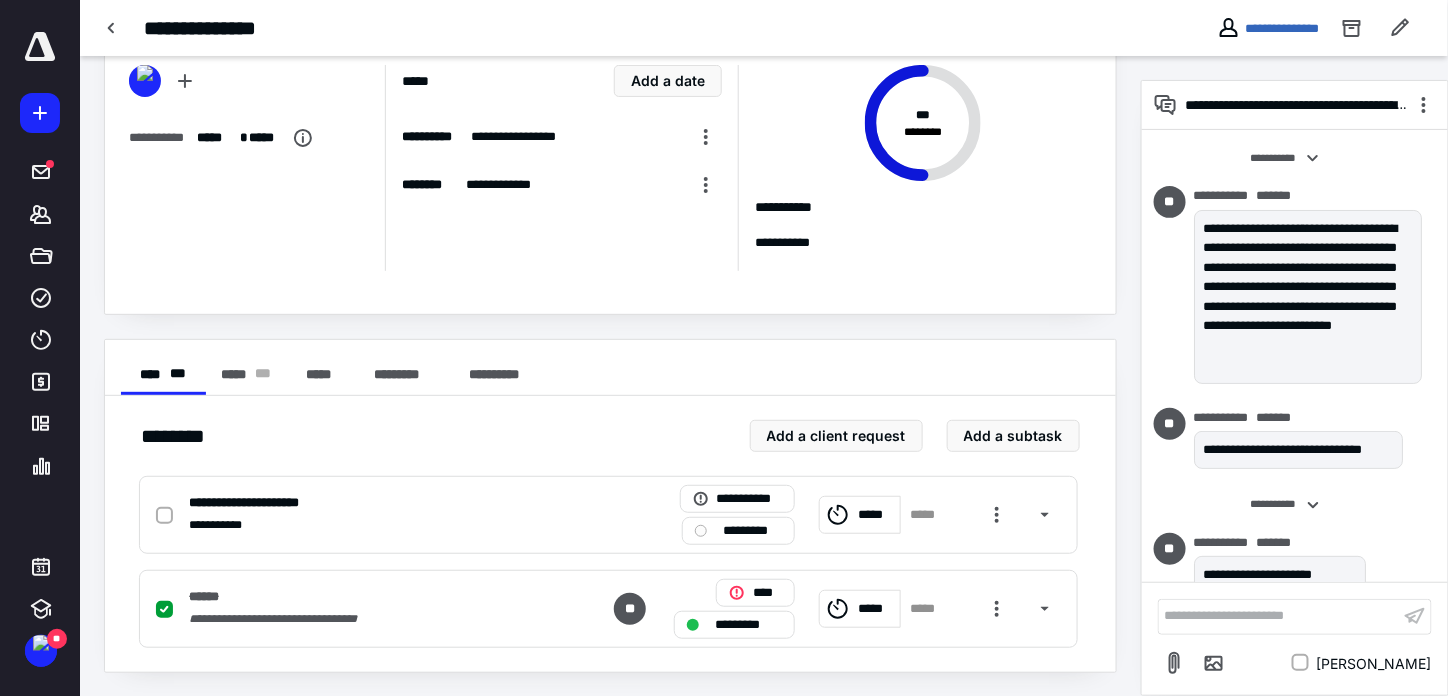 scroll, scrollTop: 0, scrollLeft: 0, axis: both 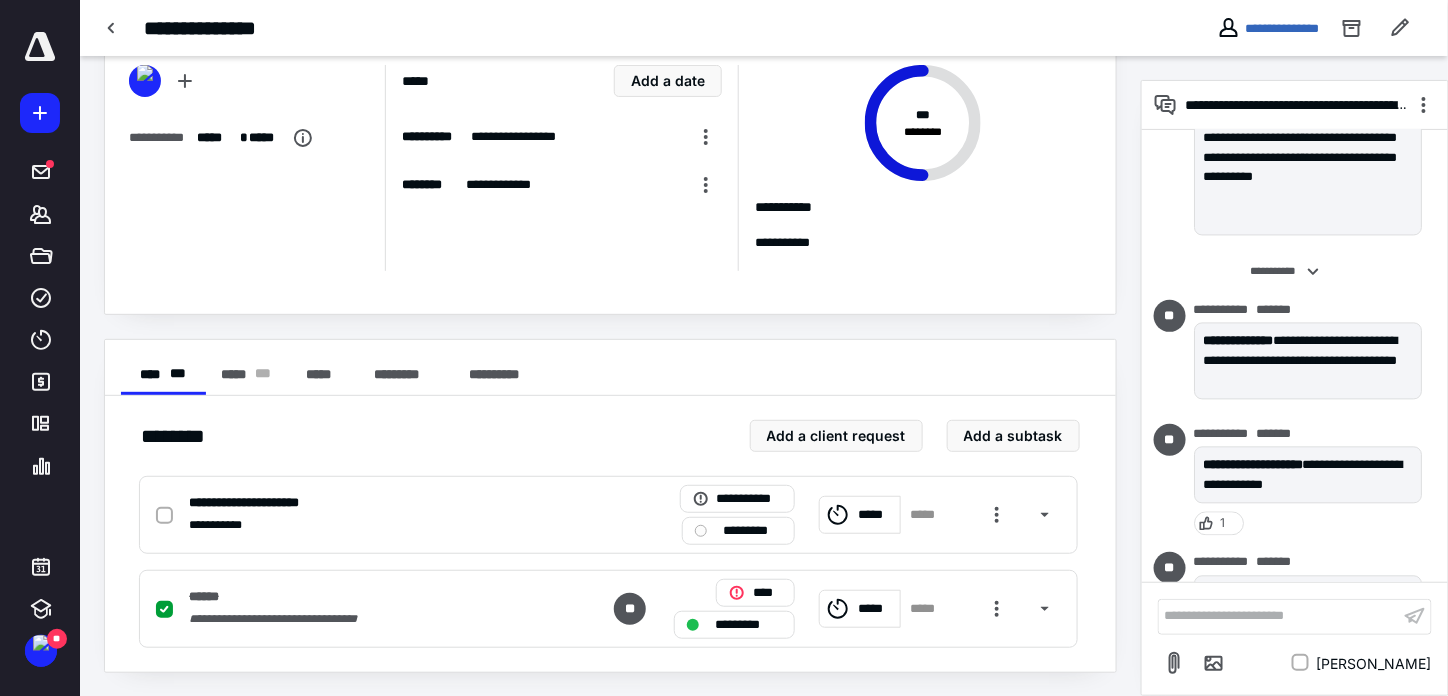 drag, startPoint x: 1302, startPoint y: 314, endPoint x: 1412, endPoint y: 410, distance: 146 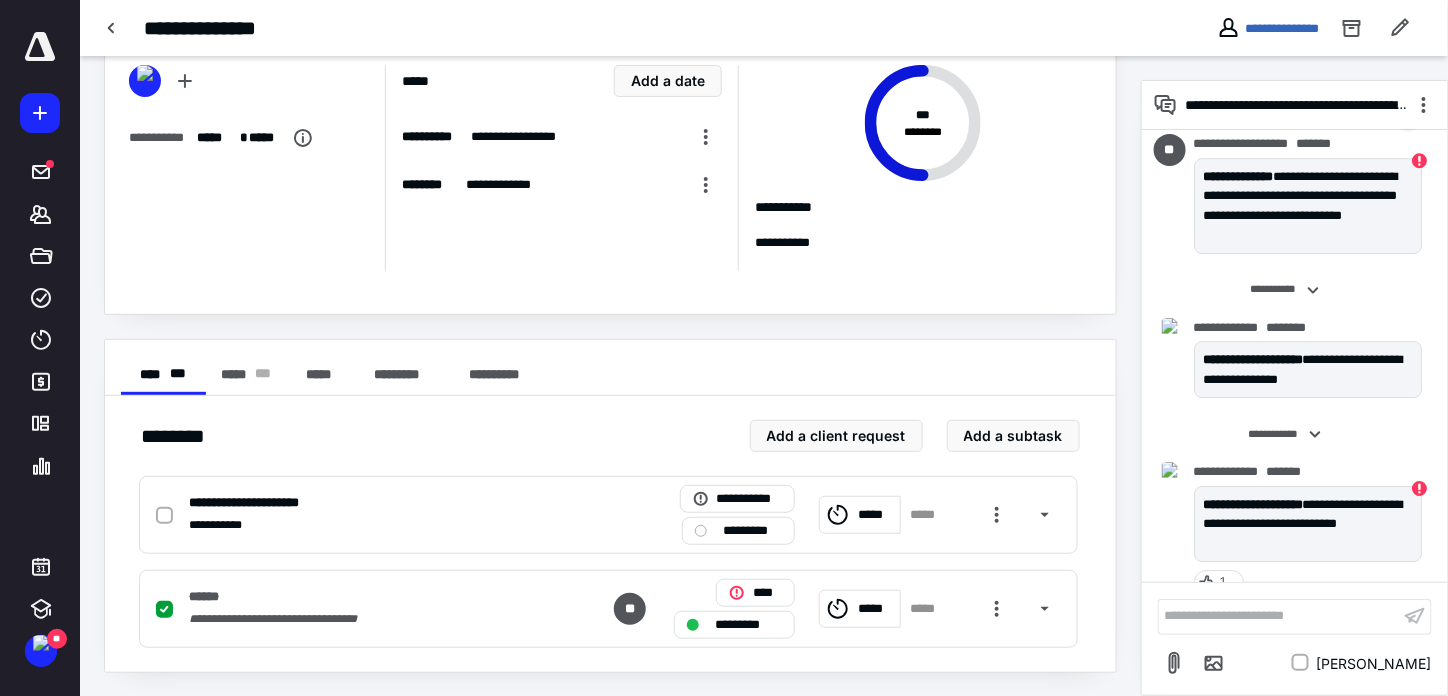 scroll, scrollTop: 2333, scrollLeft: 0, axis: vertical 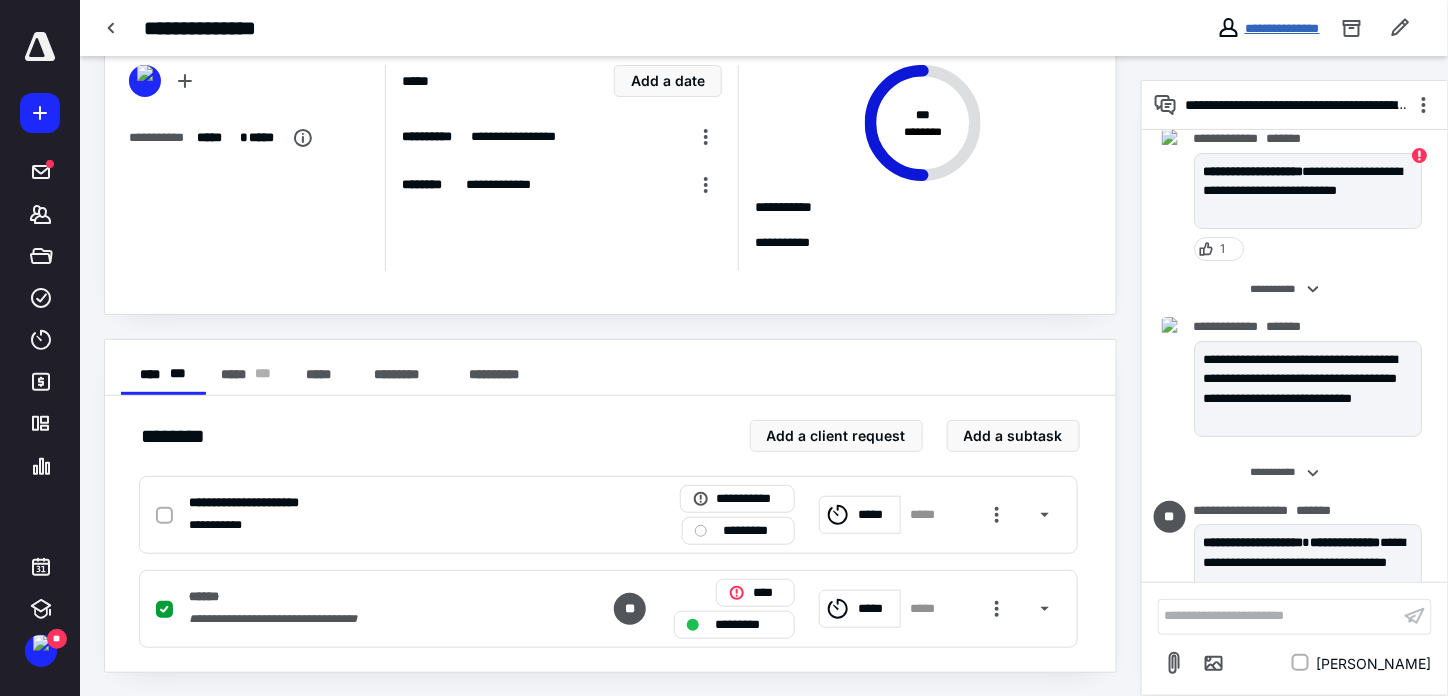 drag, startPoint x: 1250, startPoint y: 30, endPoint x: 1200, endPoint y: 43, distance: 51.662365 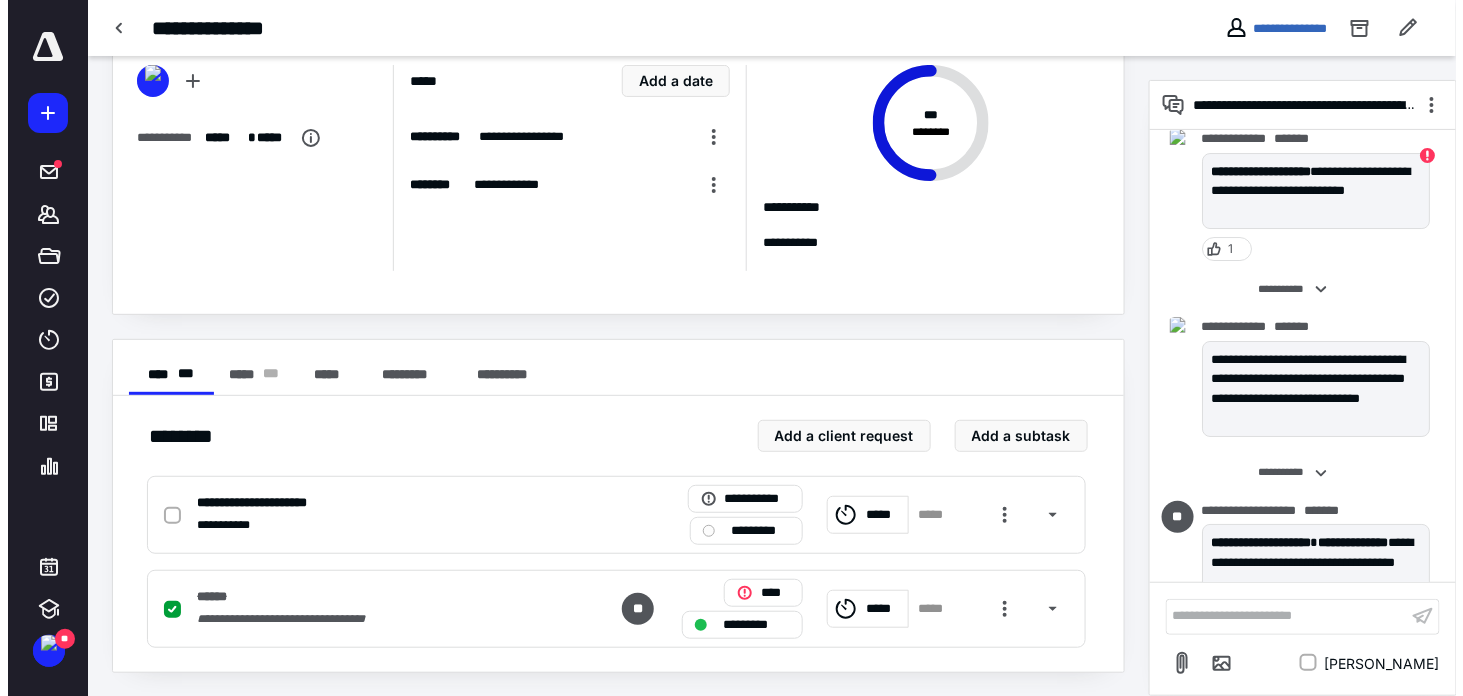 scroll, scrollTop: 0, scrollLeft: 0, axis: both 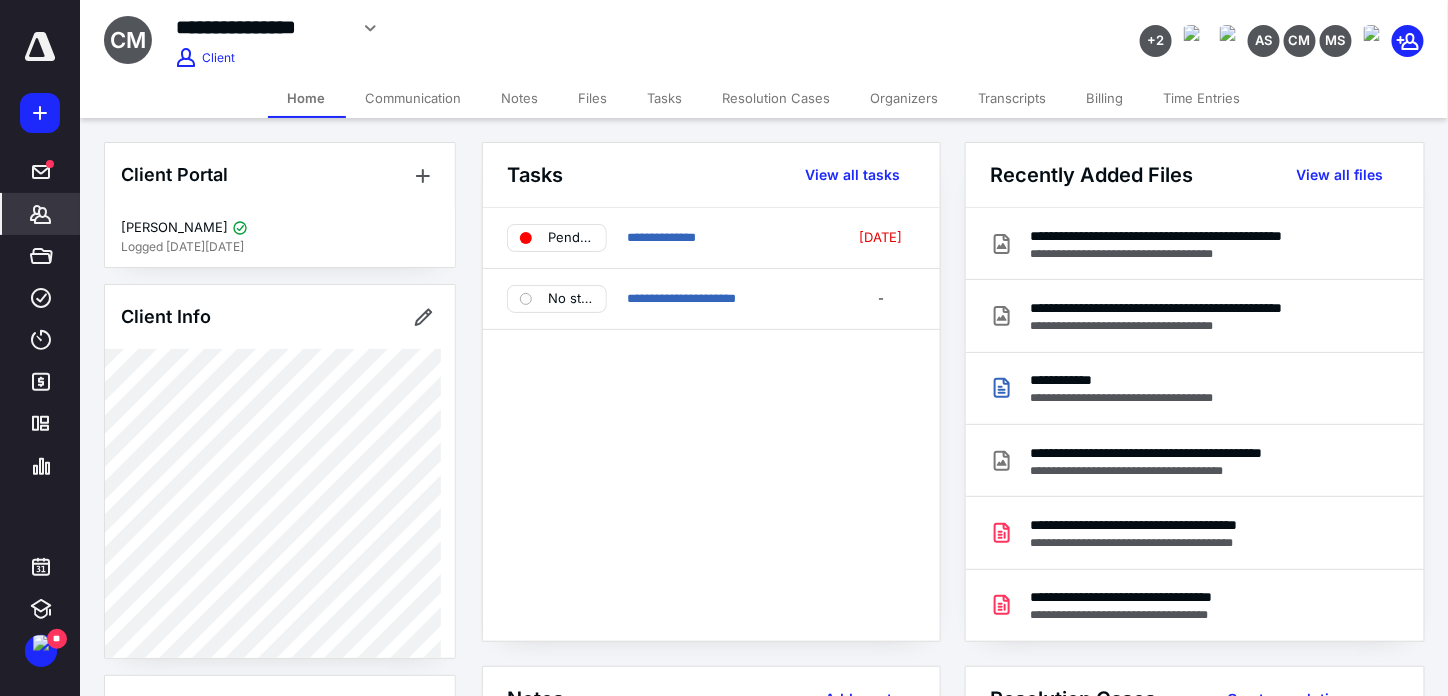 click on "Files" at bounding box center [593, 98] 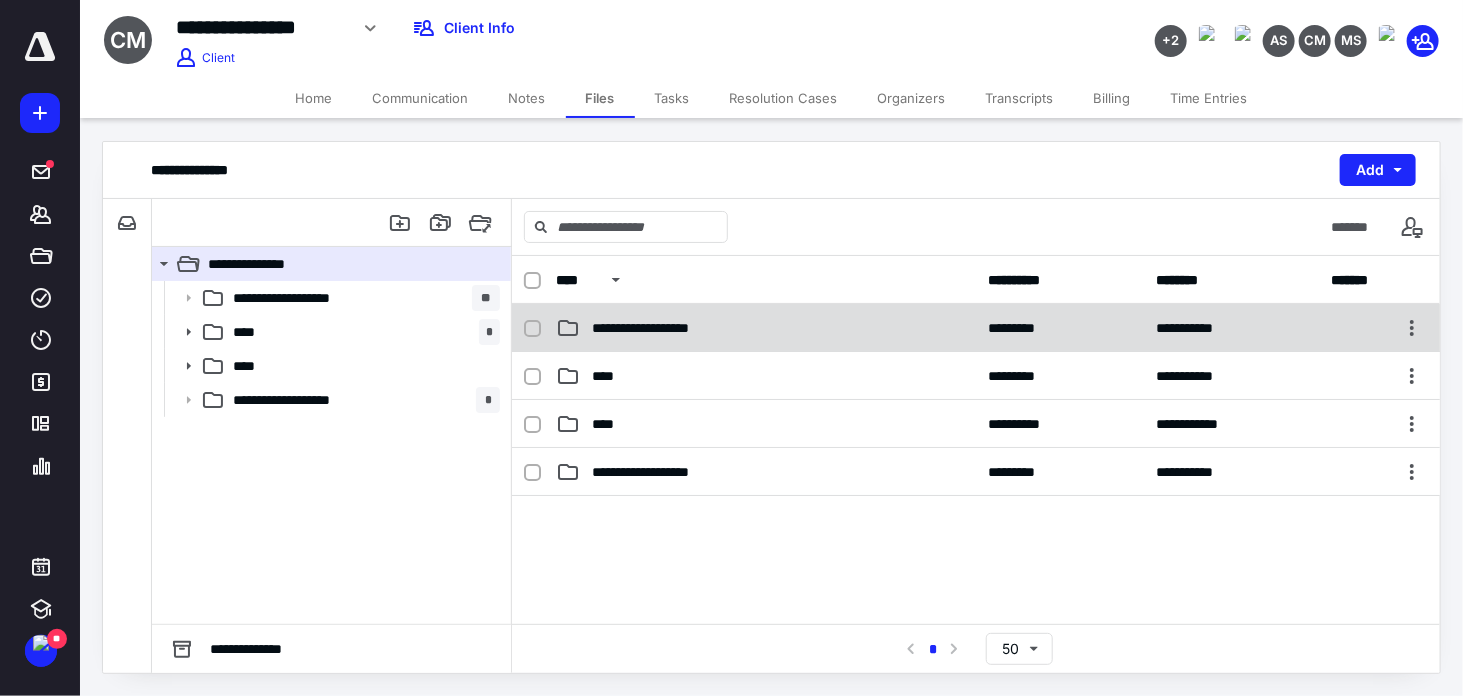 click on "**********" at bounding box center [659, 328] 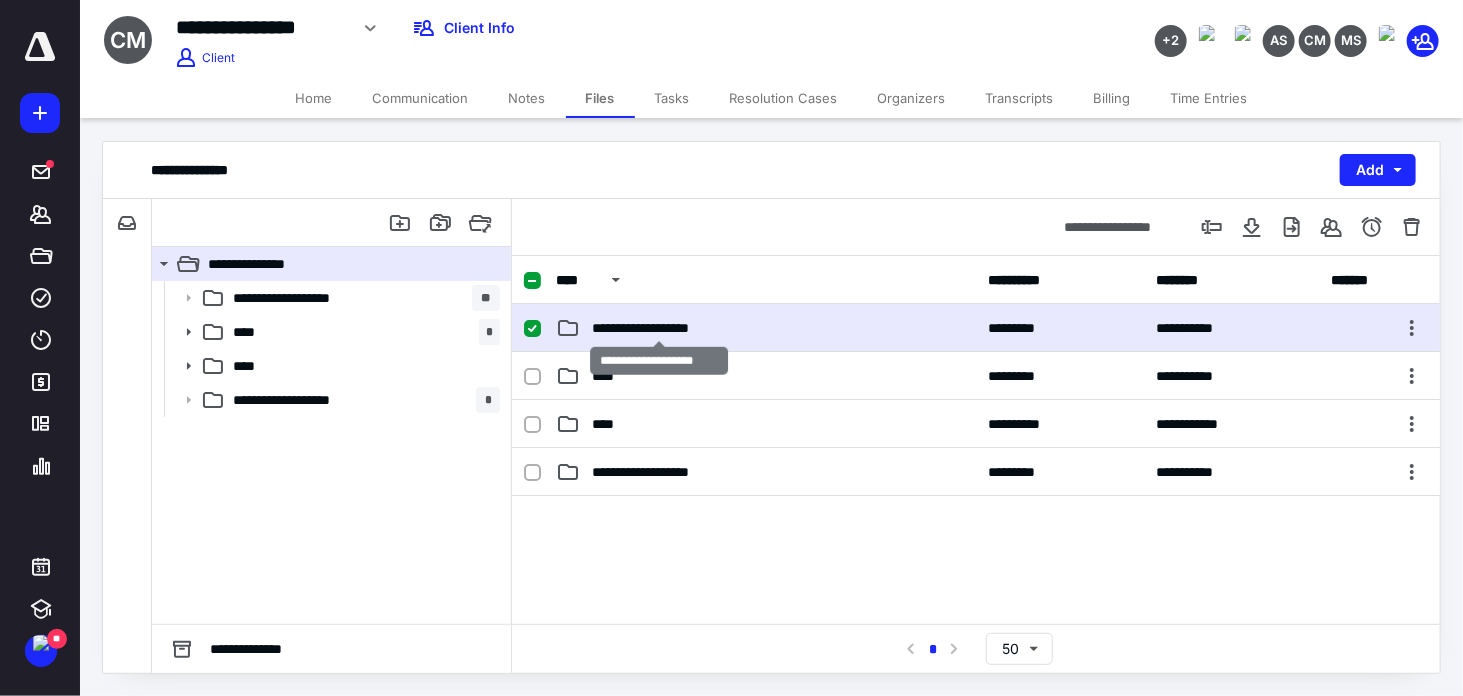 click on "**********" at bounding box center [659, 328] 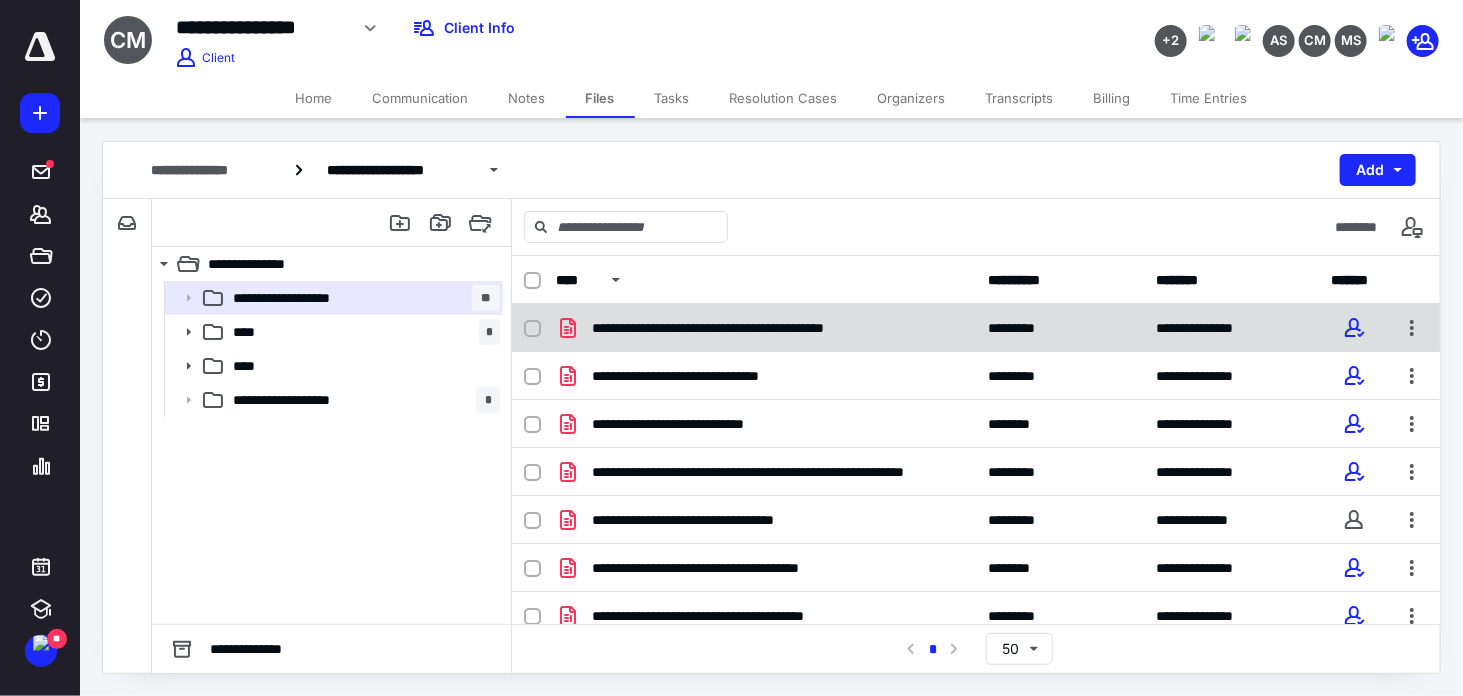 click on "**********" at bounding box center [755, 328] 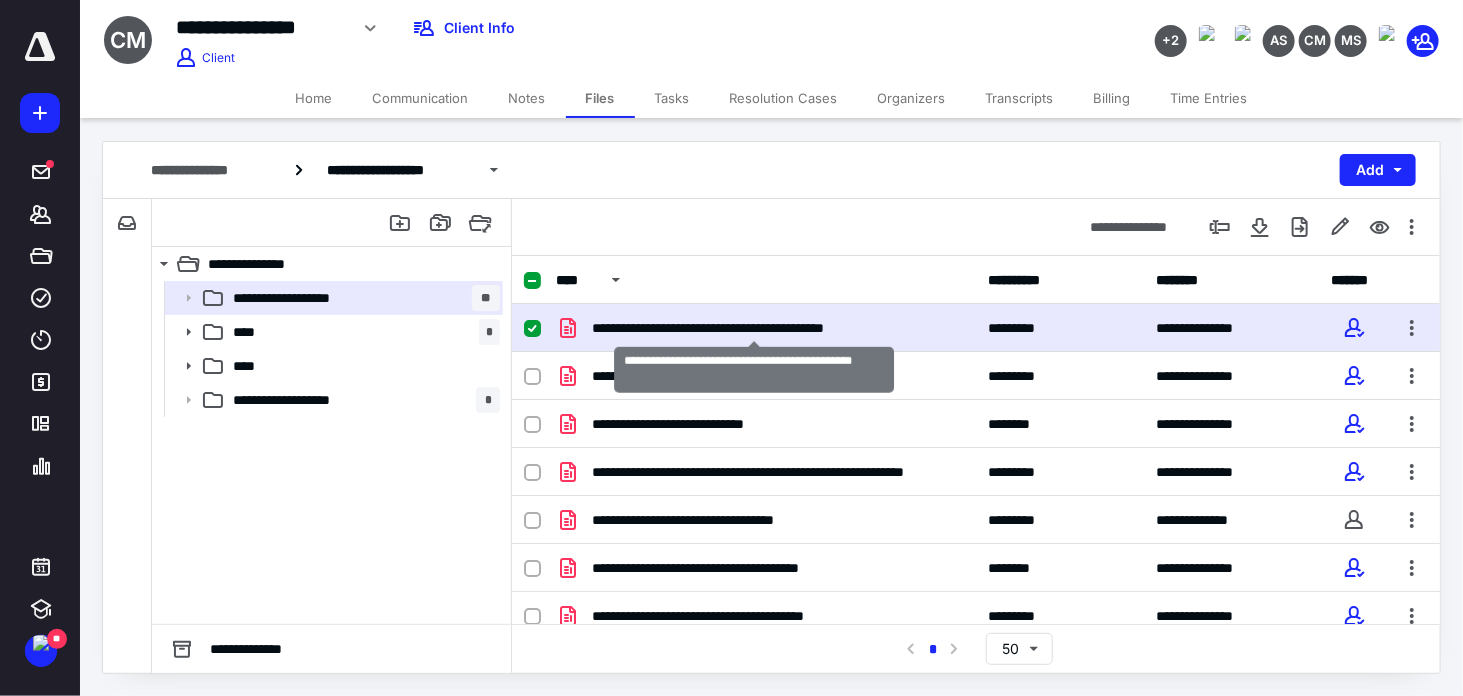 click on "**********" at bounding box center [755, 328] 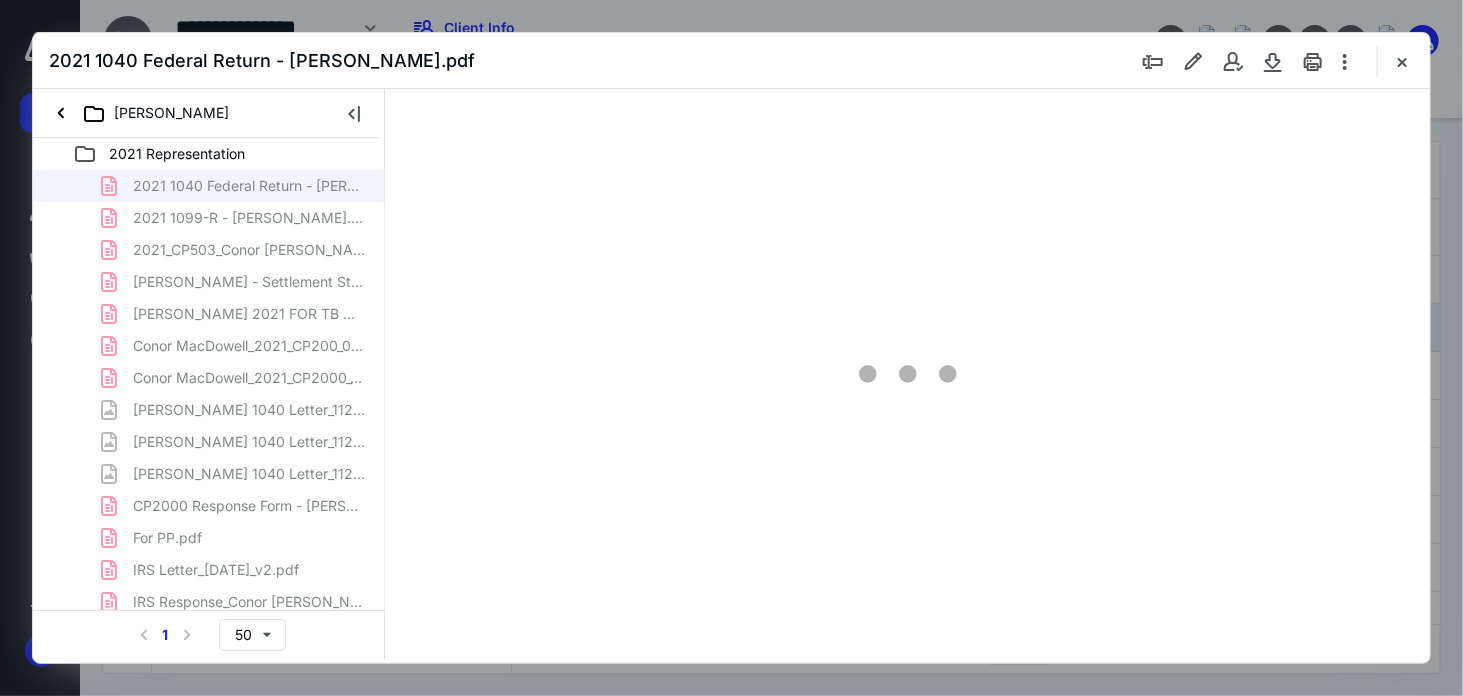 scroll, scrollTop: 0, scrollLeft: 0, axis: both 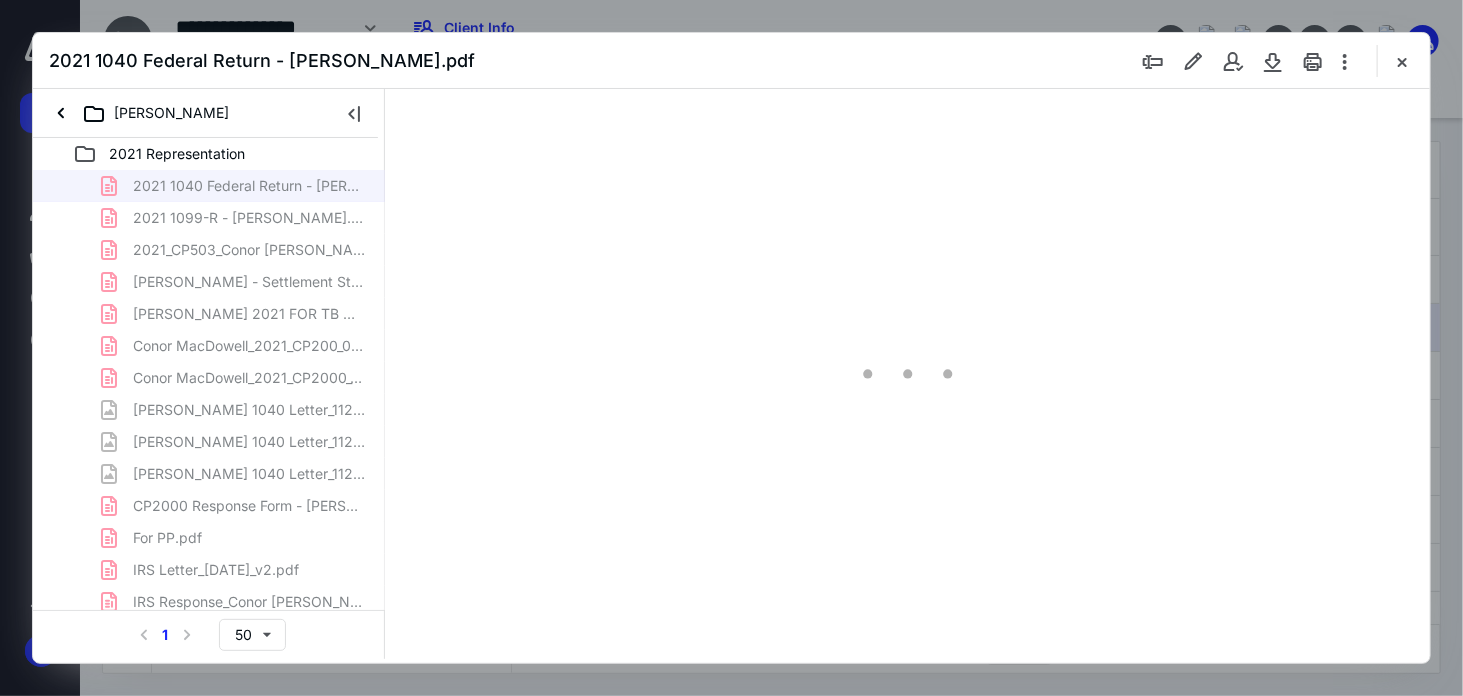 type on "167" 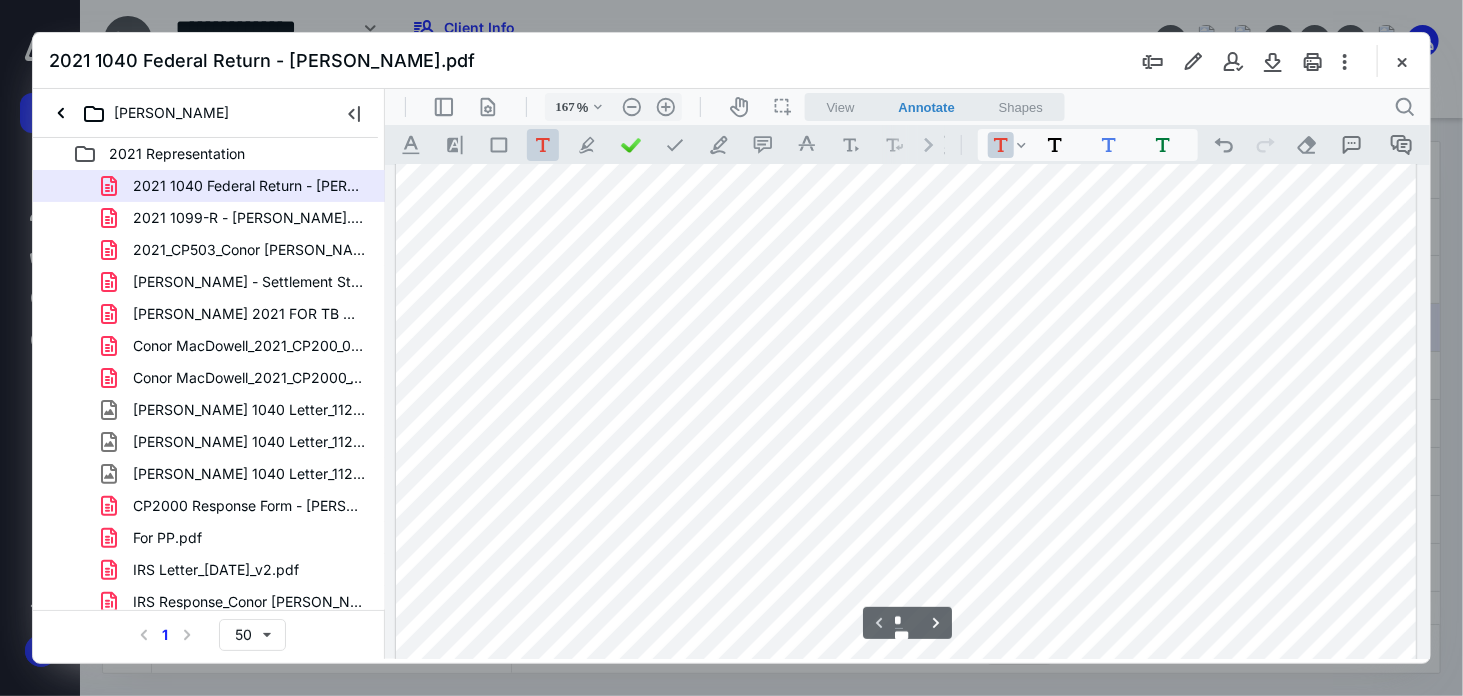 scroll, scrollTop: 416, scrollLeft: 0, axis: vertical 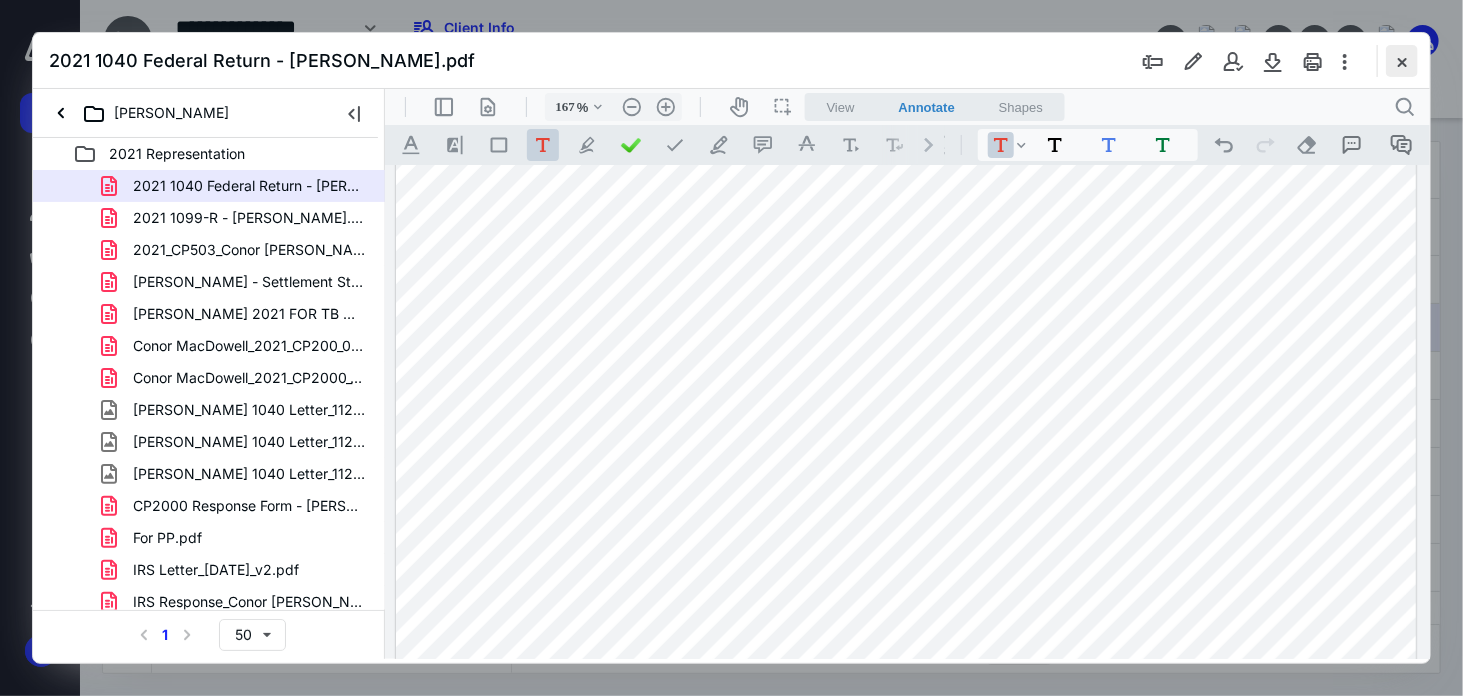 click at bounding box center [1402, 61] 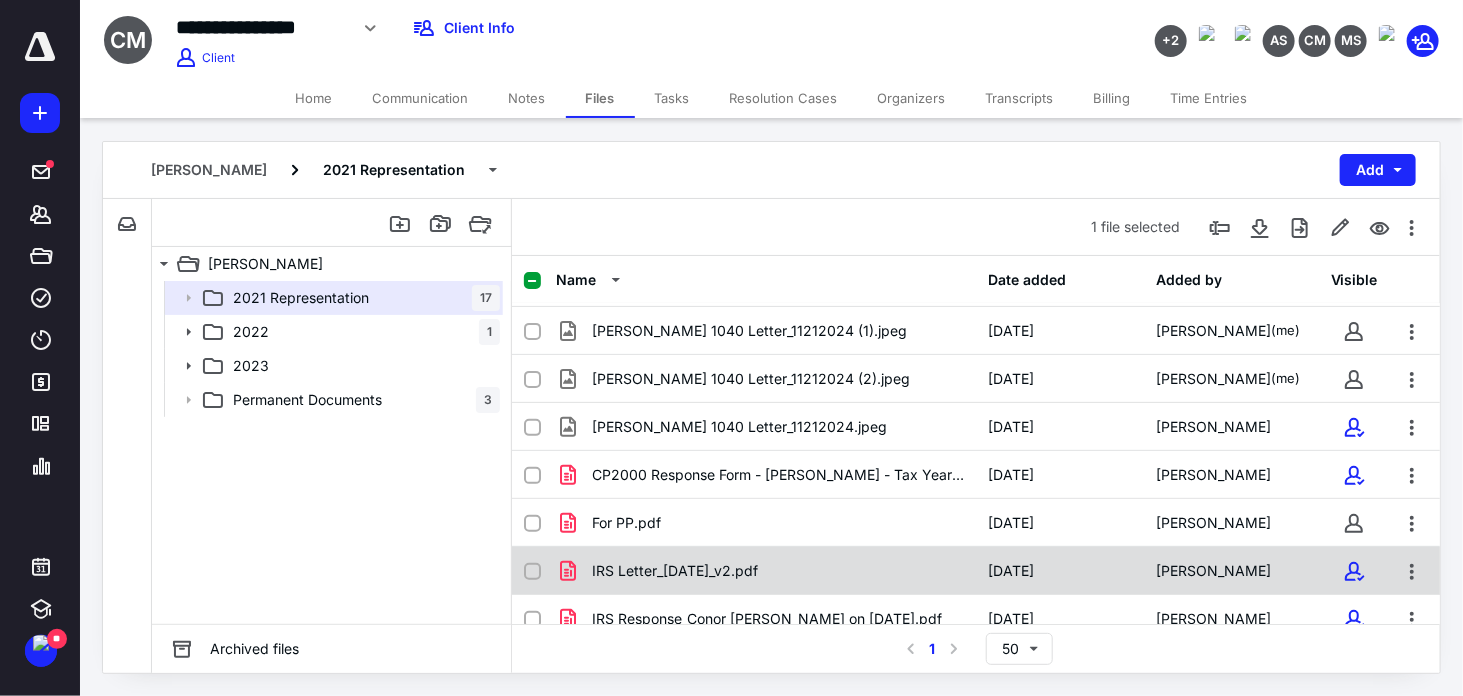 scroll, scrollTop: 486, scrollLeft: 0, axis: vertical 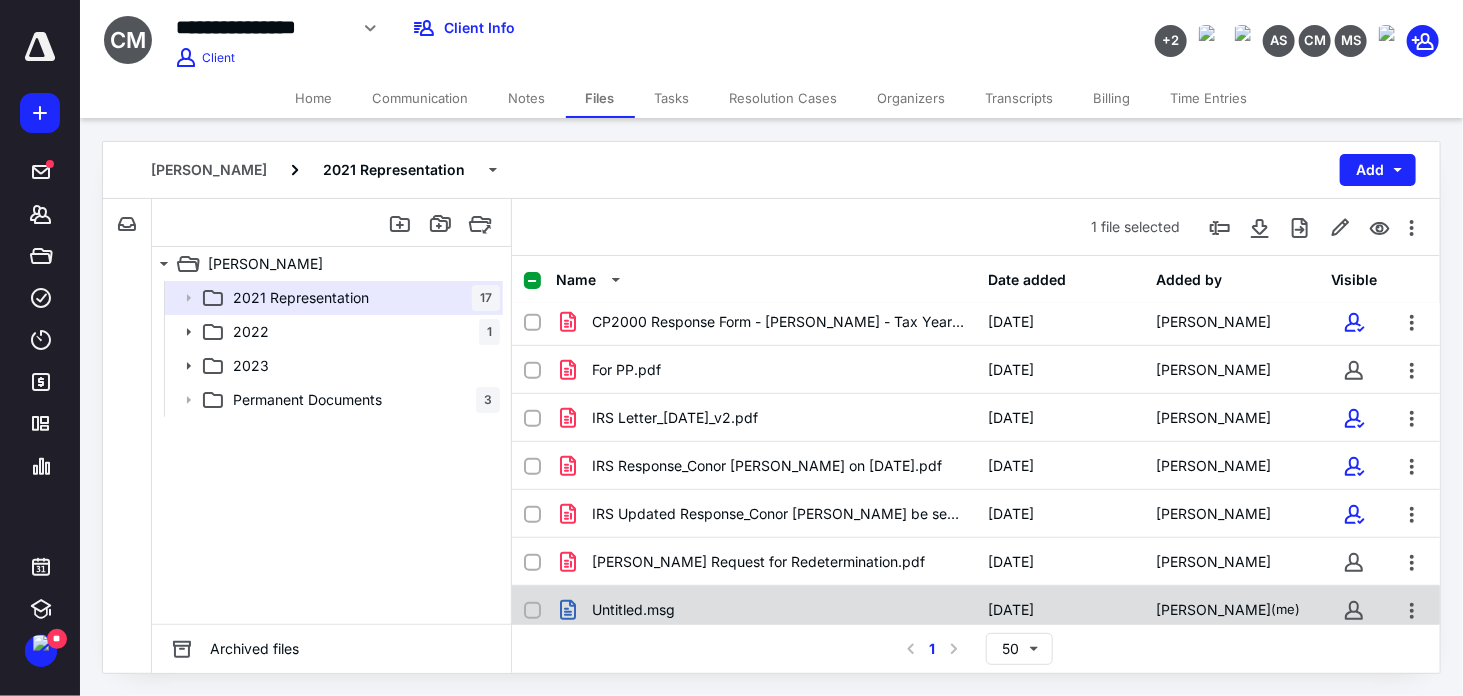 click on "Untitled.msg" at bounding box center (766, 610) 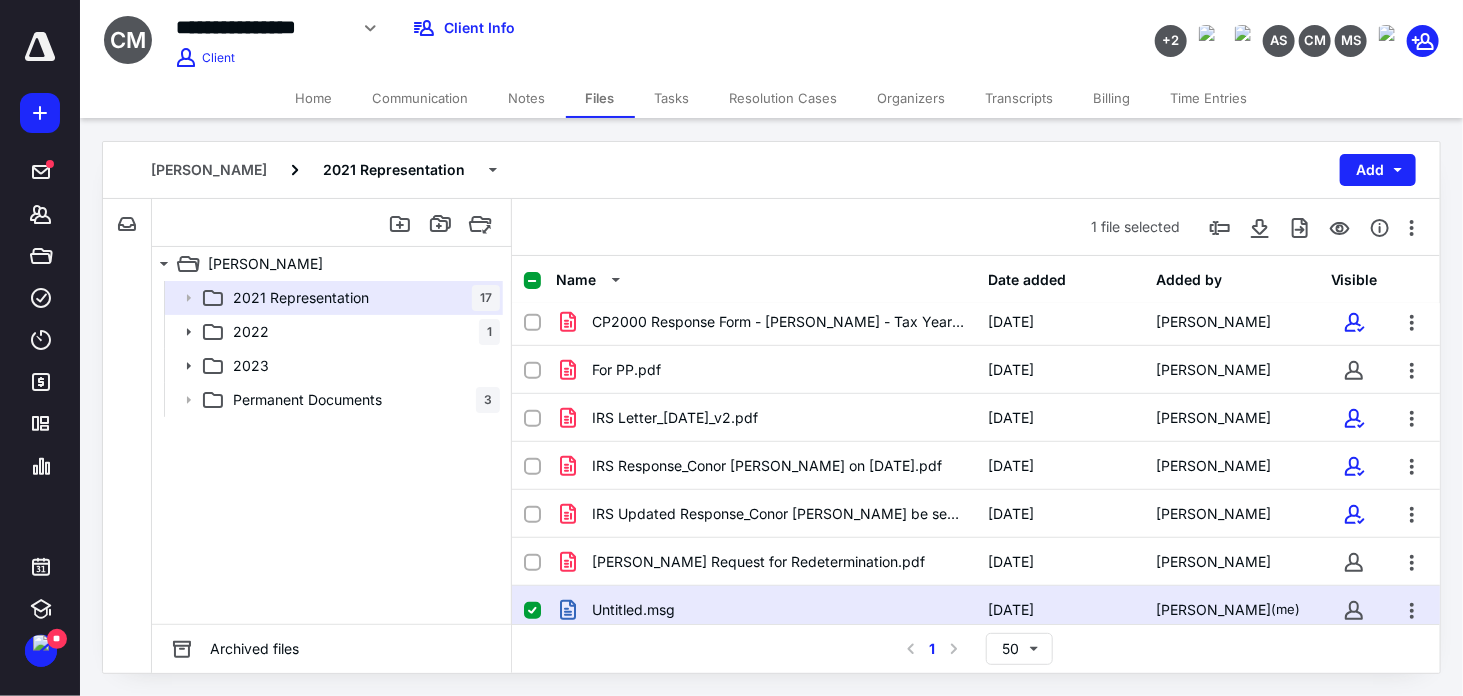 click on "Untitled.msg" at bounding box center (766, 610) 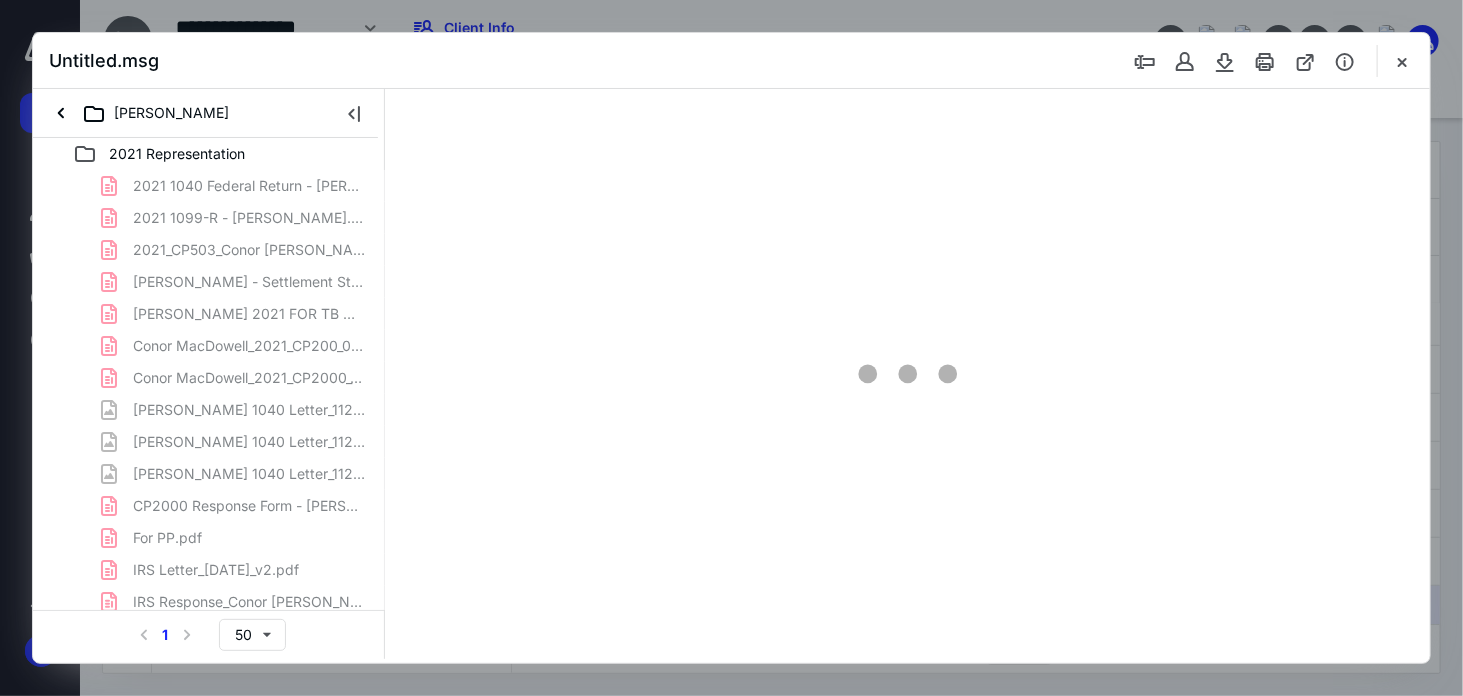 scroll, scrollTop: 0, scrollLeft: 0, axis: both 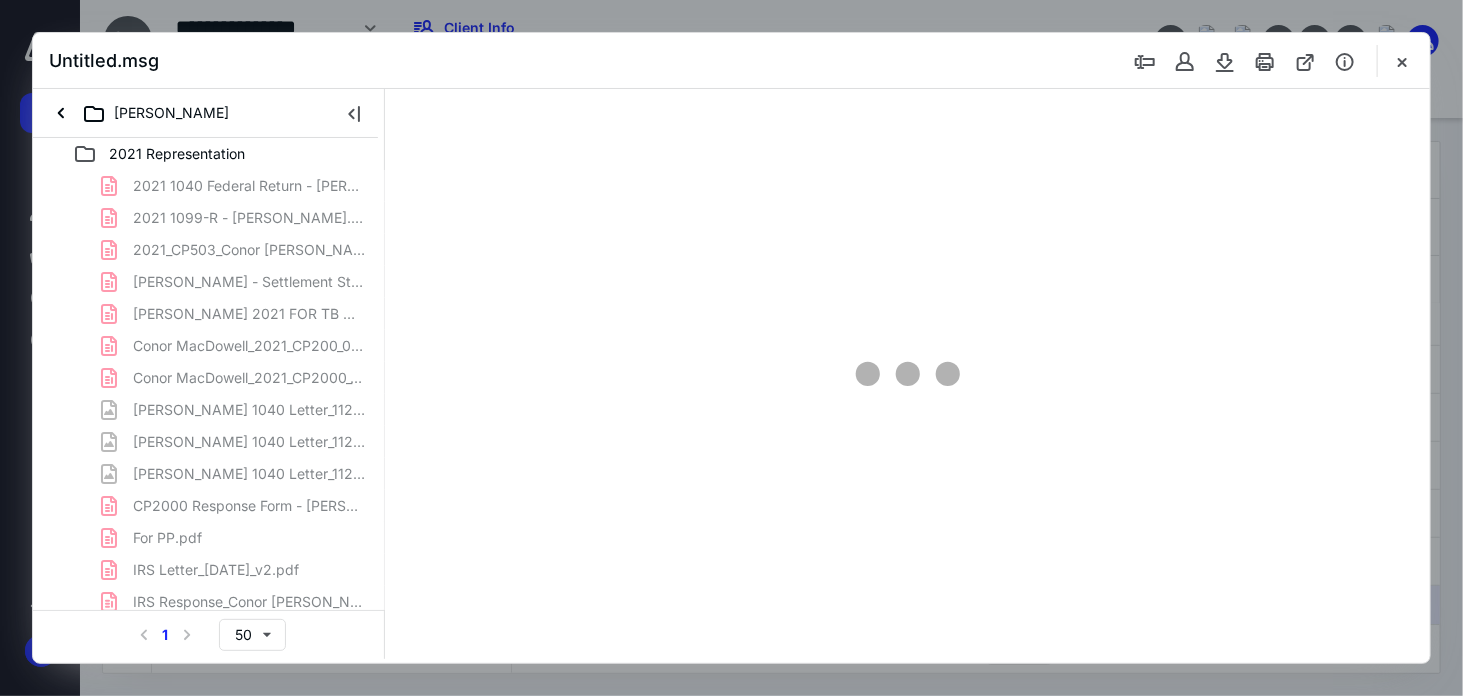 type on "167" 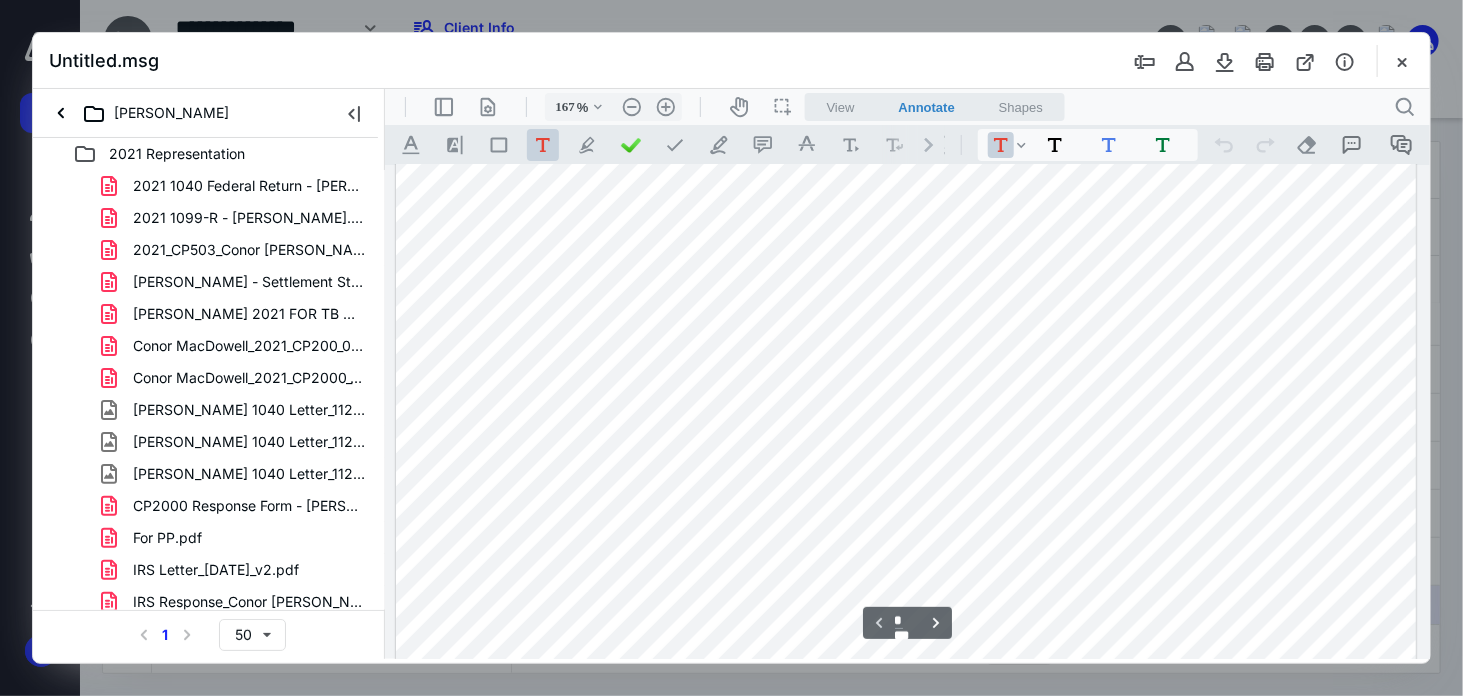 scroll, scrollTop: 416, scrollLeft: 0, axis: vertical 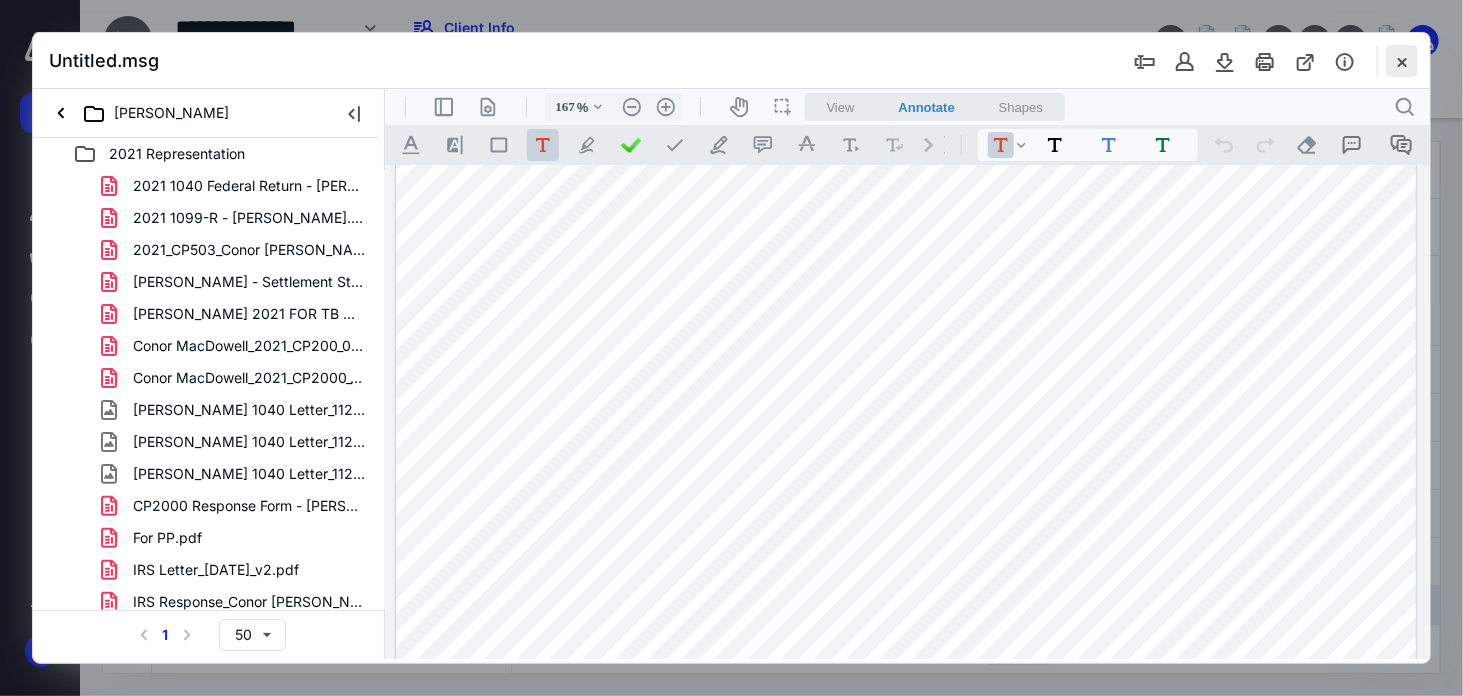 click at bounding box center [1402, 61] 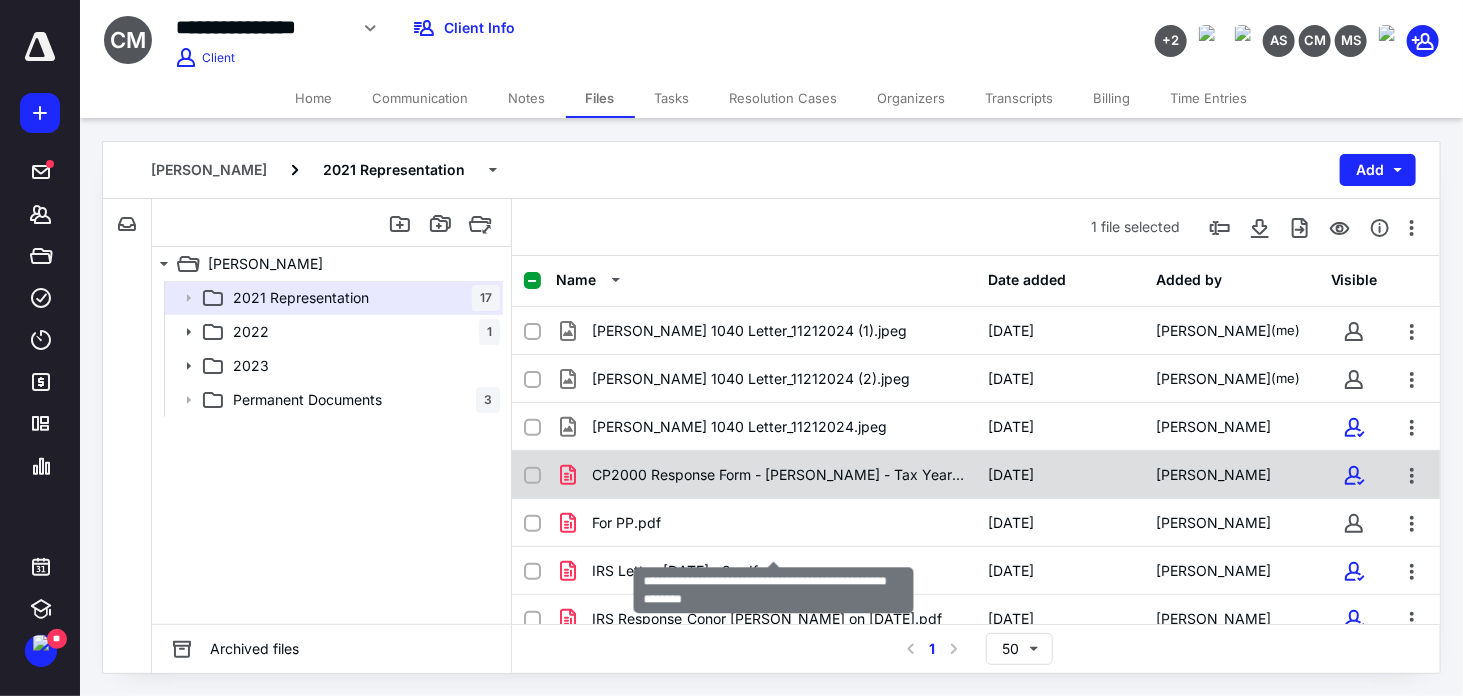 scroll, scrollTop: 0, scrollLeft: 0, axis: both 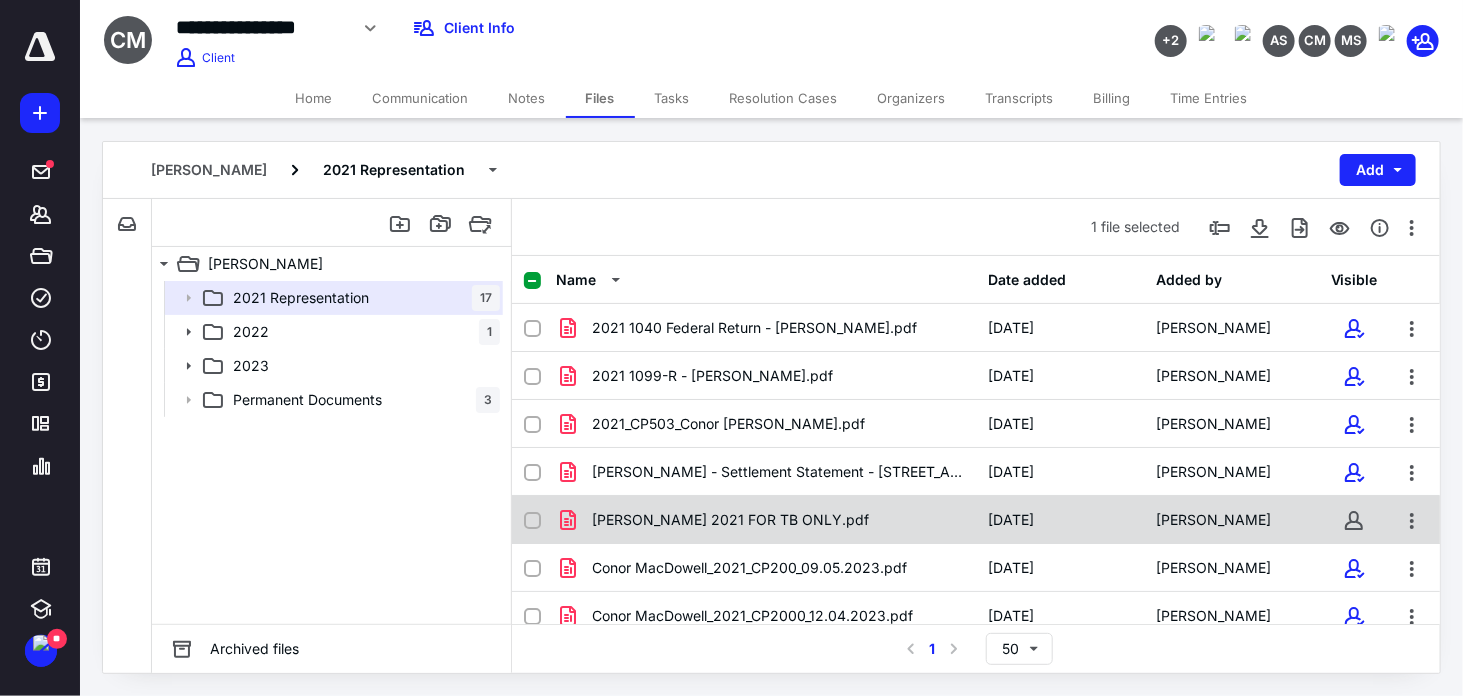 click on "Conor MacDowell 2021 FOR TB ONLY.pdf 6/19/2024 Patrick Parham" at bounding box center [976, 520] 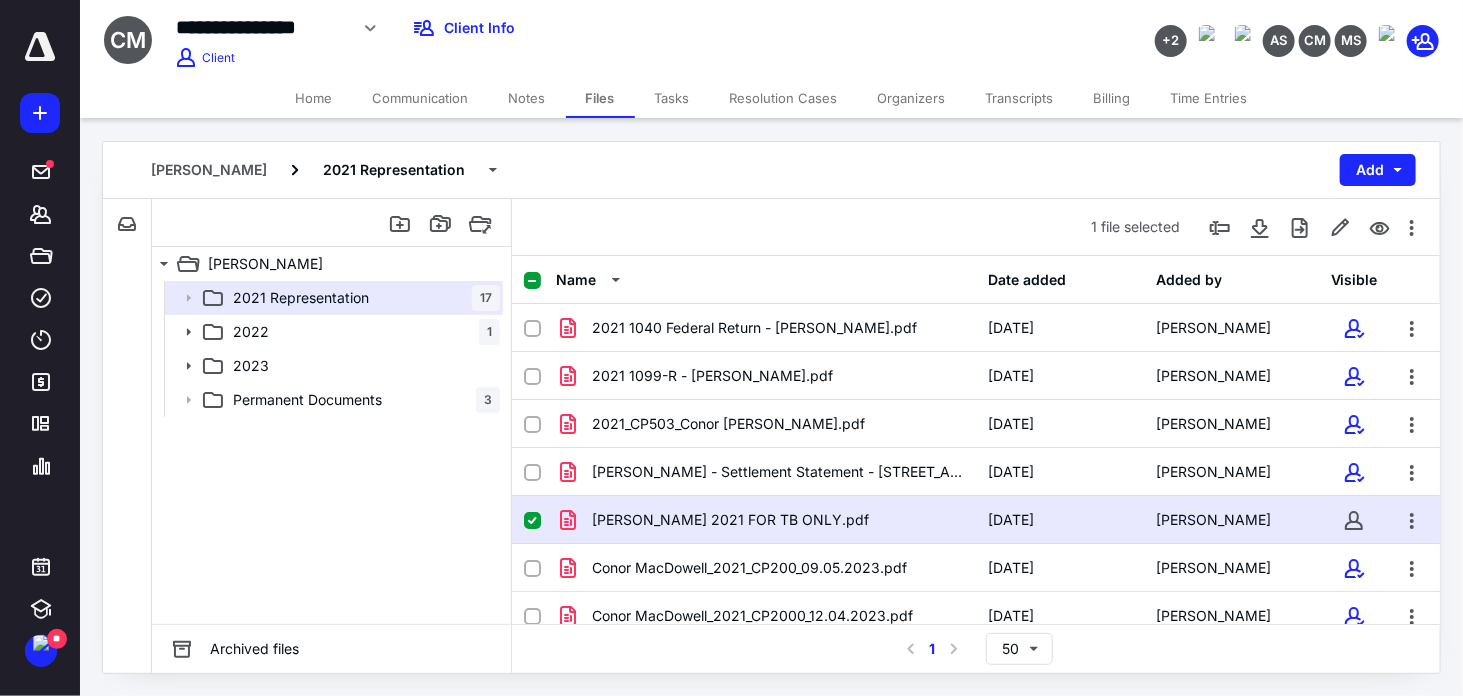 click on "Conor MacDowell 2021 FOR TB ONLY.pdf 6/19/2024 Patrick Parham" at bounding box center (976, 520) 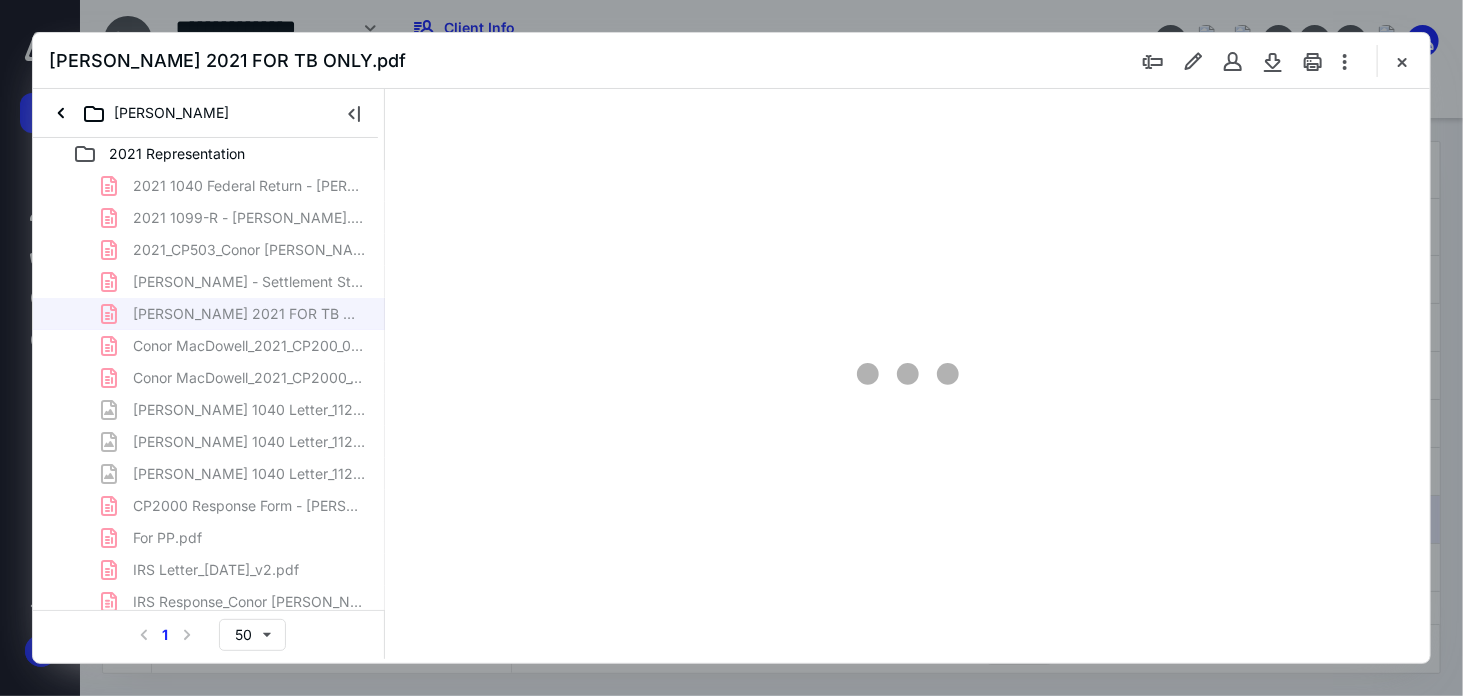 scroll, scrollTop: 0, scrollLeft: 0, axis: both 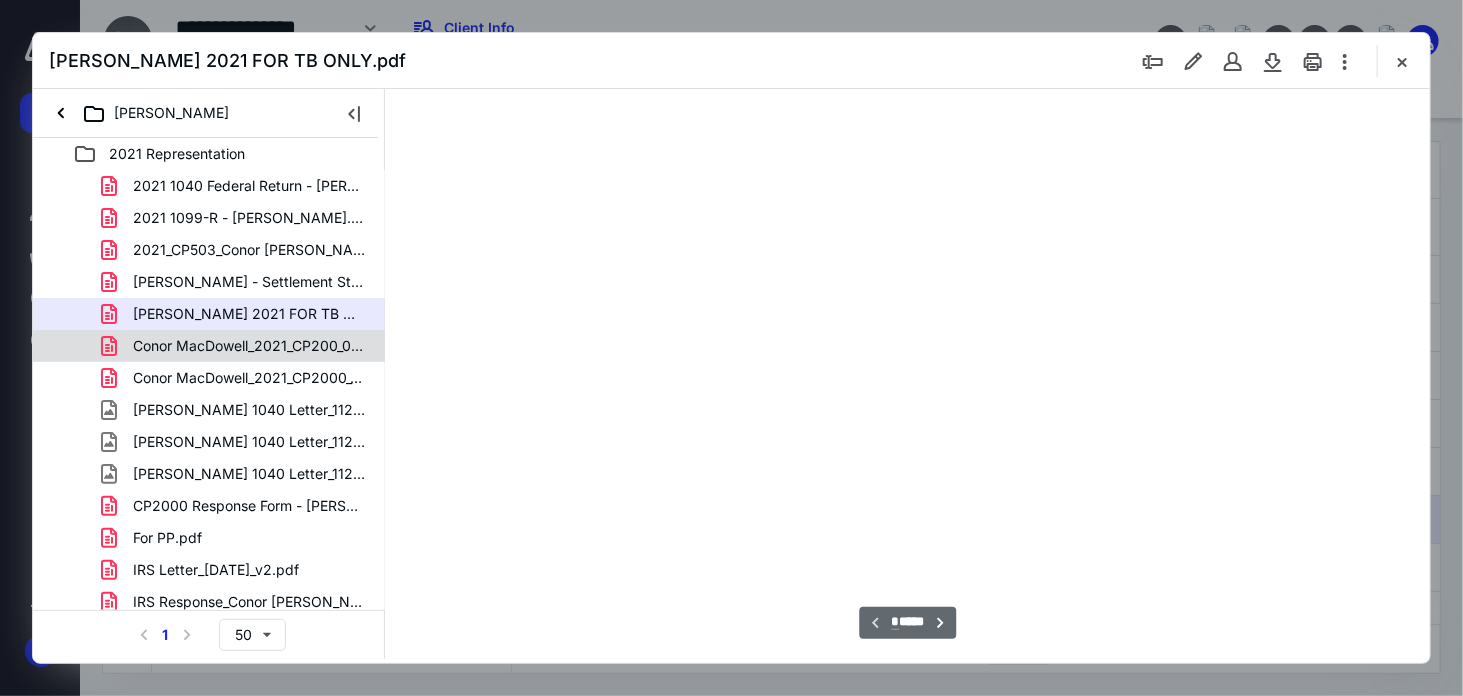 type on "167" 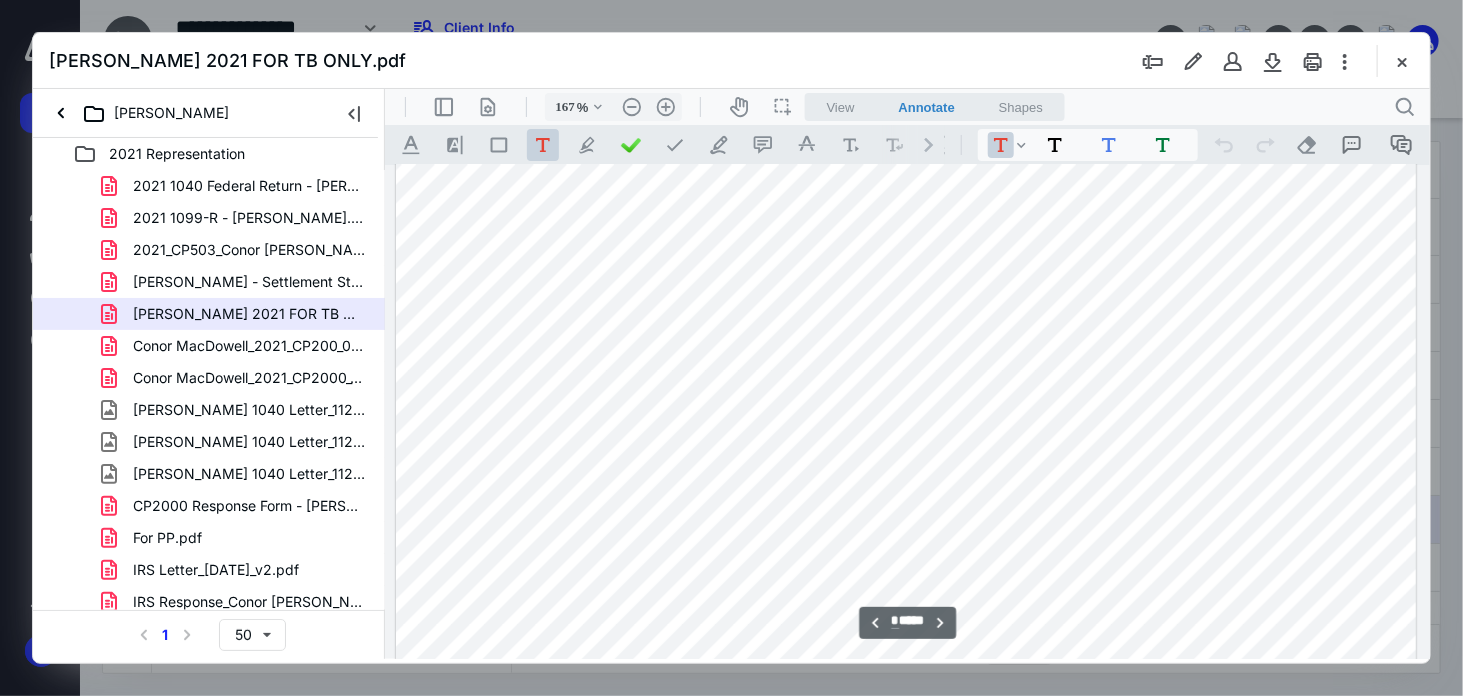 scroll, scrollTop: 1749, scrollLeft: 0, axis: vertical 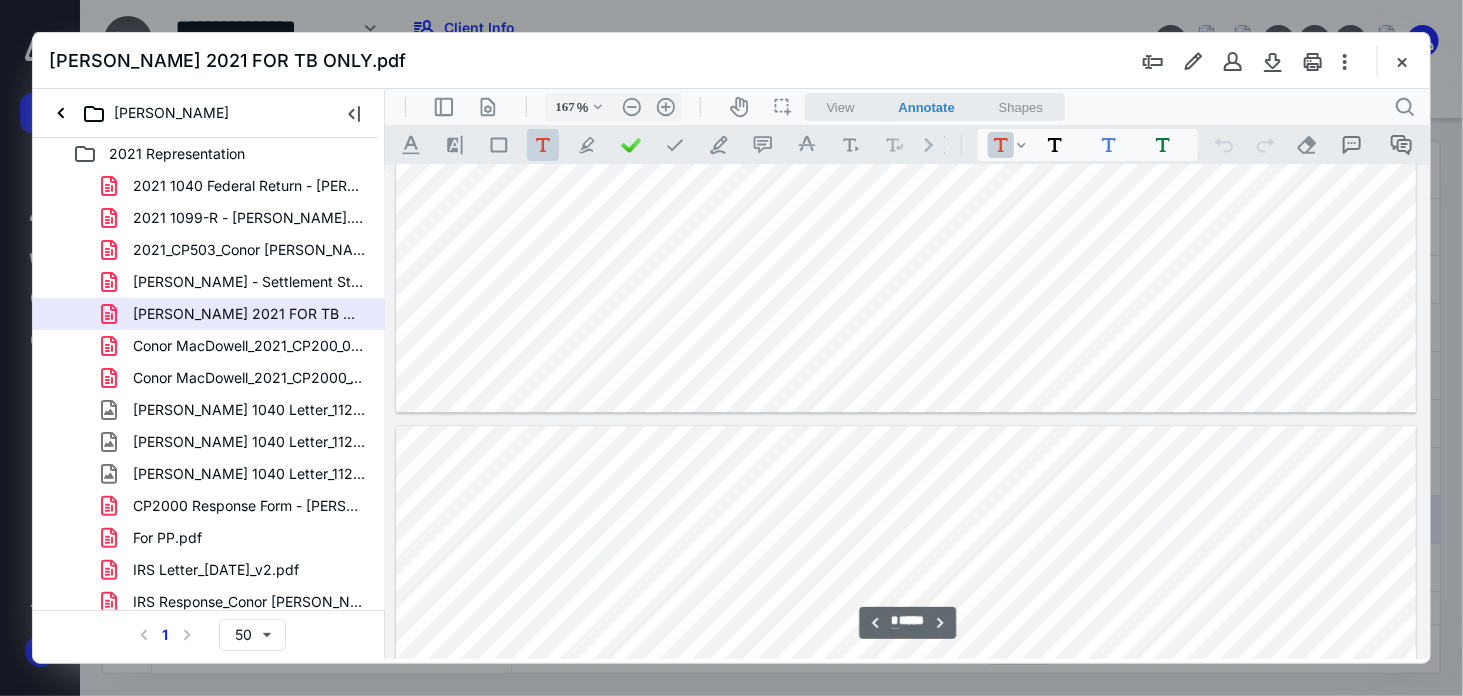 type on "*" 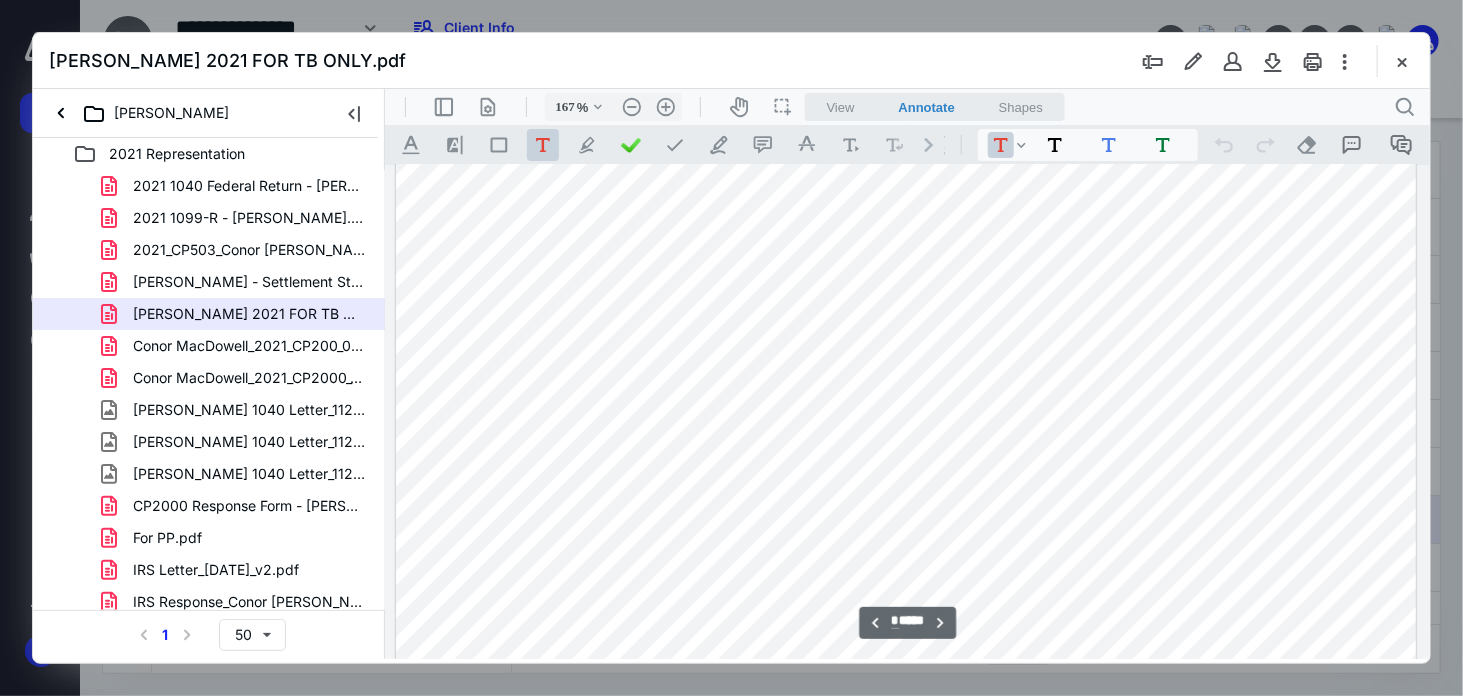 scroll, scrollTop: 3082, scrollLeft: 0, axis: vertical 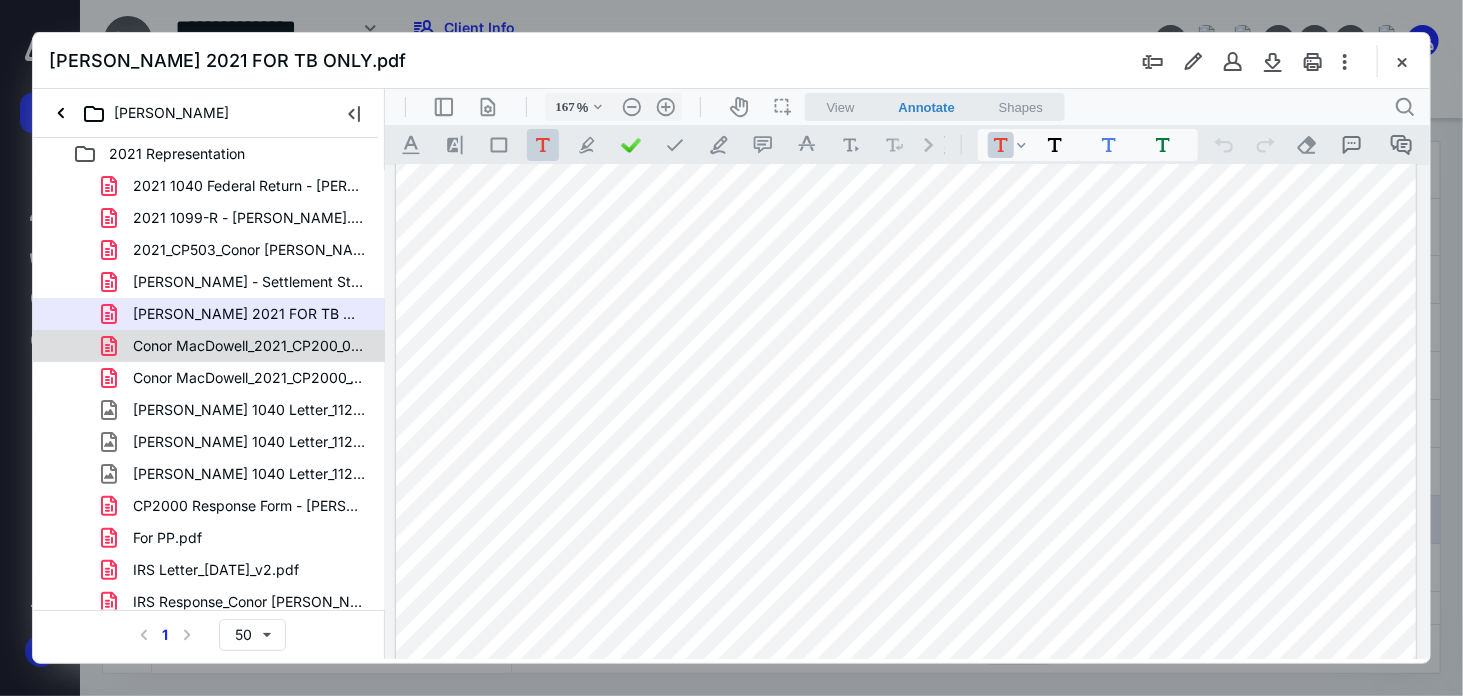 click on "Conor MacDowell_2021_CP200_09.05.2023.pdf" at bounding box center [249, 346] 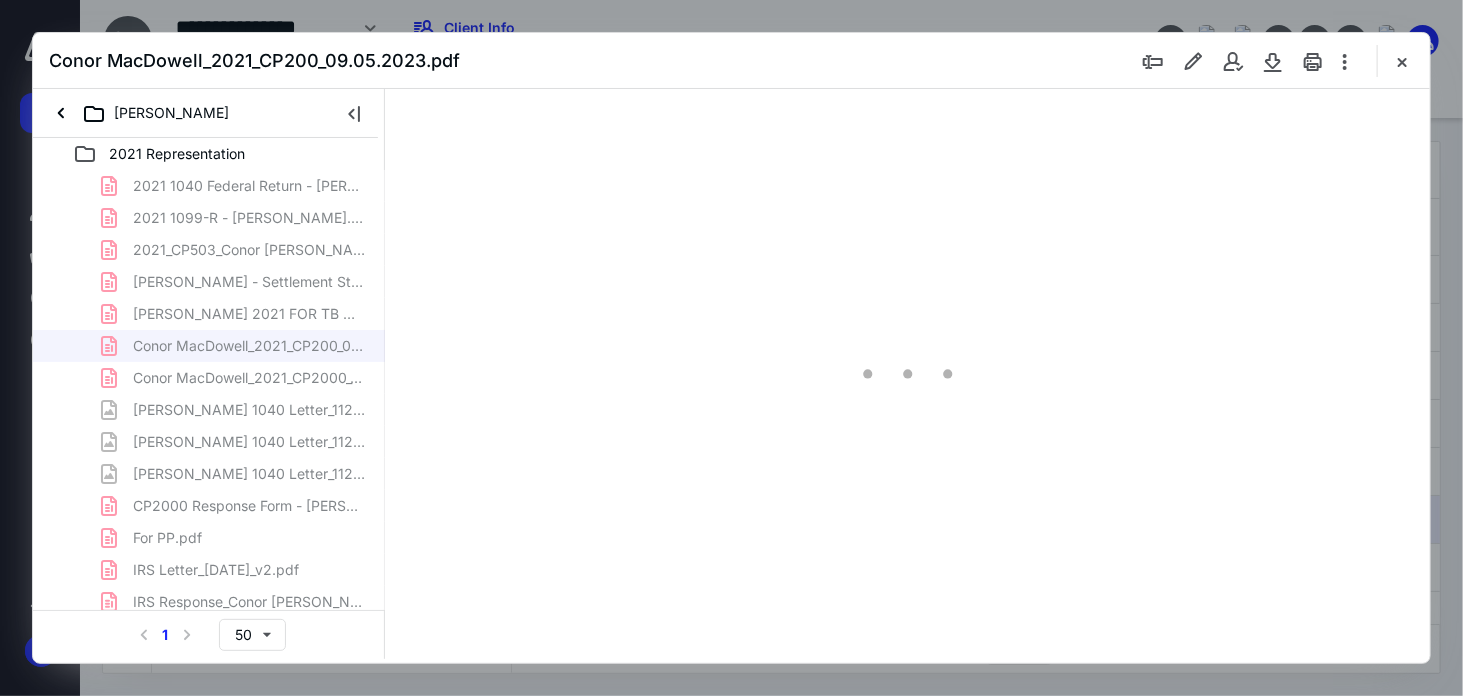 scroll, scrollTop: 82, scrollLeft: 0, axis: vertical 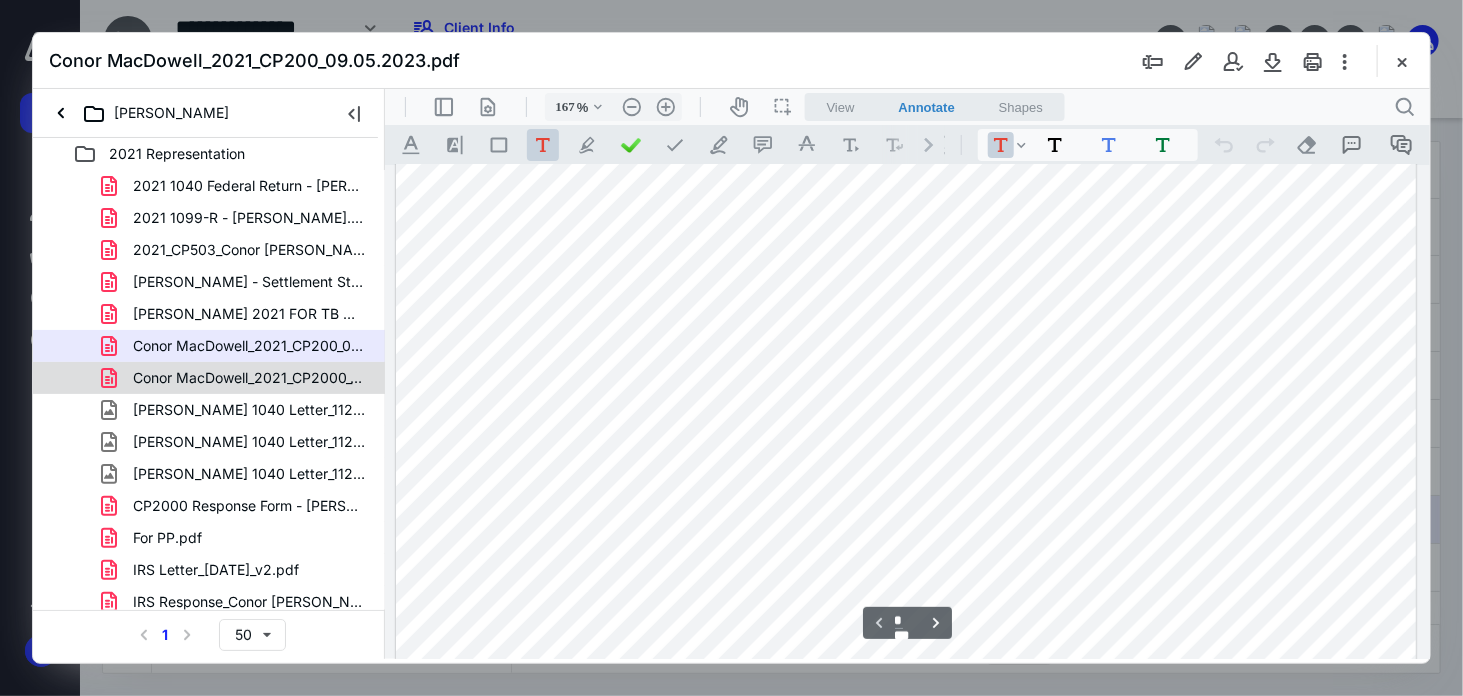 click on "Conor MacDowell_2021_CP2000_12.04.2023.pdf" at bounding box center [249, 378] 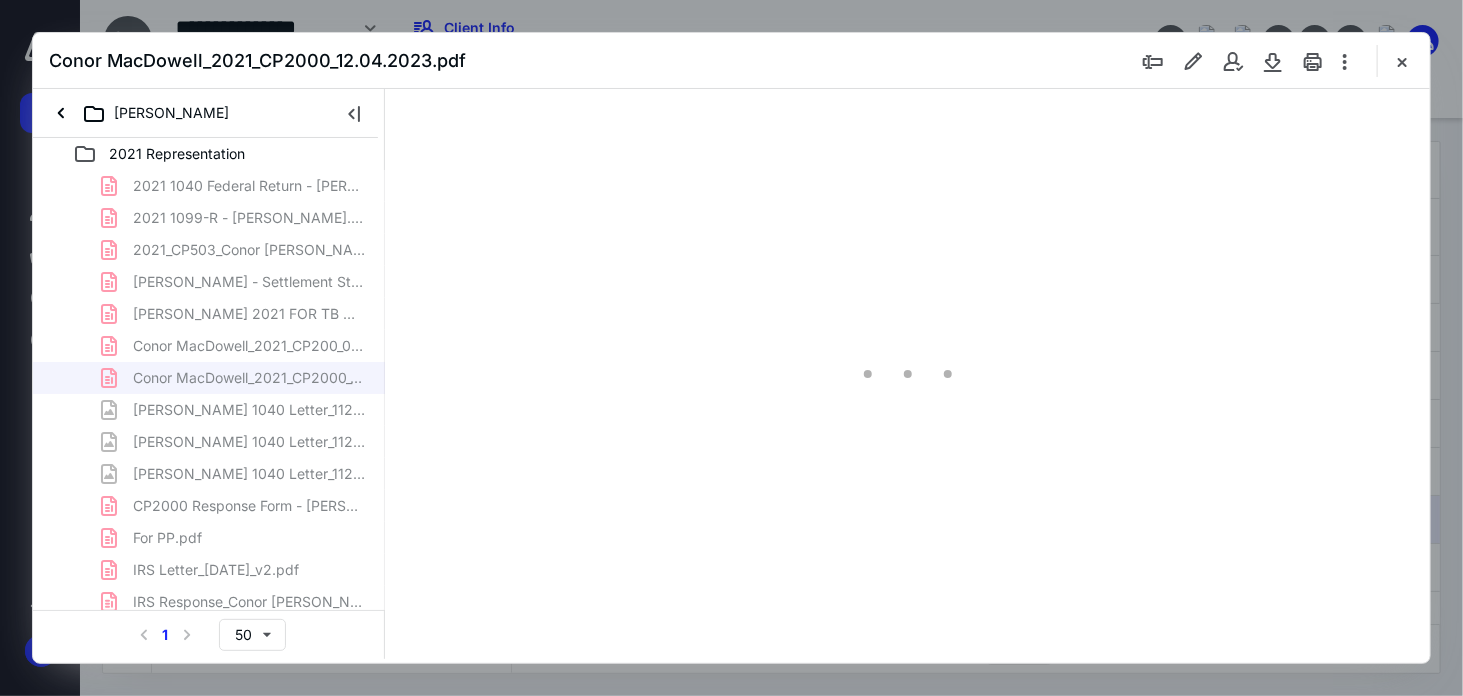 type on "167" 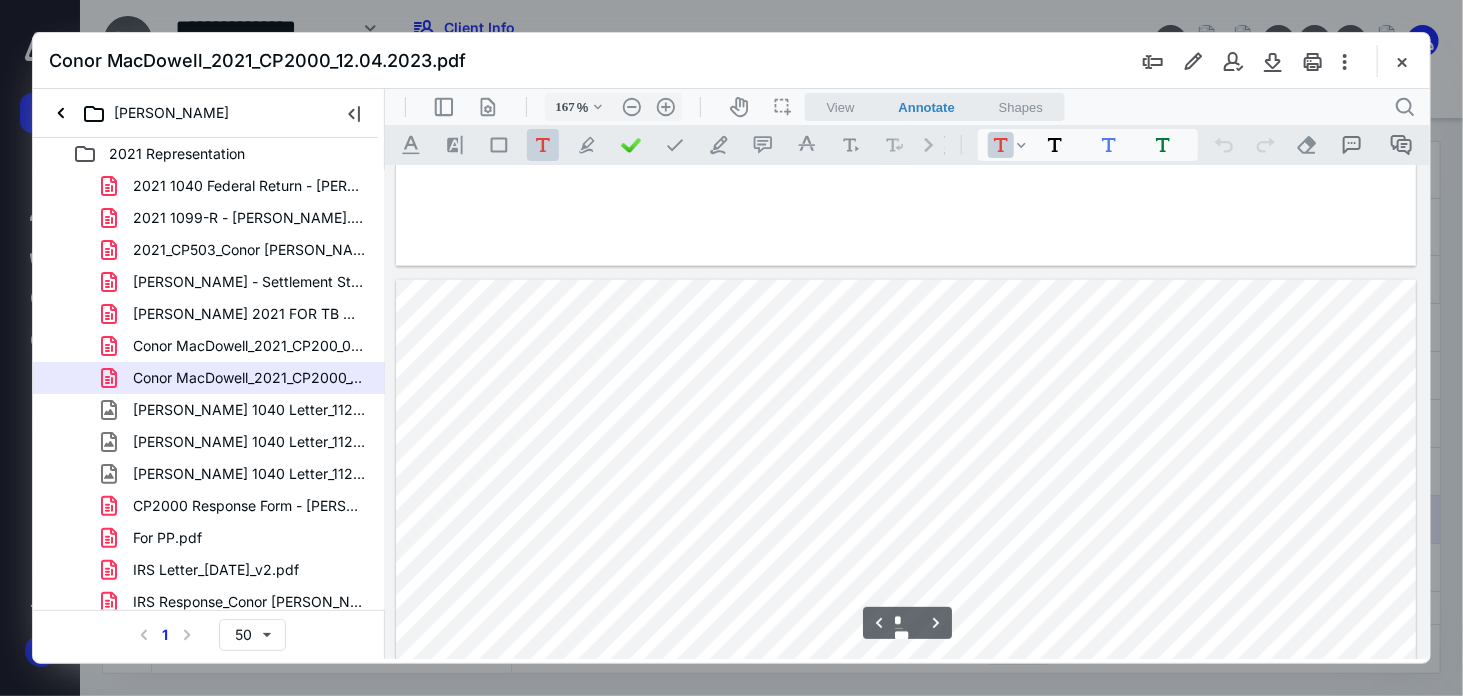 scroll, scrollTop: 1178, scrollLeft: 0, axis: vertical 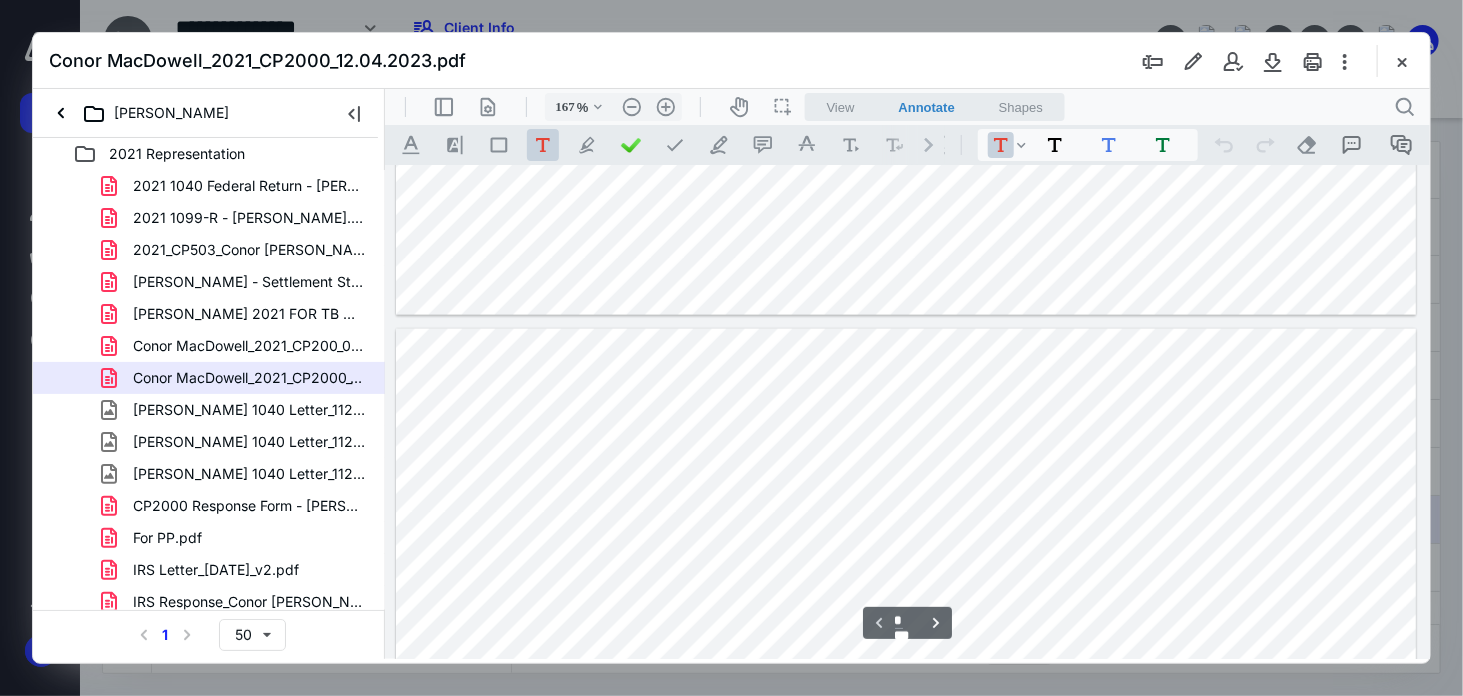 type on "*" 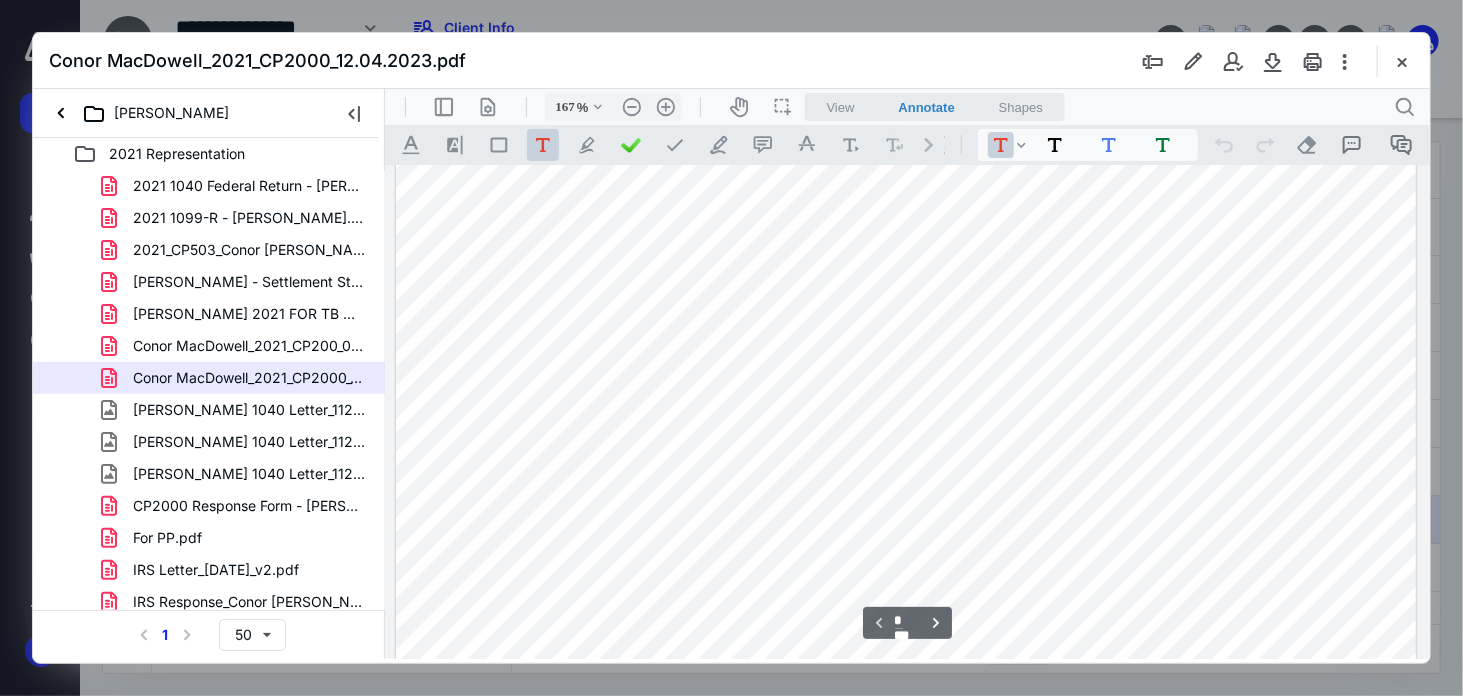 scroll, scrollTop: 0, scrollLeft: 0, axis: both 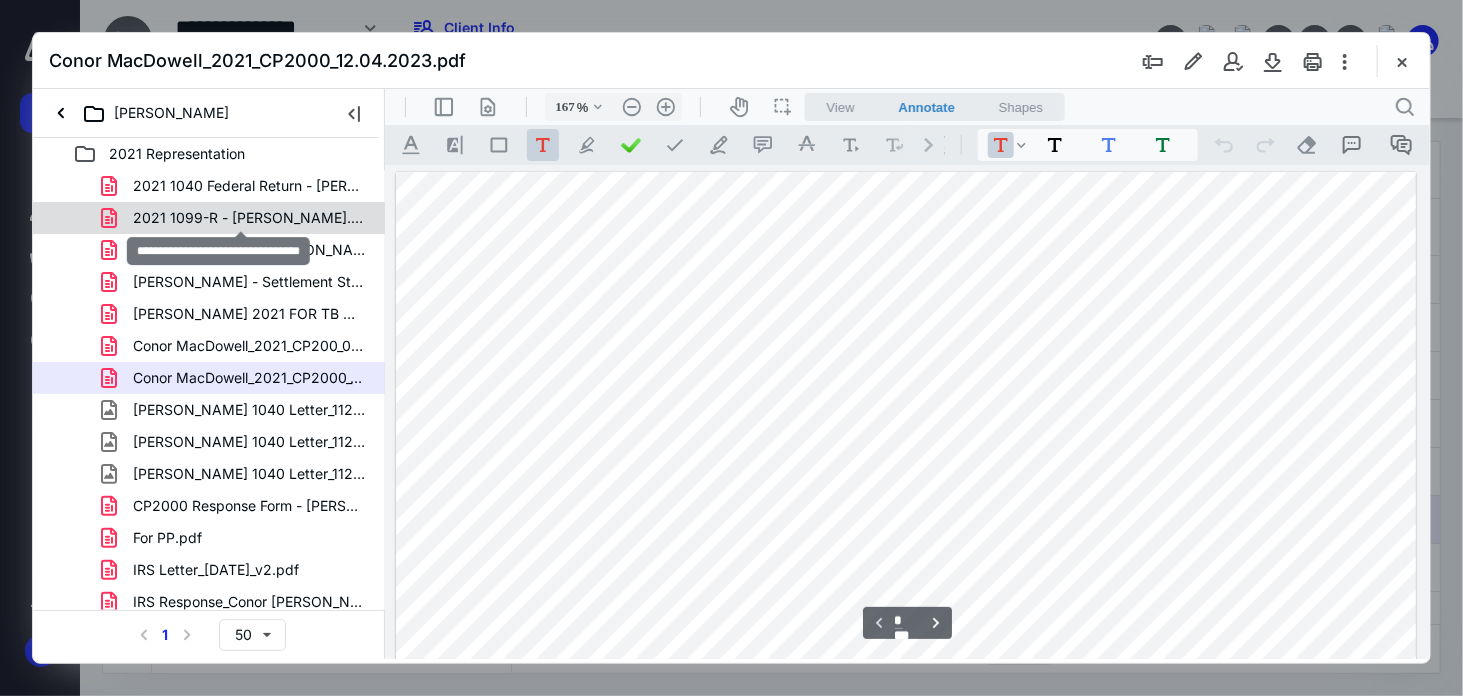 click on "2021 1099-R - Conor MacDowell.pdf" at bounding box center [249, 218] 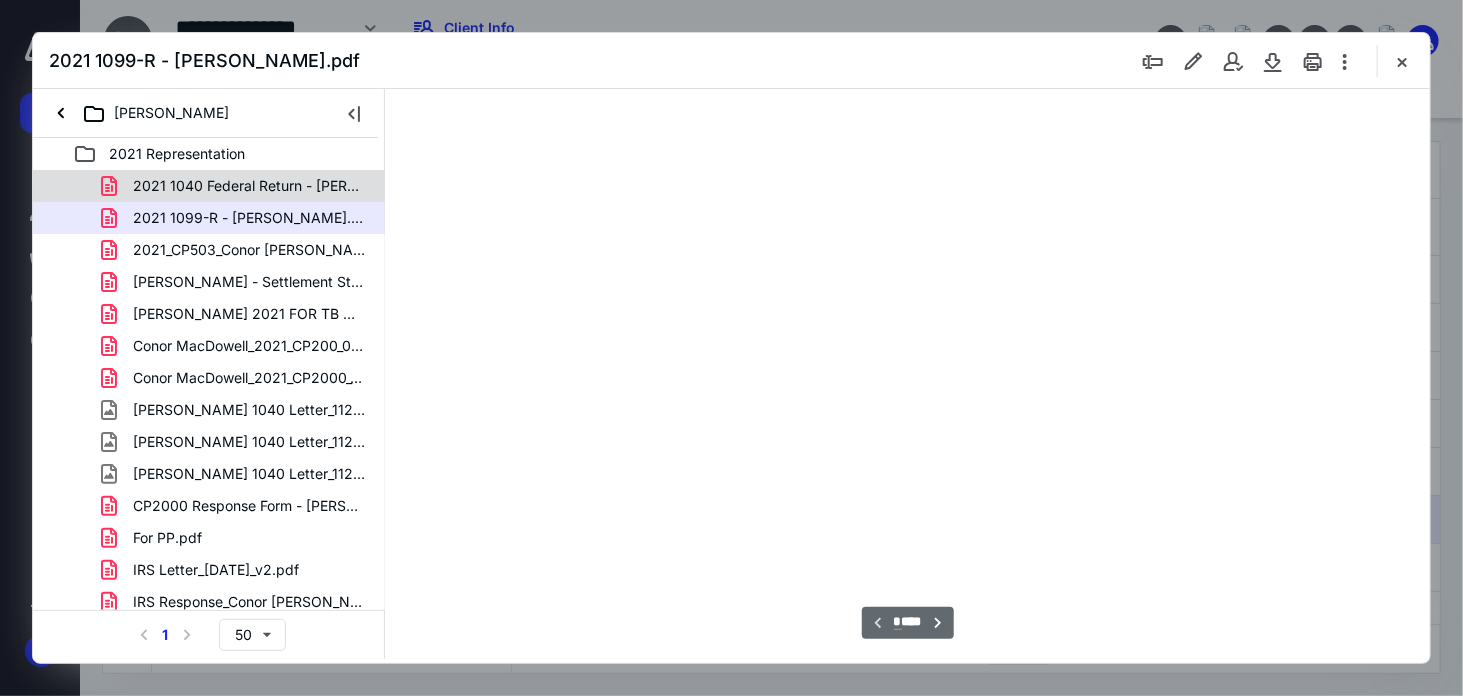 scroll, scrollTop: 82, scrollLeft: 0, axis: vertical 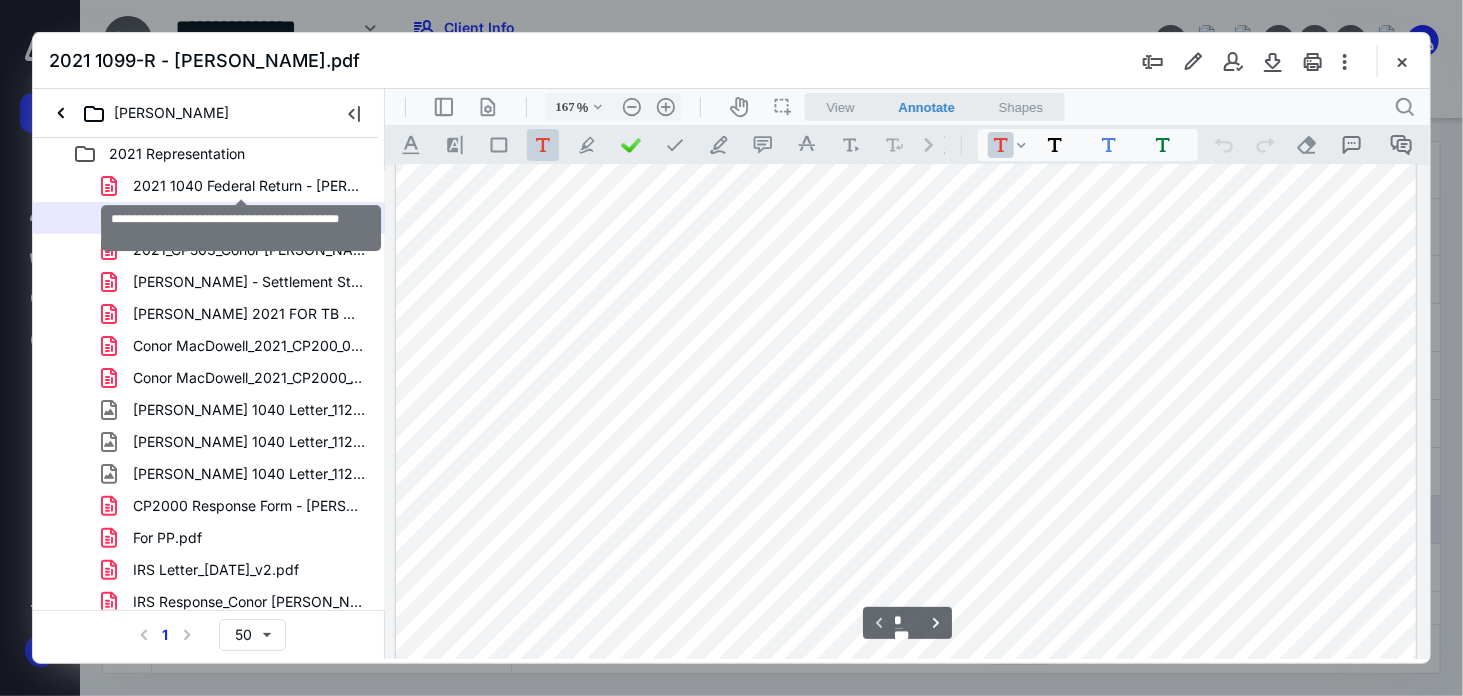 click on "2021 1040 Federal Return - Conor MacDowell.pdf" at bounding box center (249, 186) 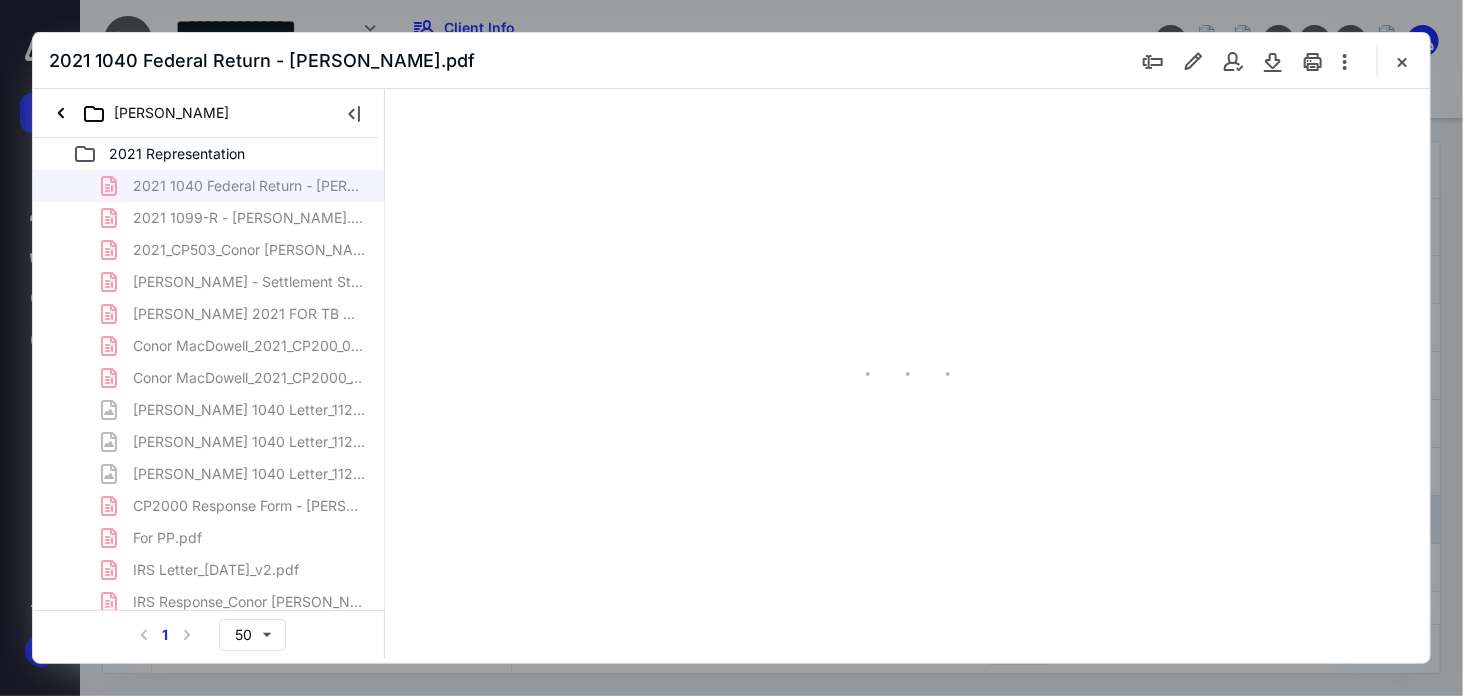 type on "167" 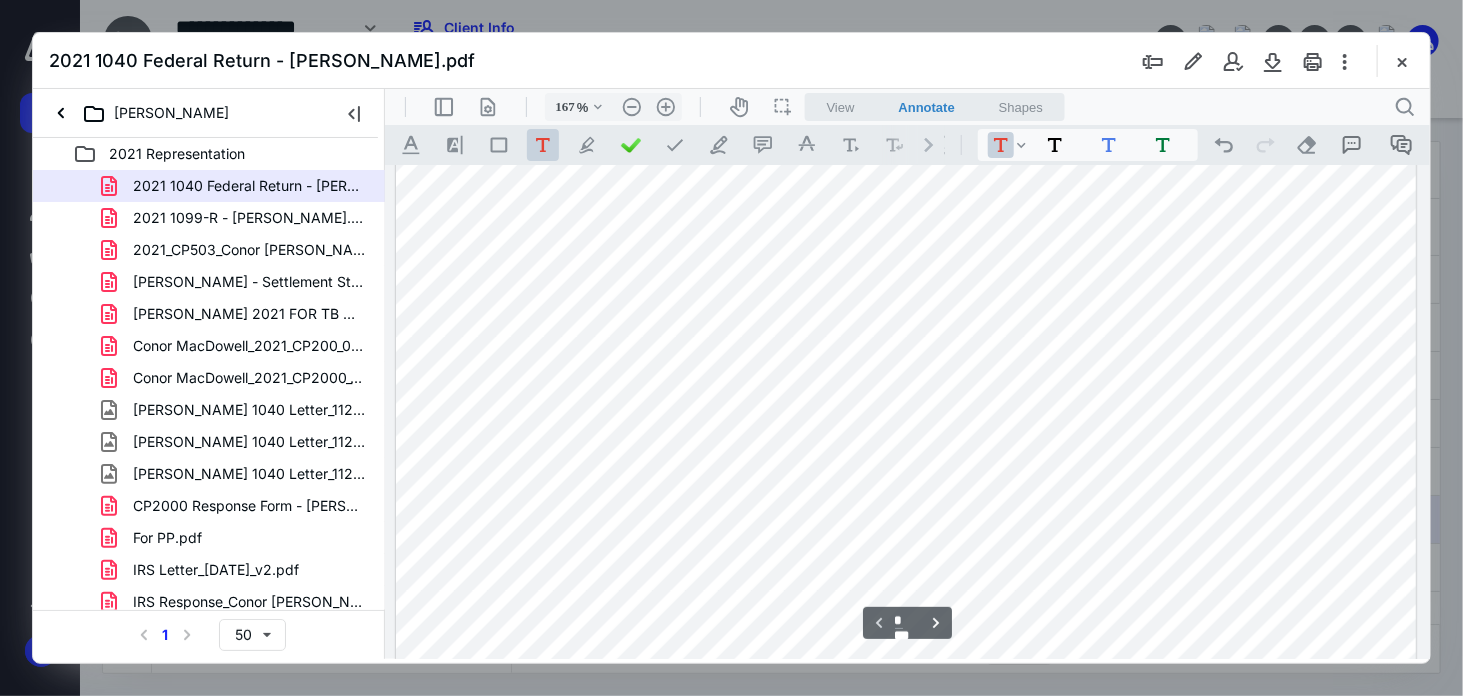 scroll, scrollTop: 1416, scrollLeft: 0, axis: vertical 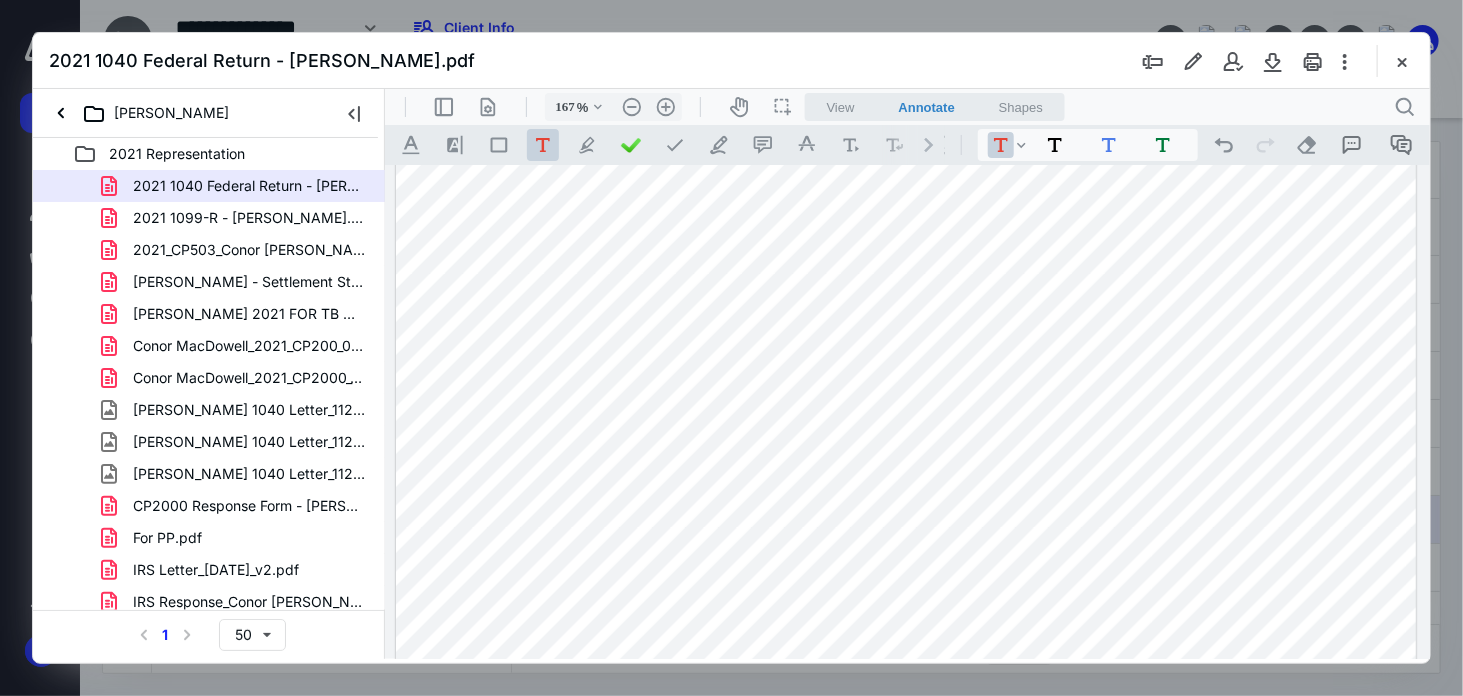 type on "*" 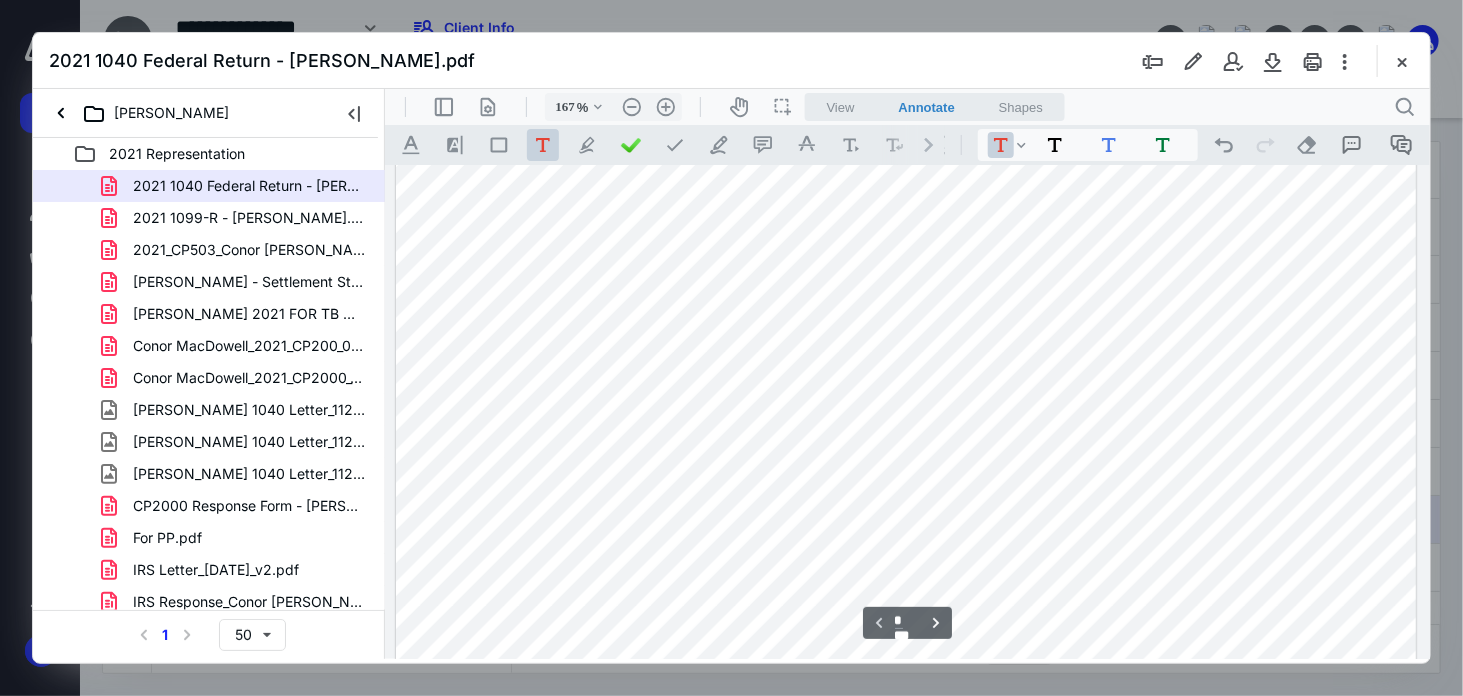 scroll, scrollTop: 749, scrollLeft: 0, axis: vertical 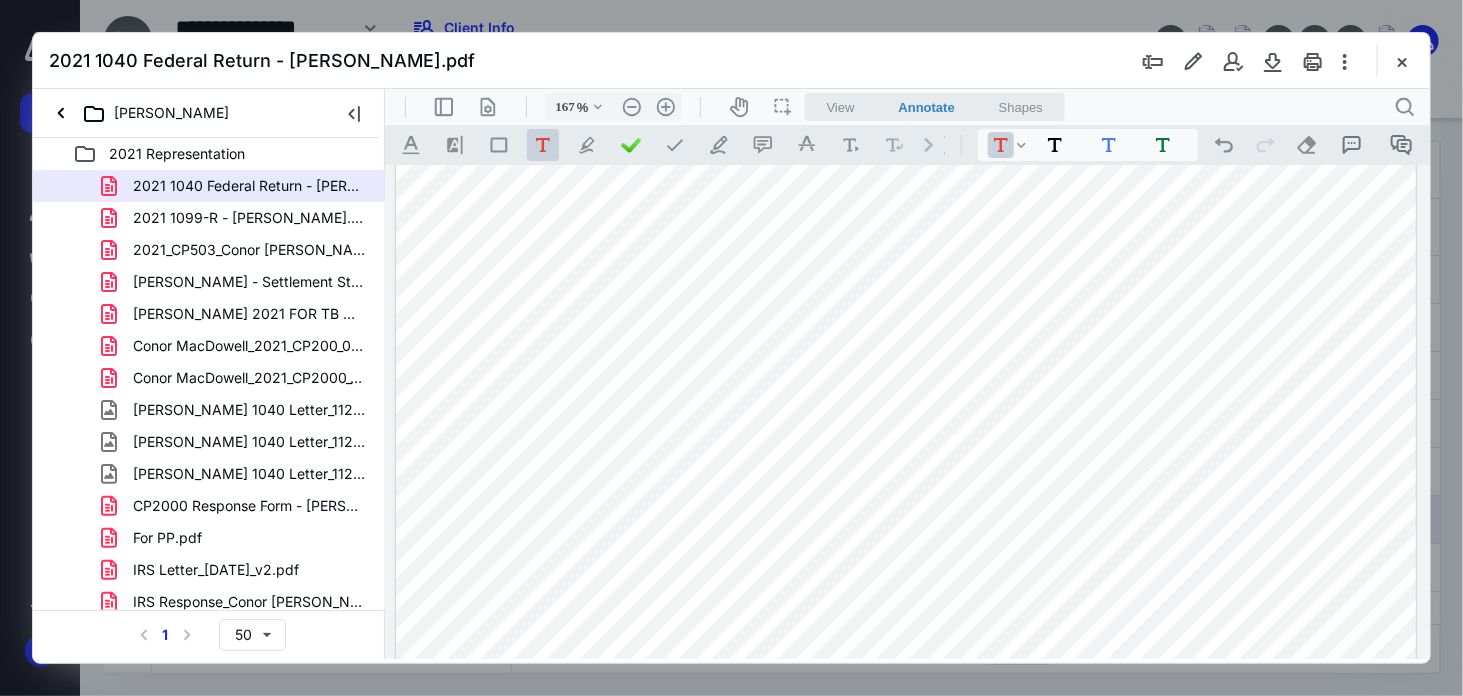 drag, startPoint x: 254, startPoint y: 411, endPoint x: 329, endPoint y: 418, distance: 75.32596 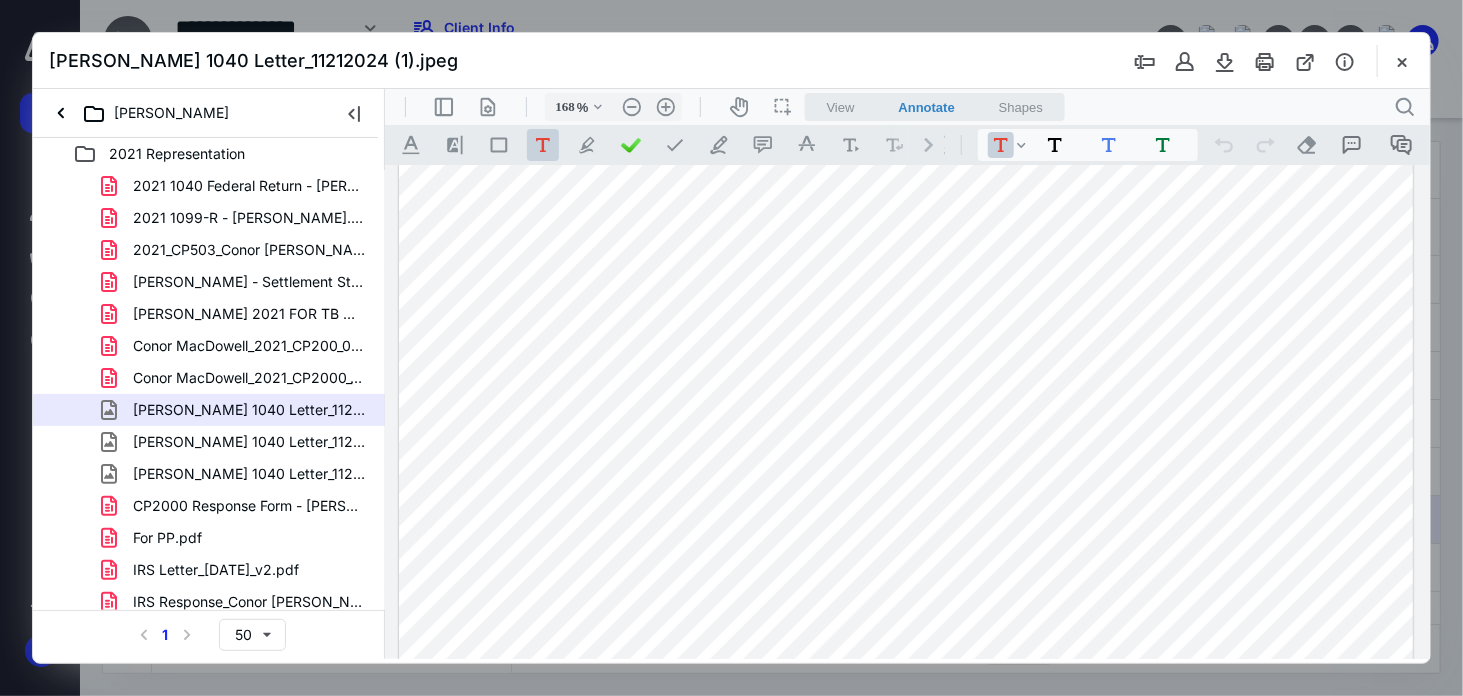 scroll, scrollTop: 666, scrollLeft: 0, axis: vertical 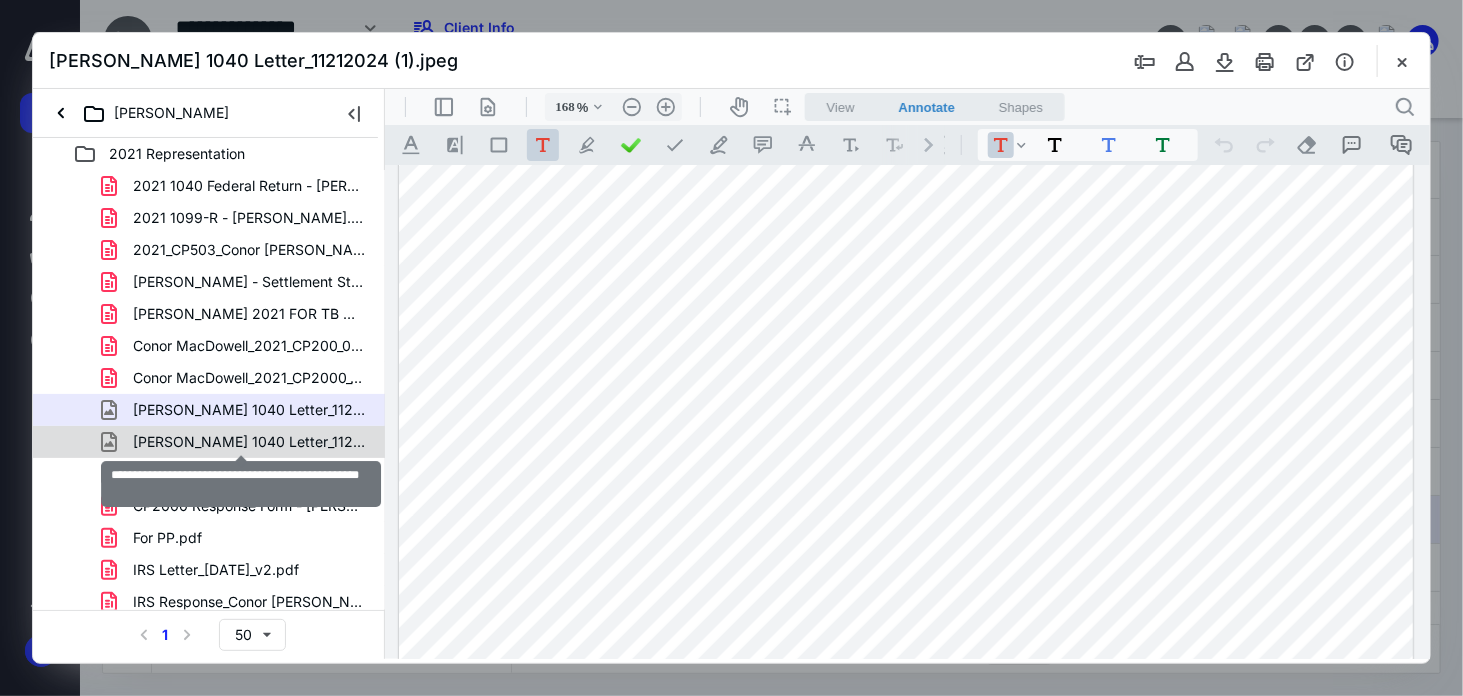click on "Conor MacDowell_Form 1040 Letter_11212024 (2).jpeg" at bounding box center (249, 442) 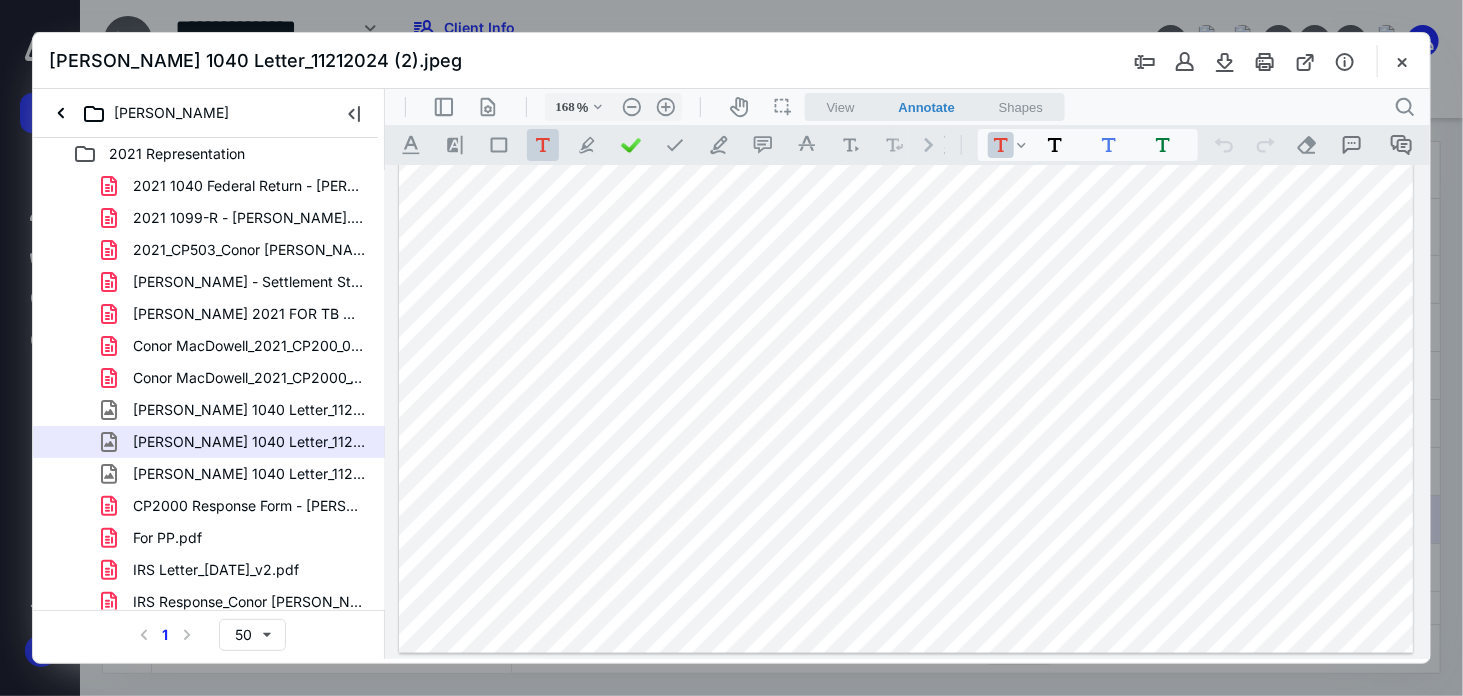 scroll, scrollTop: 0, scrollLeft: 0, axis: both 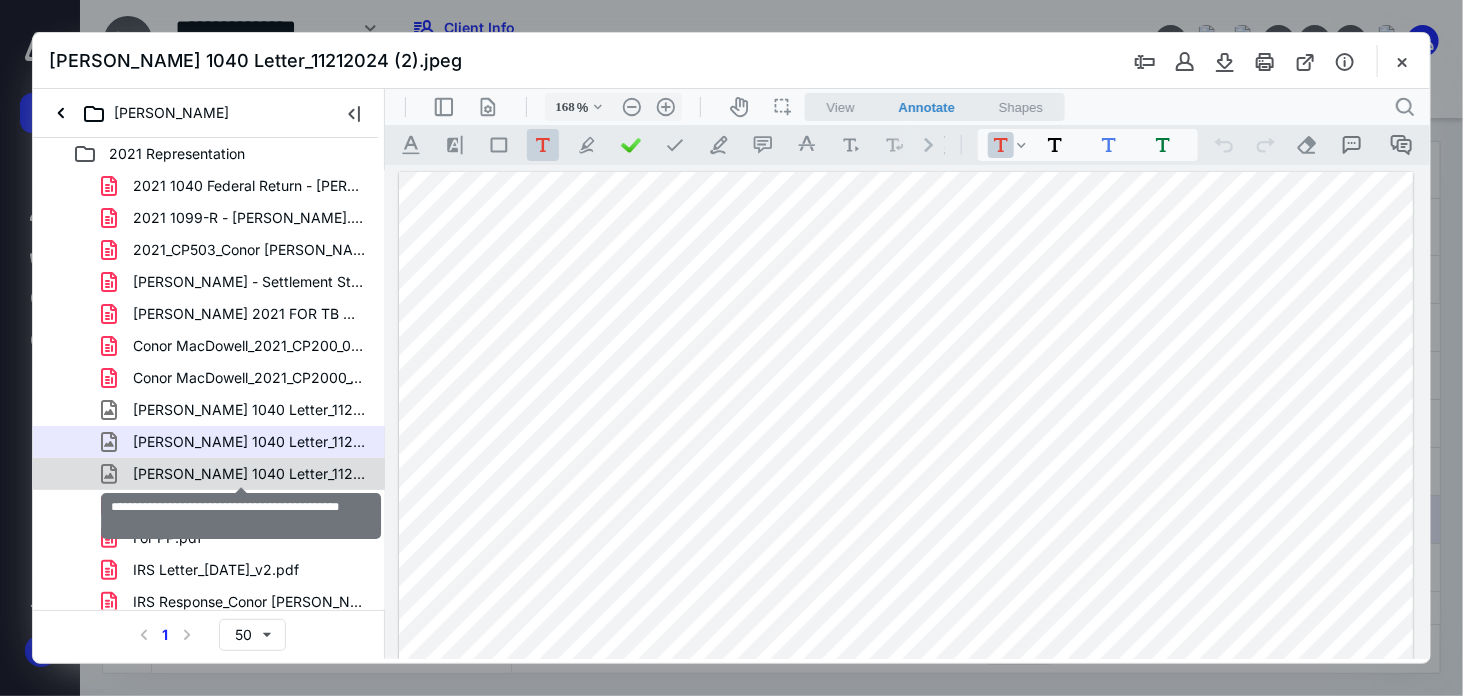 click on "Conor MacDowell_Form 1040 Letter_11212024.jpeg" at bounding box center [249, 474] 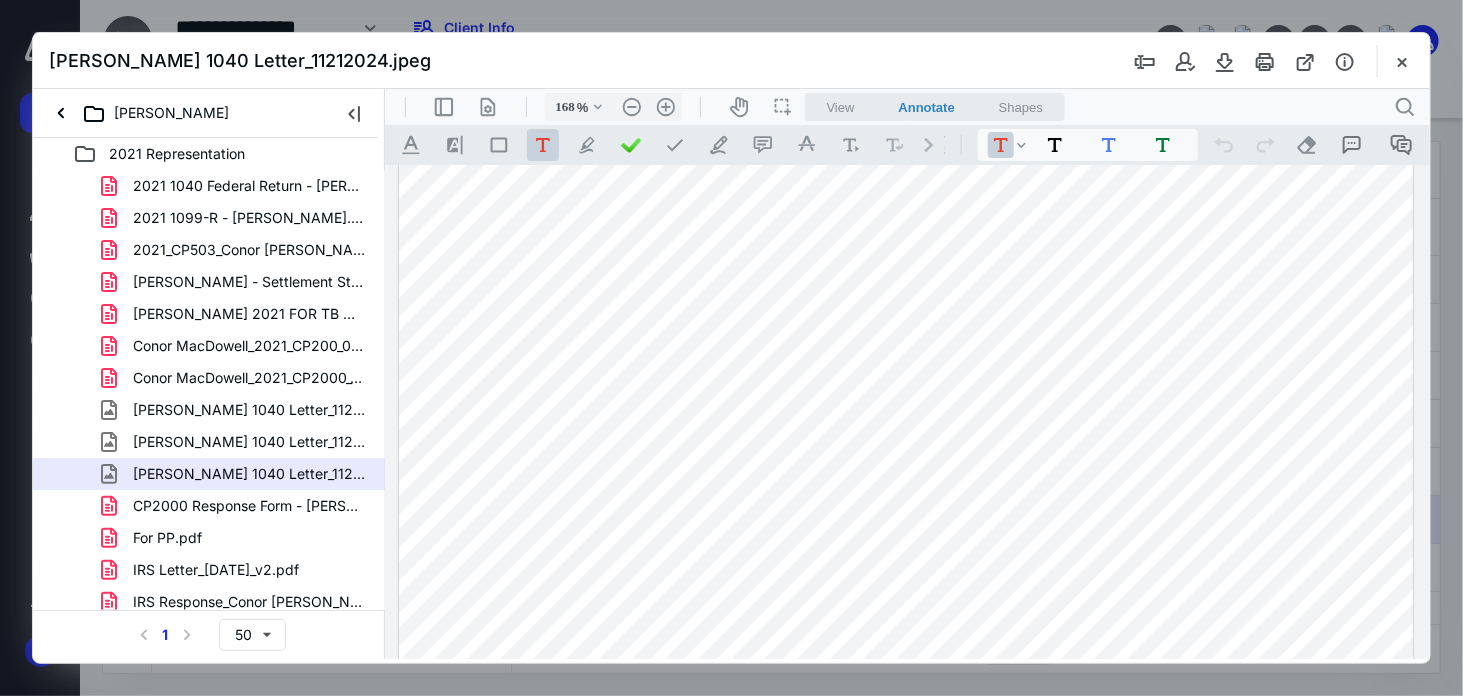 scroll, scrollTop: 843, scrollLeft: 0, axis: vertical 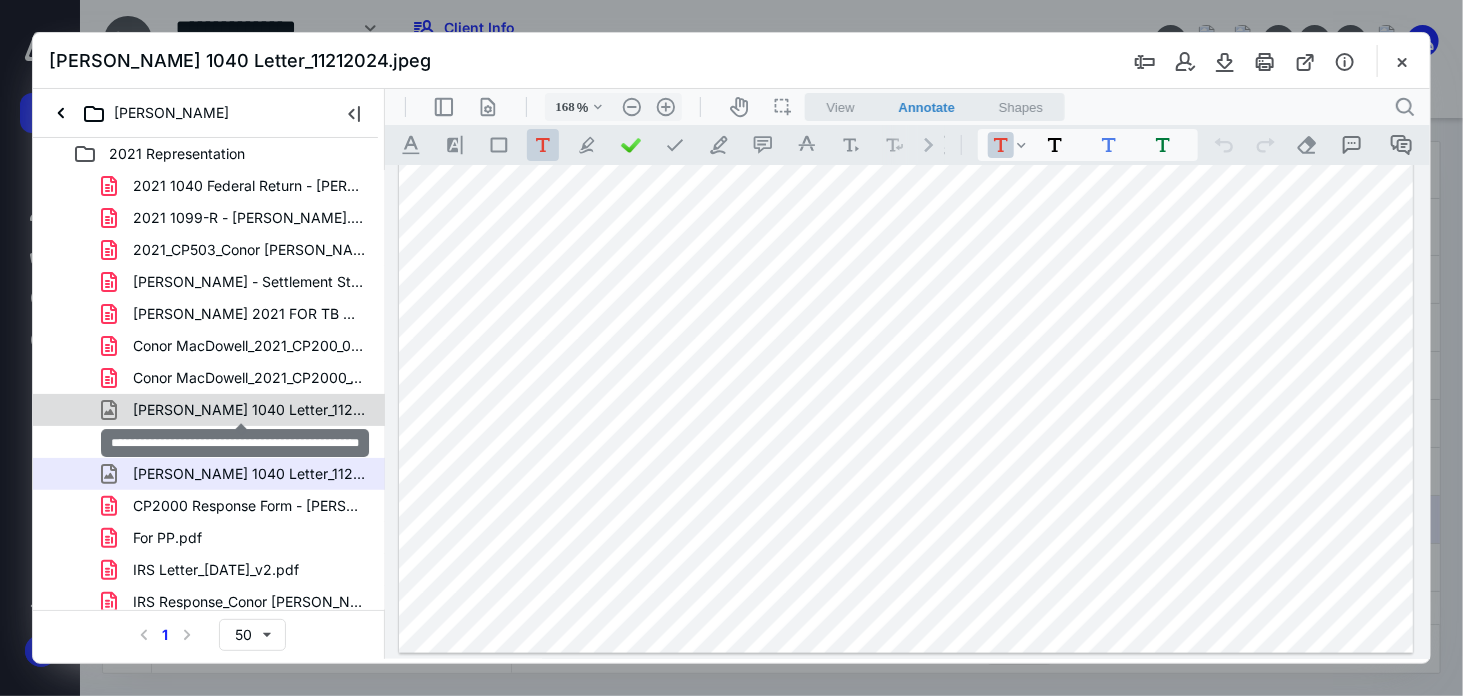 click on "Conor MacDowell_Form 1040 Letter_11212024 (1).jpeg" at bounding box center (249, 410) 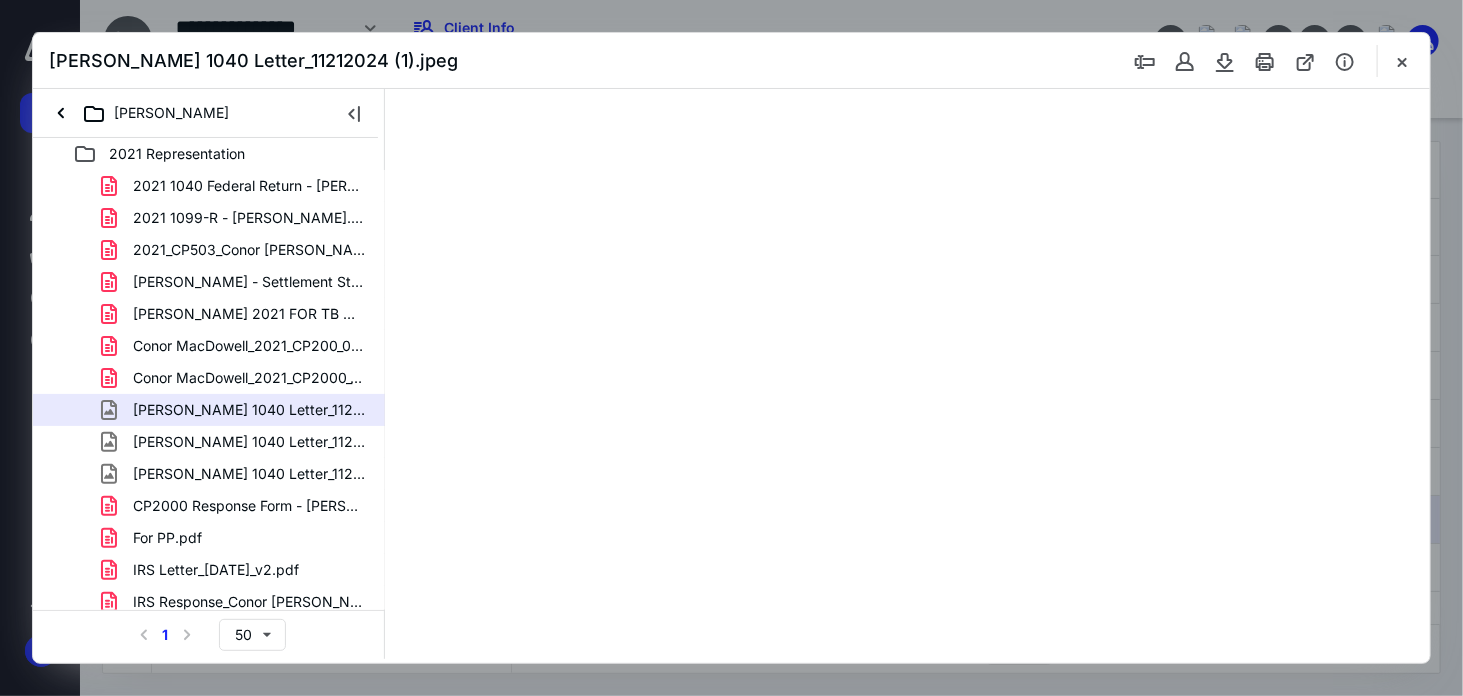scroll, scrollTop: 0, scrollLeft: 0, axis: both 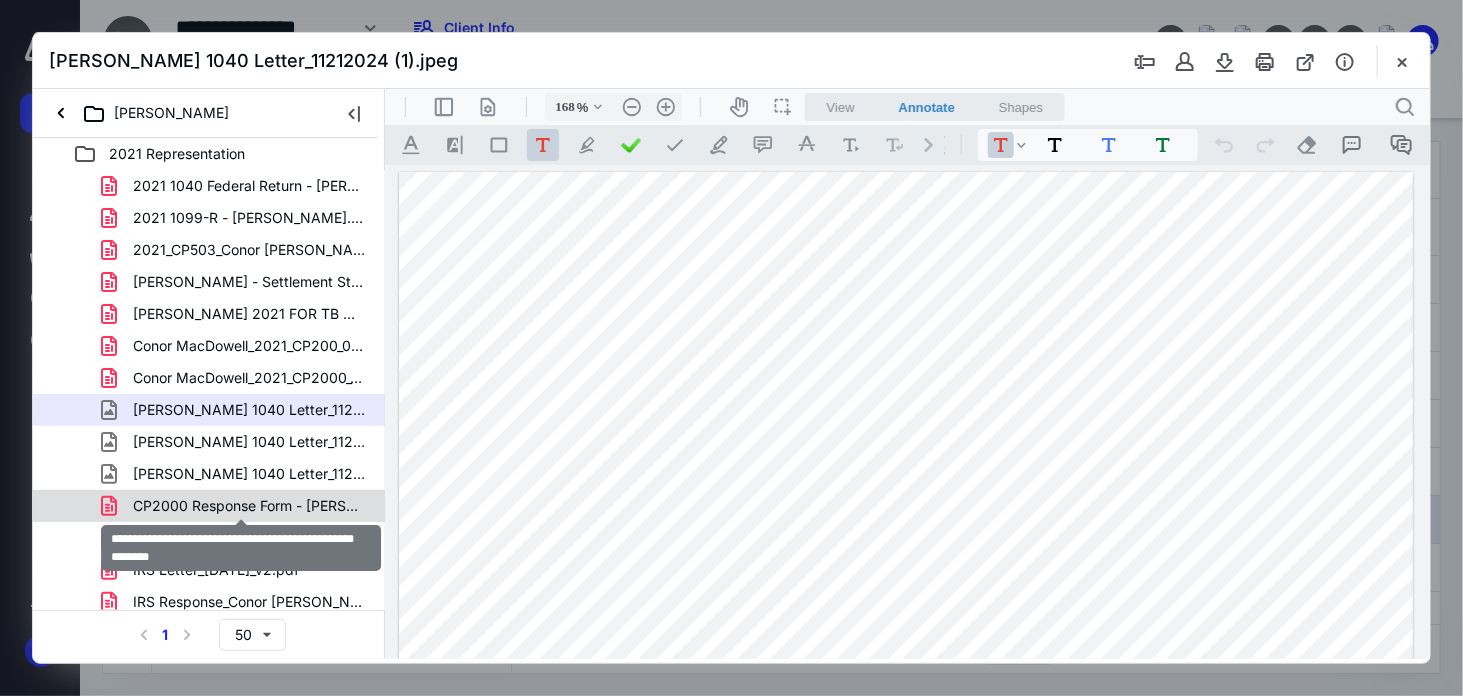 click on "CP2000 Response Form - Conor MacDowell - Tax Year 2021.pdf" at bounding box center (249, 506) 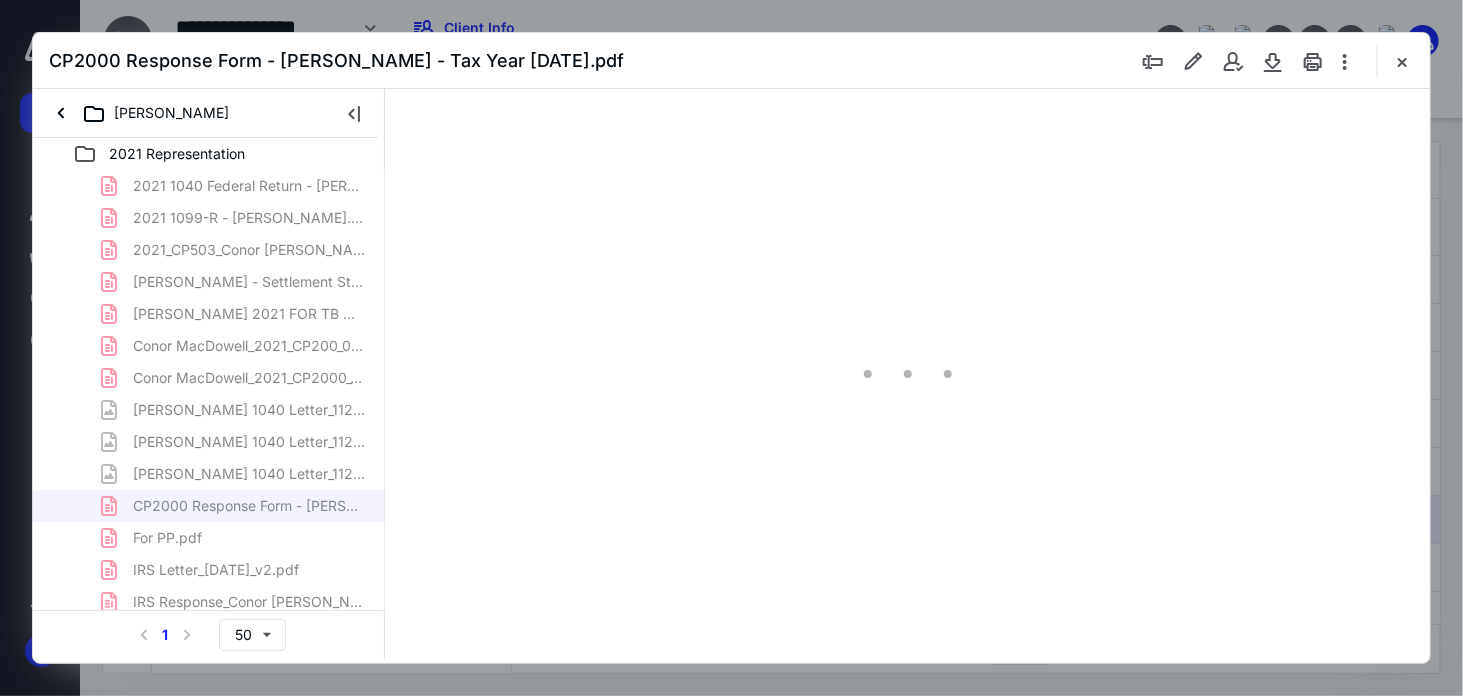 type on "167" 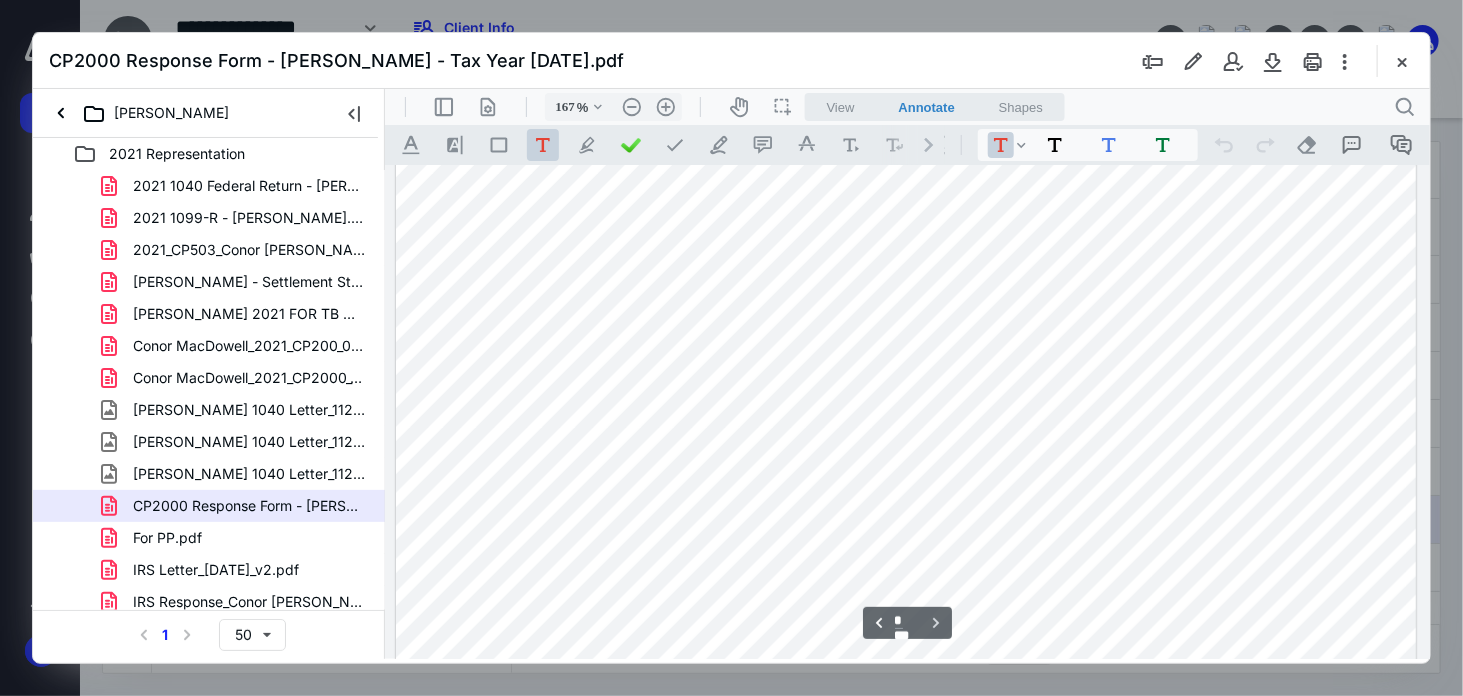 type on "*" 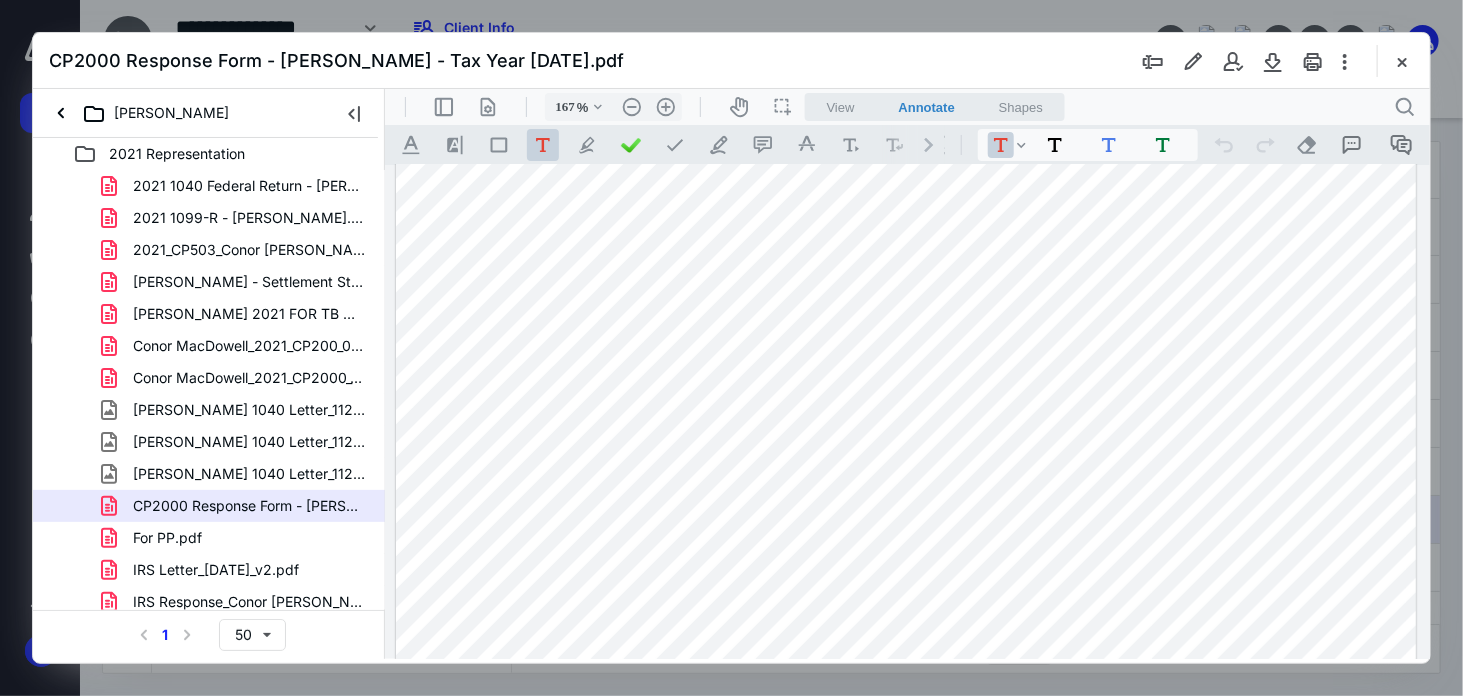 scroll, scrollTop: 0, scrollLeft: 0, axis: both 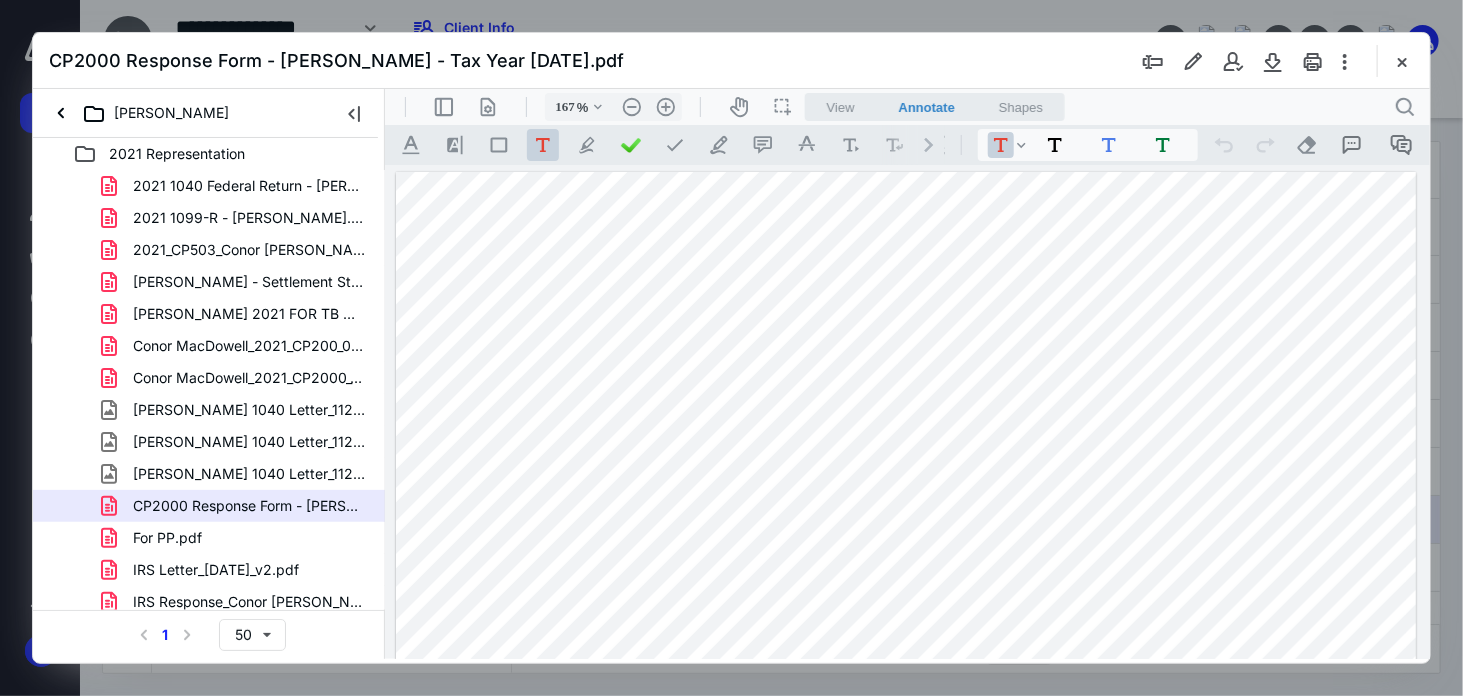 drag, startPoint x: 202, startPoint y: 543, endPoint x: 213, endPoint y: 544, distance: 11.045361 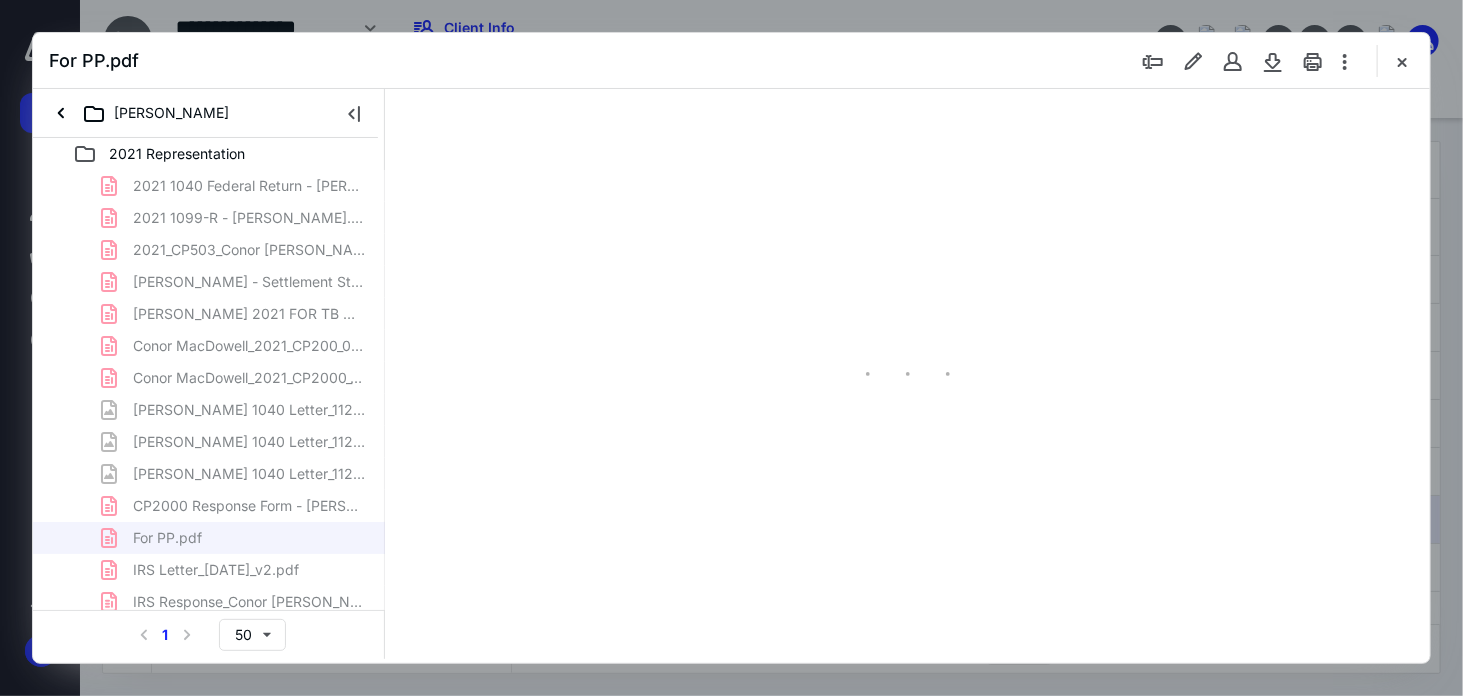 scroll, scrollTop: 82, scrollLeft: 0, axis: vertical 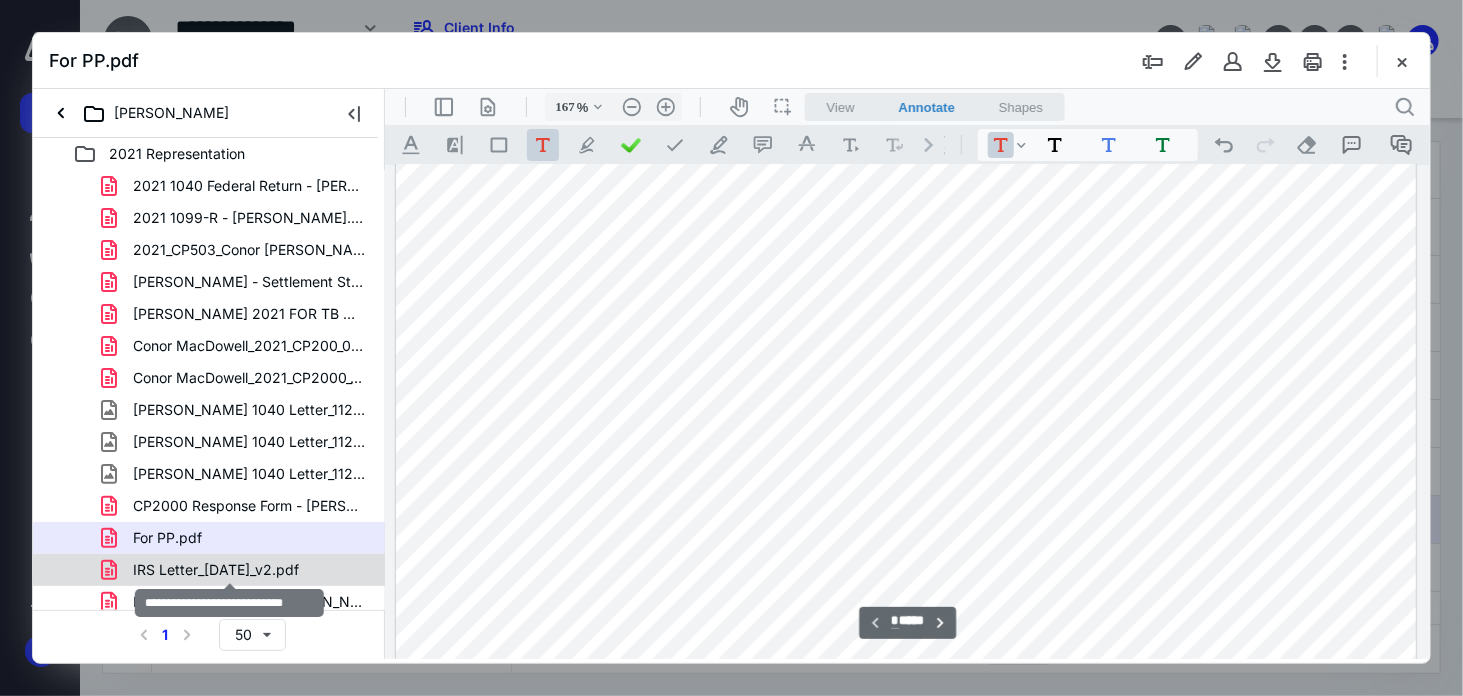 click on "IRS Letter_06.25.2023_v2.pdf" at bounding box center (216, 570) 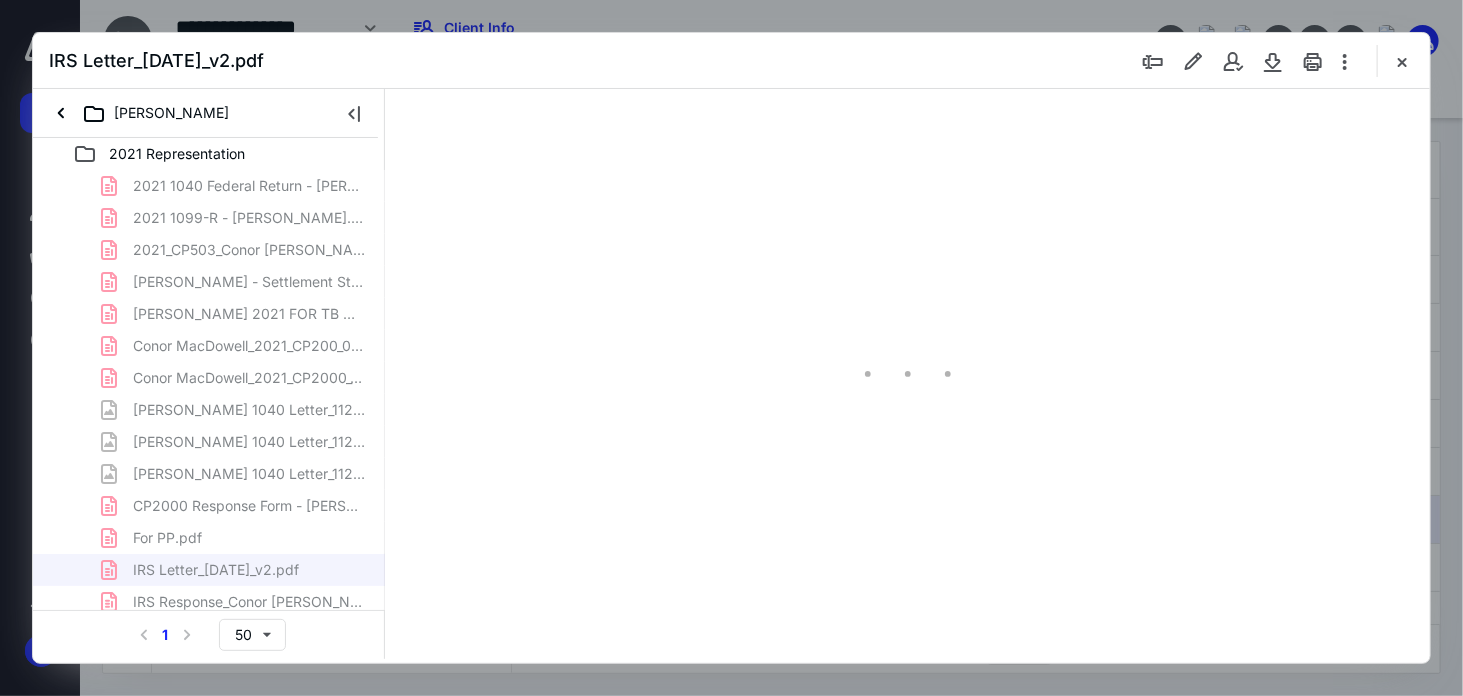 type on "167" 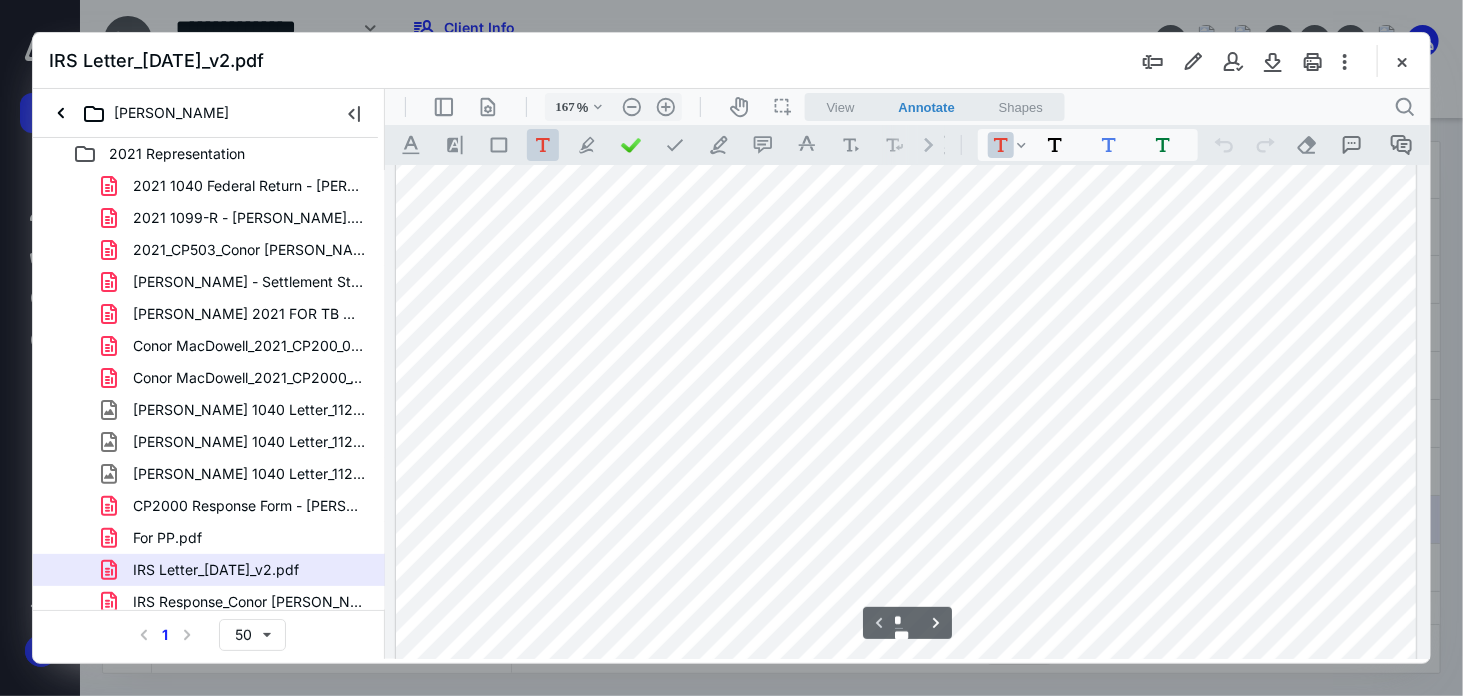 scroll, scrollTop: 749, scrollLeft: 0, axis: vertical 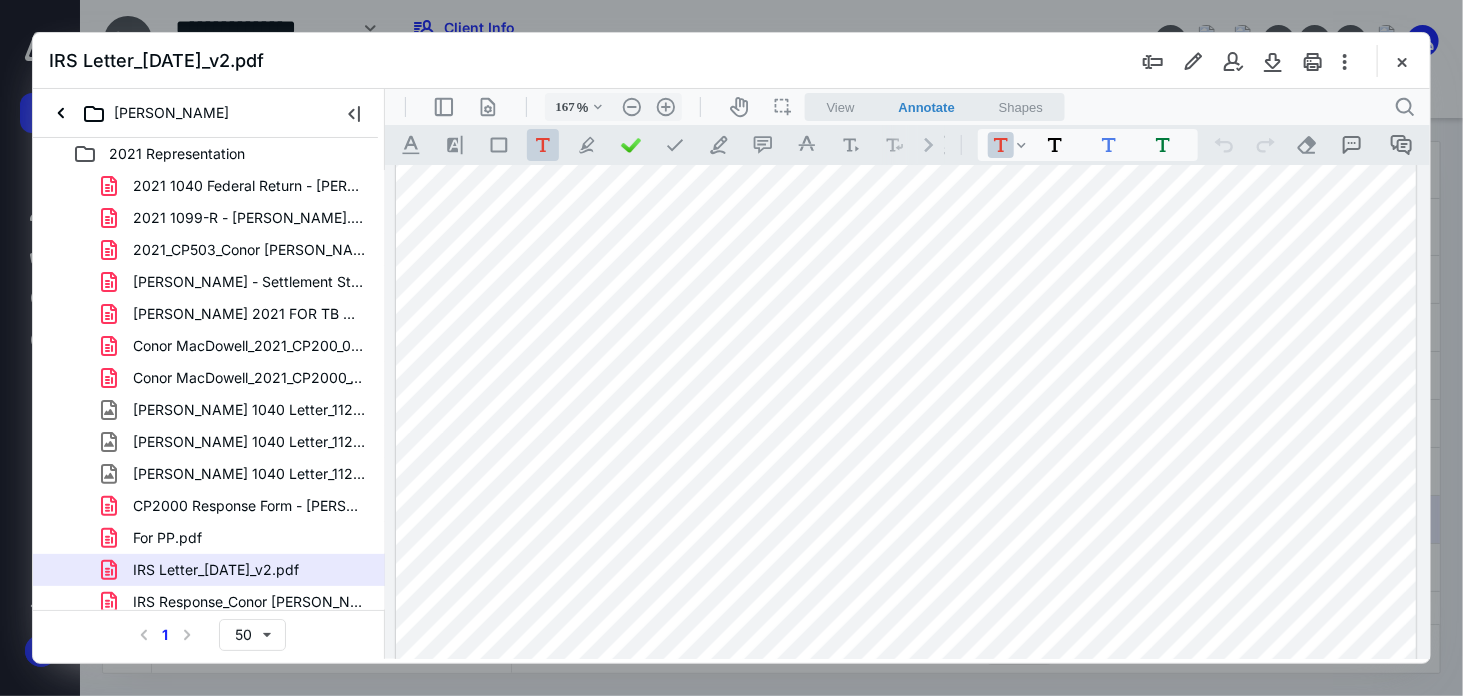 type on "*" 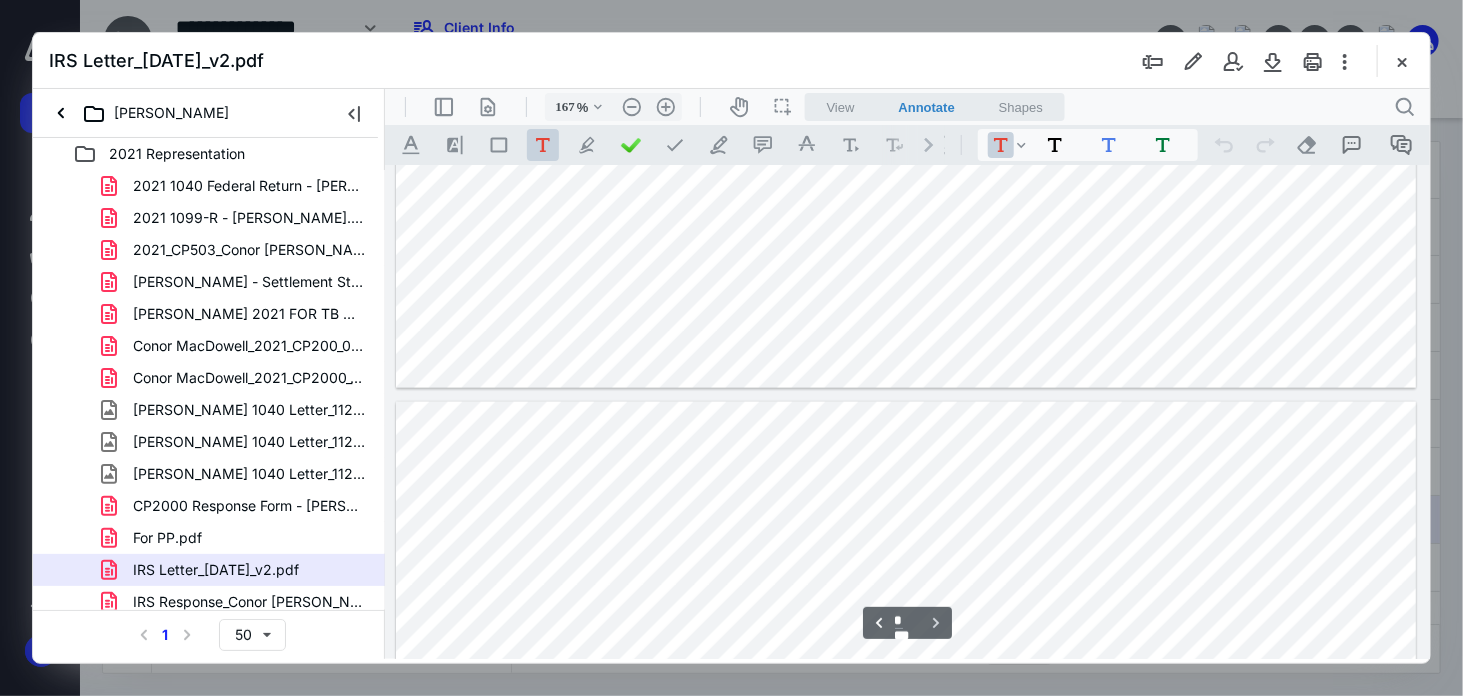 scroll, scrollTop: 1416, scrollLeft: 0, axis: vertical 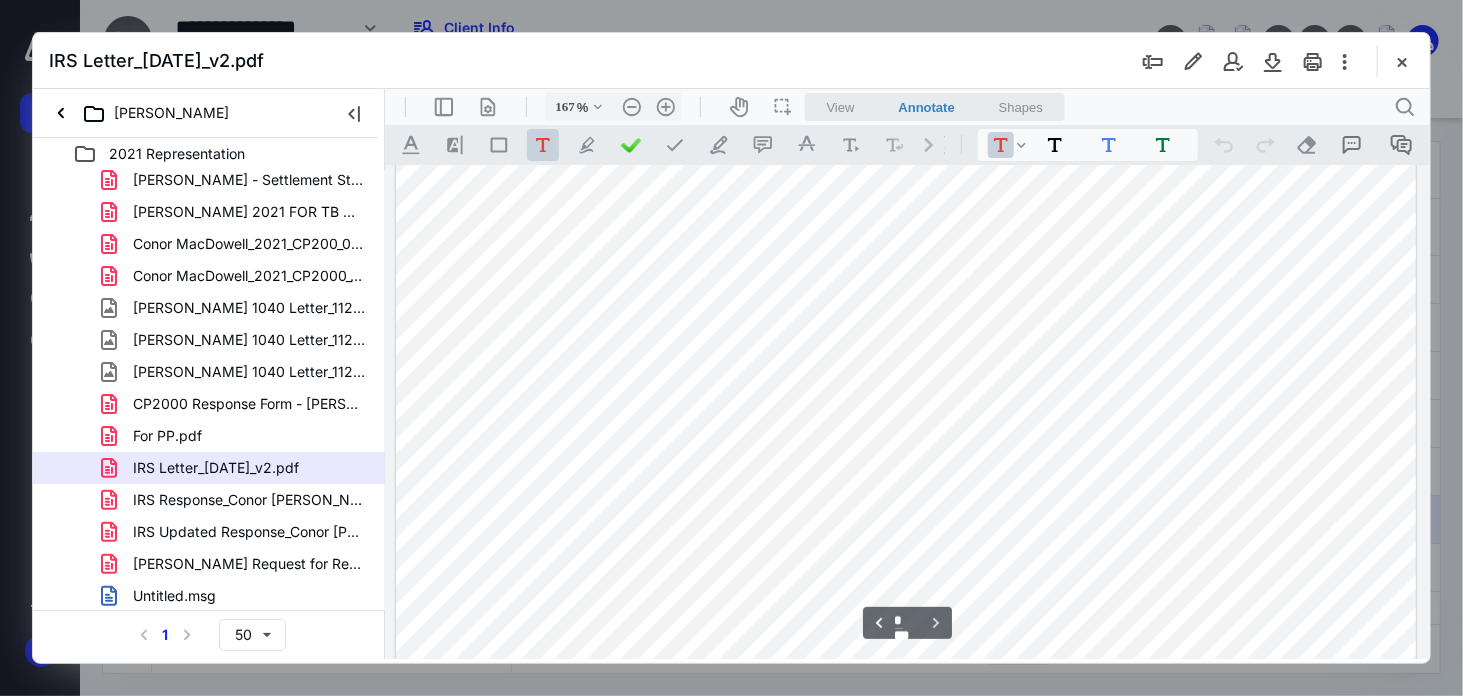 click on "IRS Letter_06.25.2023_v2.pdf" at bounding box center [216, 468] 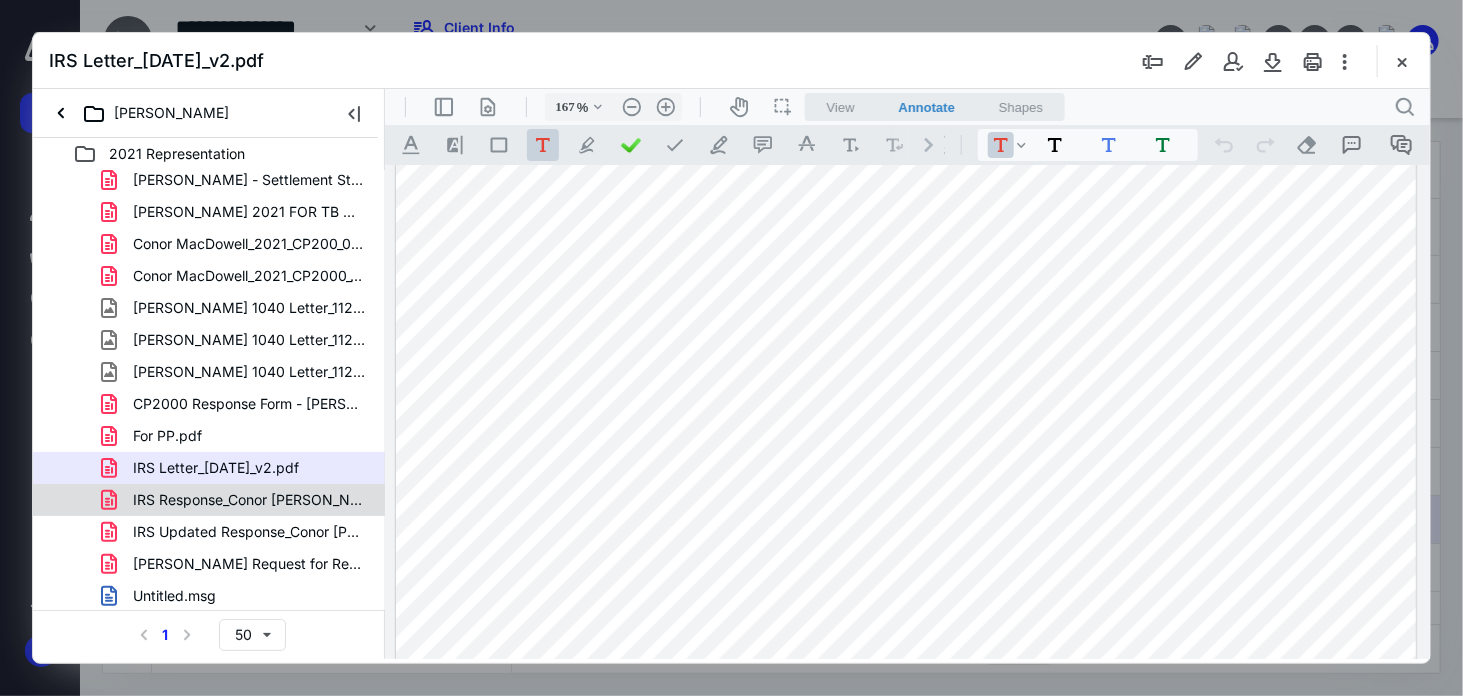 click on "IRS Response_Conor MacDowell_Sent on 05.17.2023.pdf" at bounding box center (249, 500) 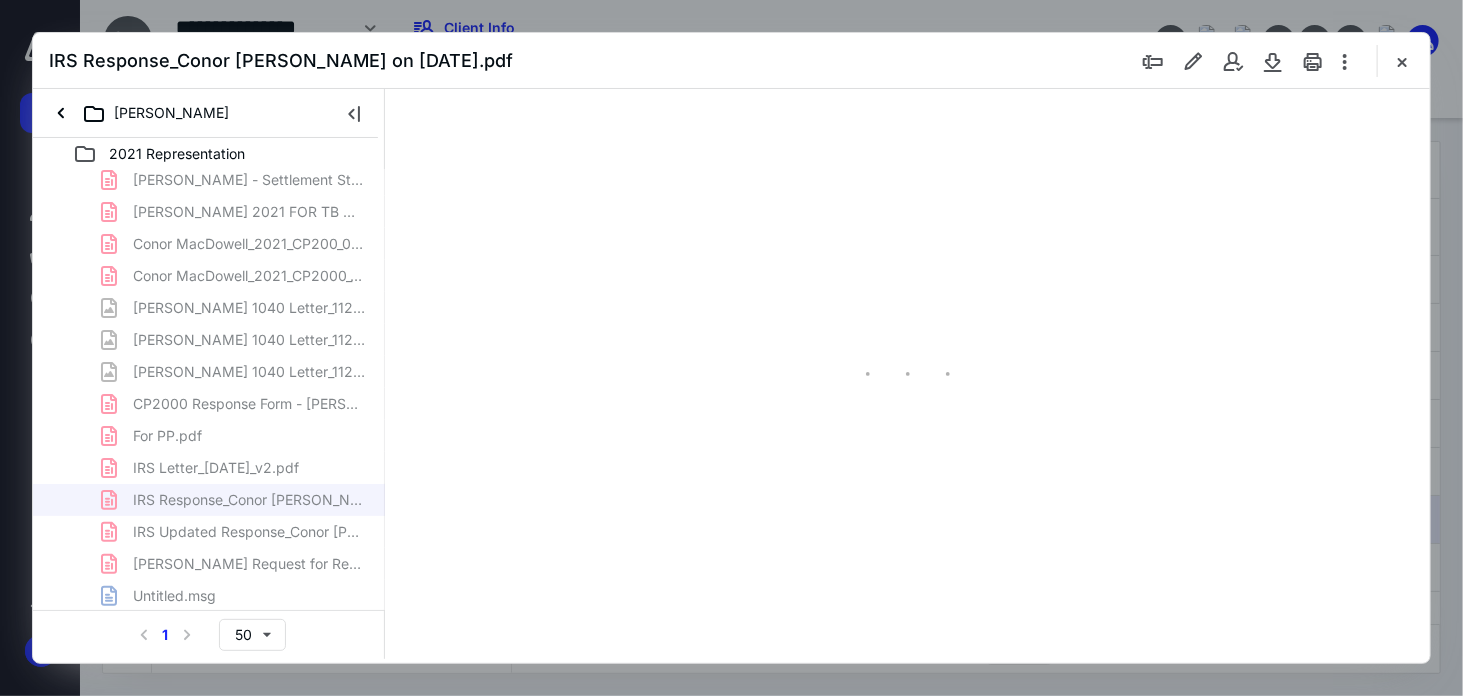 type on "168" 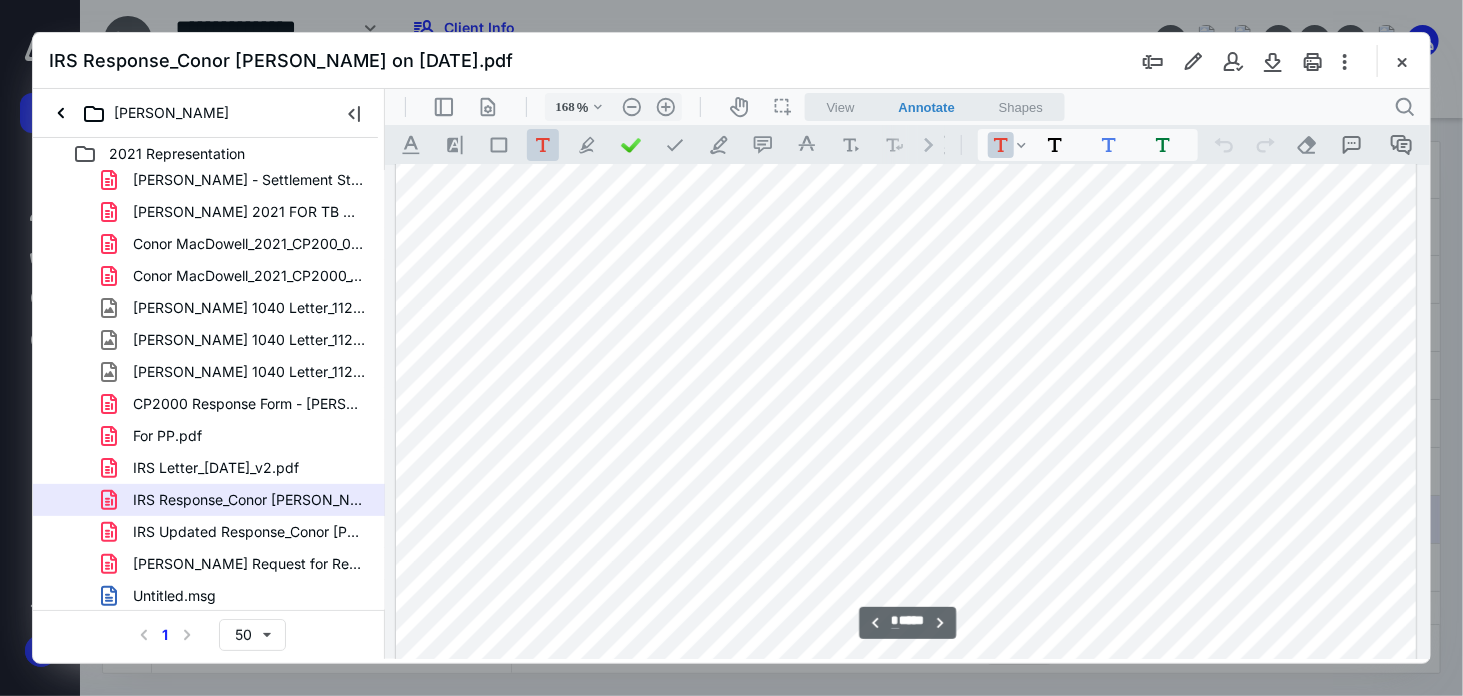 scroll, scrollTop: 8416, scrollLeft: 0, axis: vertical 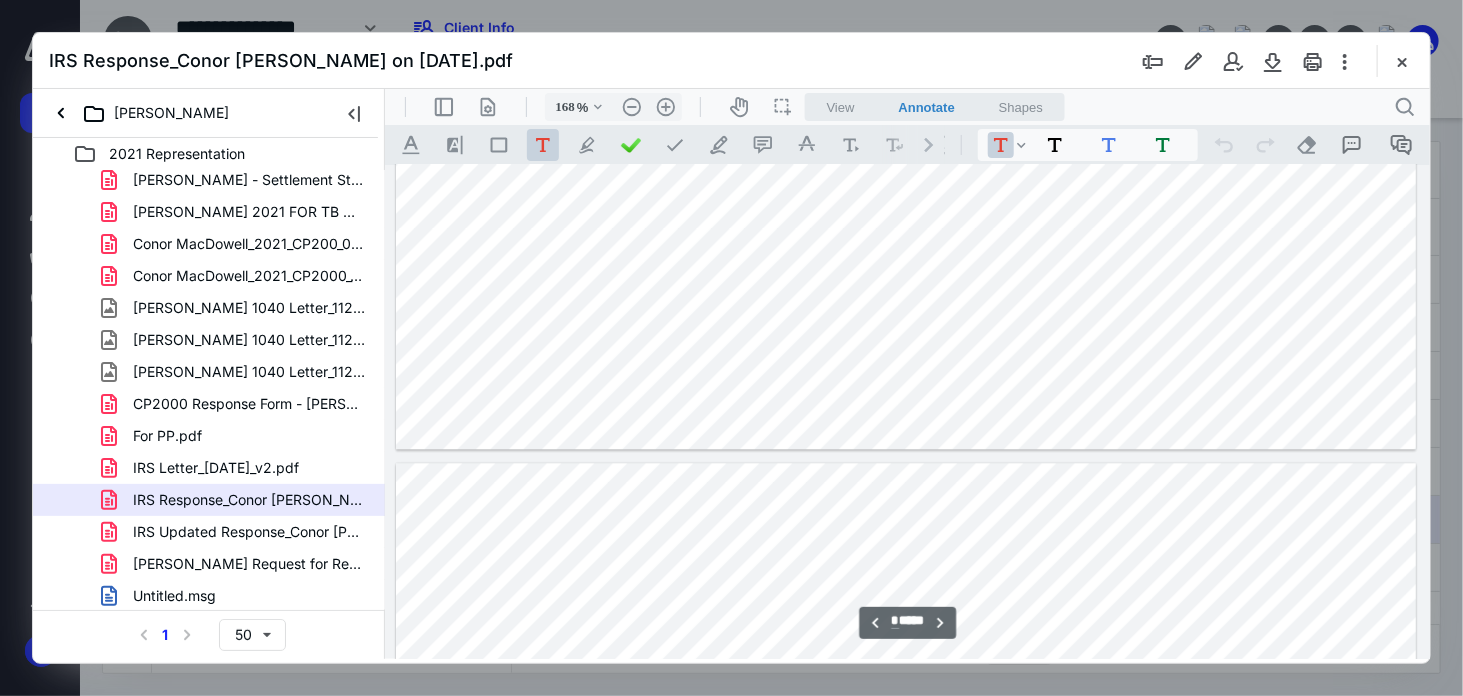 type on "*" 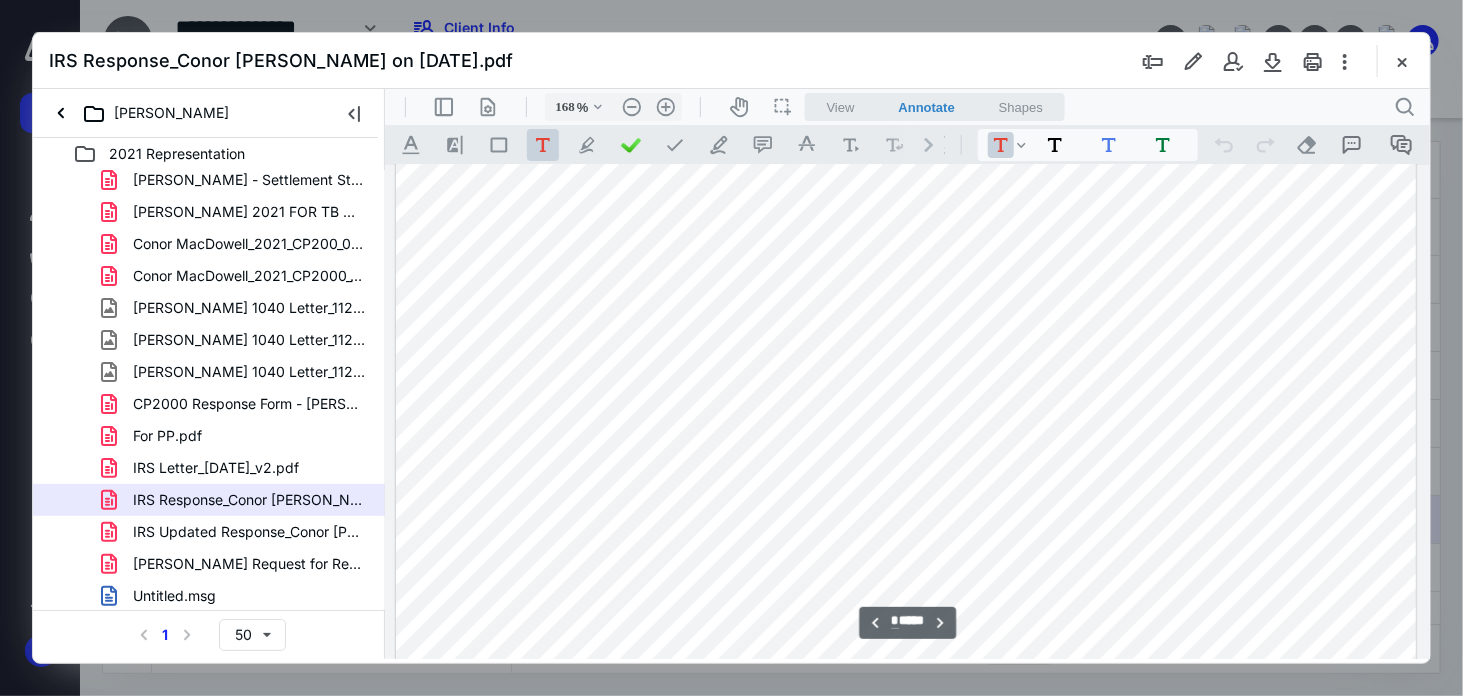 scroll, scrollTop: 9749, scrollLeft: 0, axis: vertical 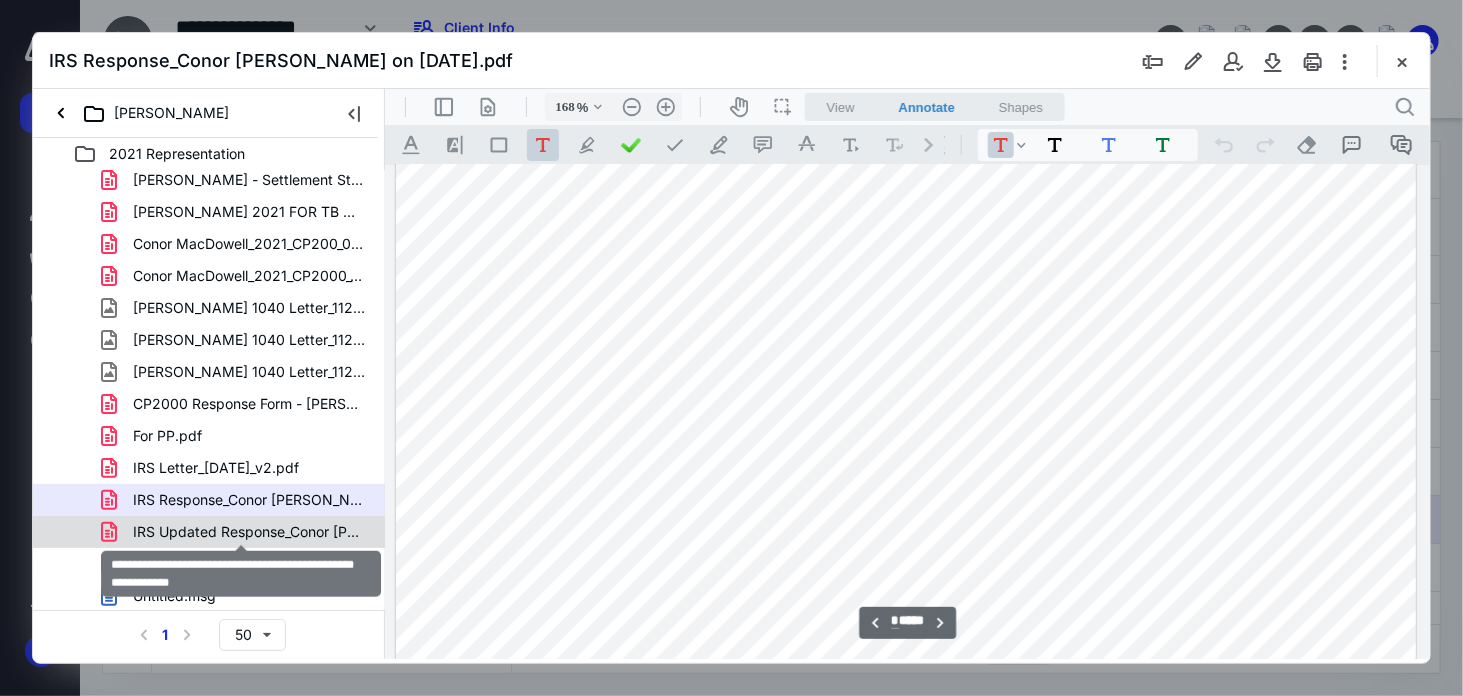 click on "IRS Updated Response_Conor MacDowell_to be sent 06.15.2023.pdf" at bounding box center [249, 532] 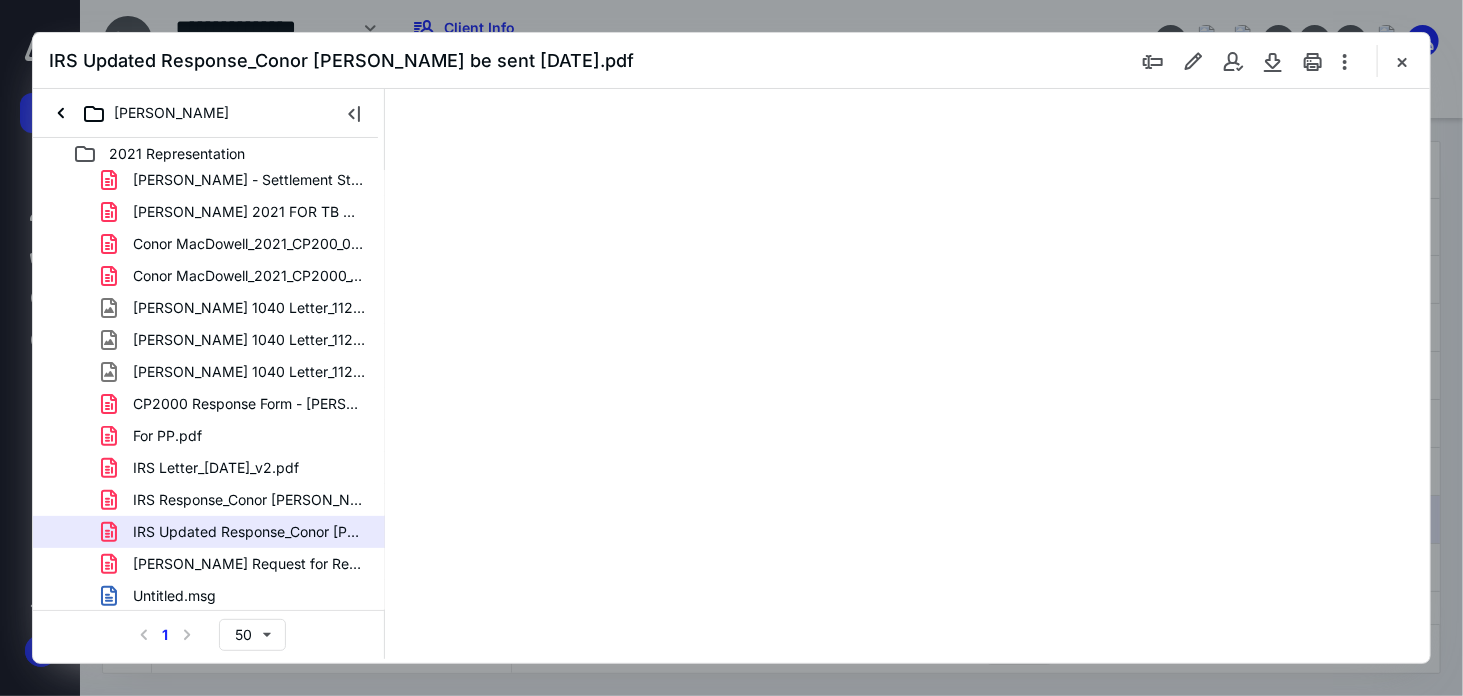 scroll, scrollTop: 82, scrollLeft: 0, axis: vertical 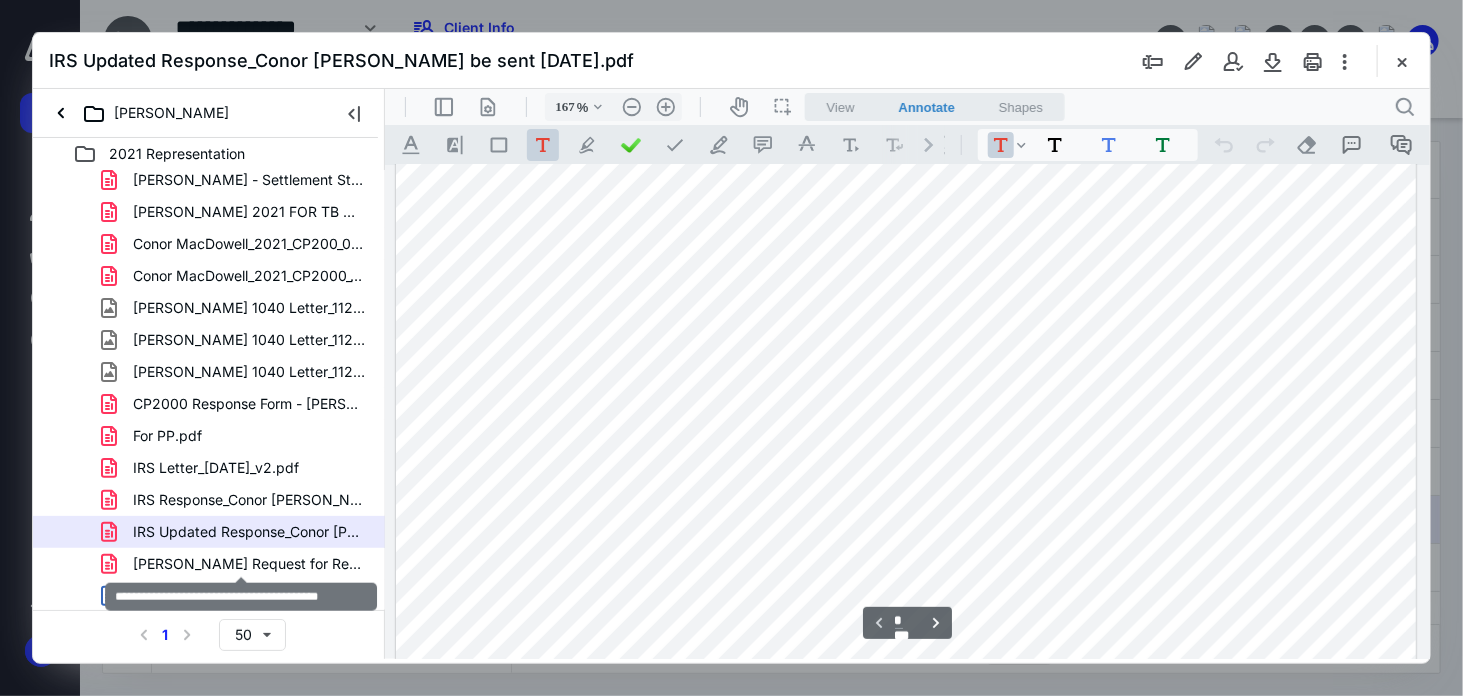 click on "Macdowell Request for Redetermination.pdf" at bounding box center (249, 564) 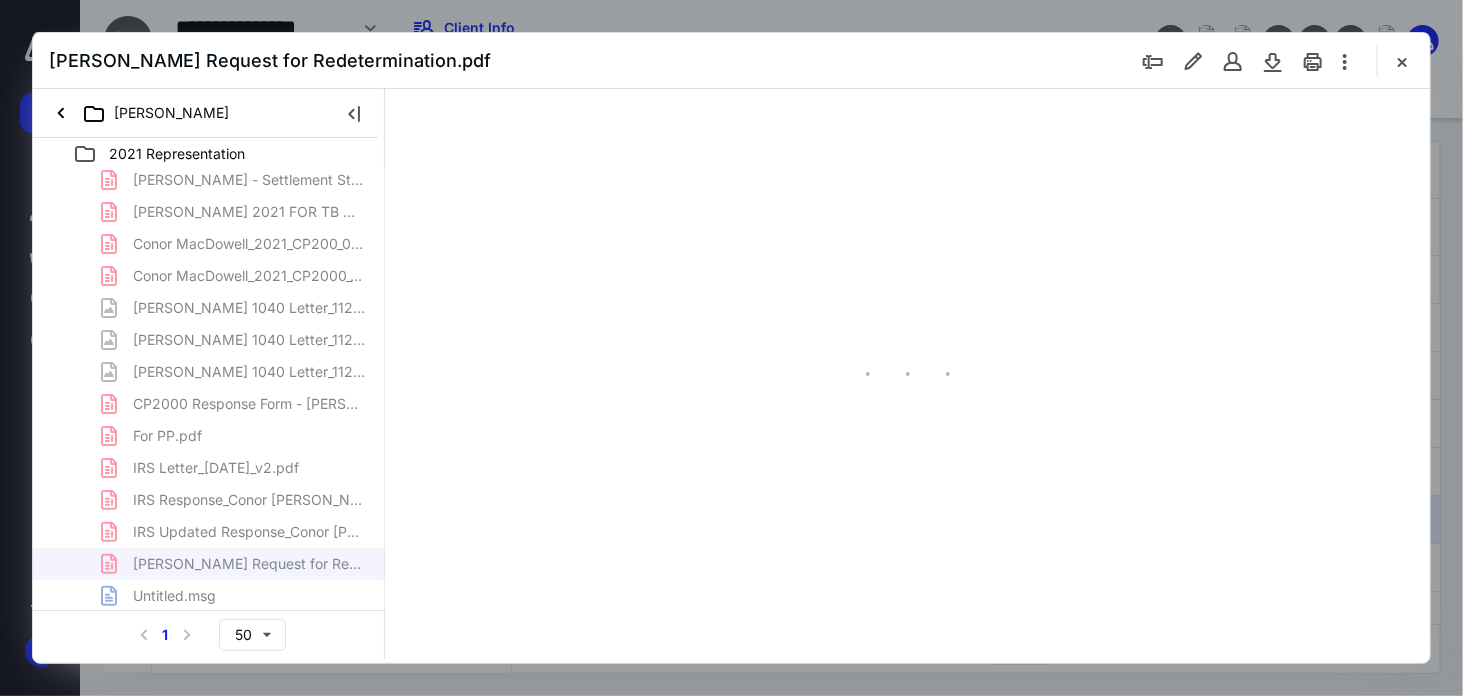 type on "167" 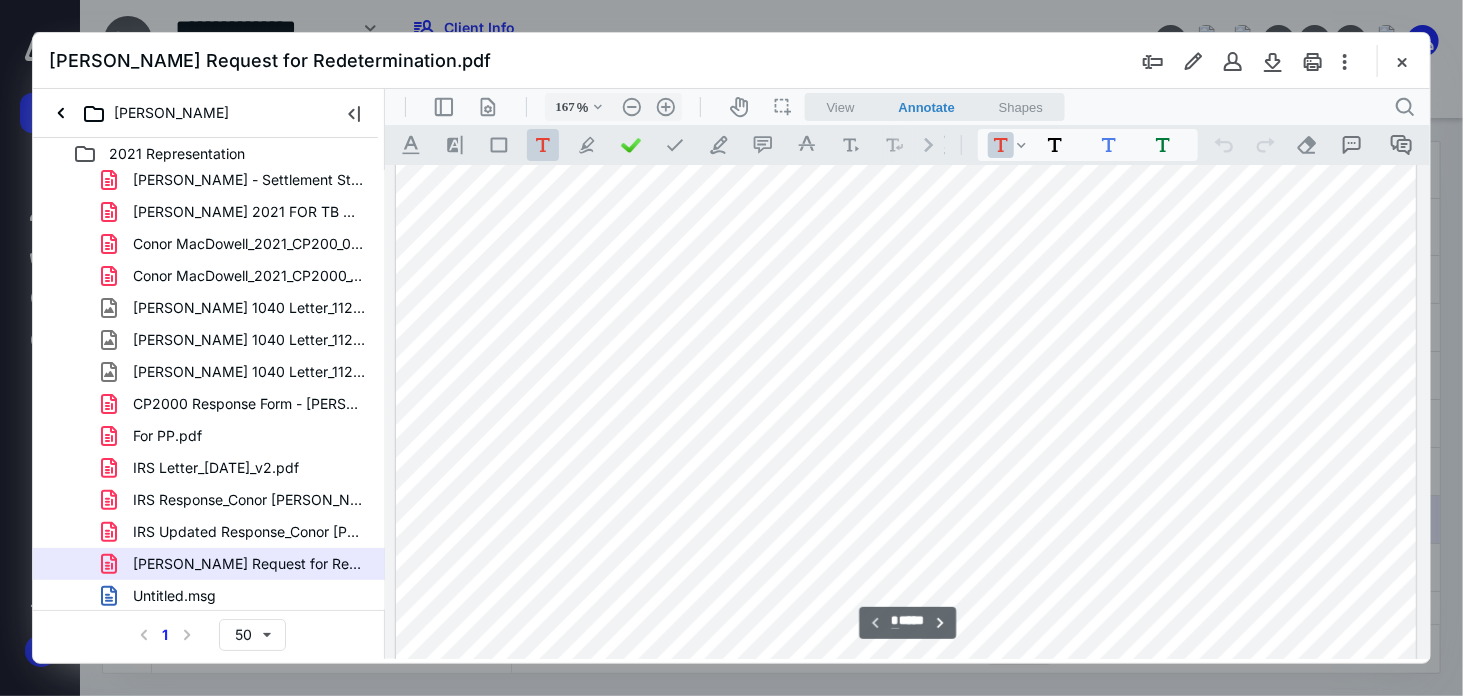 scroll, scrollTop: 82, scrollLeft: 0, axis: vertical 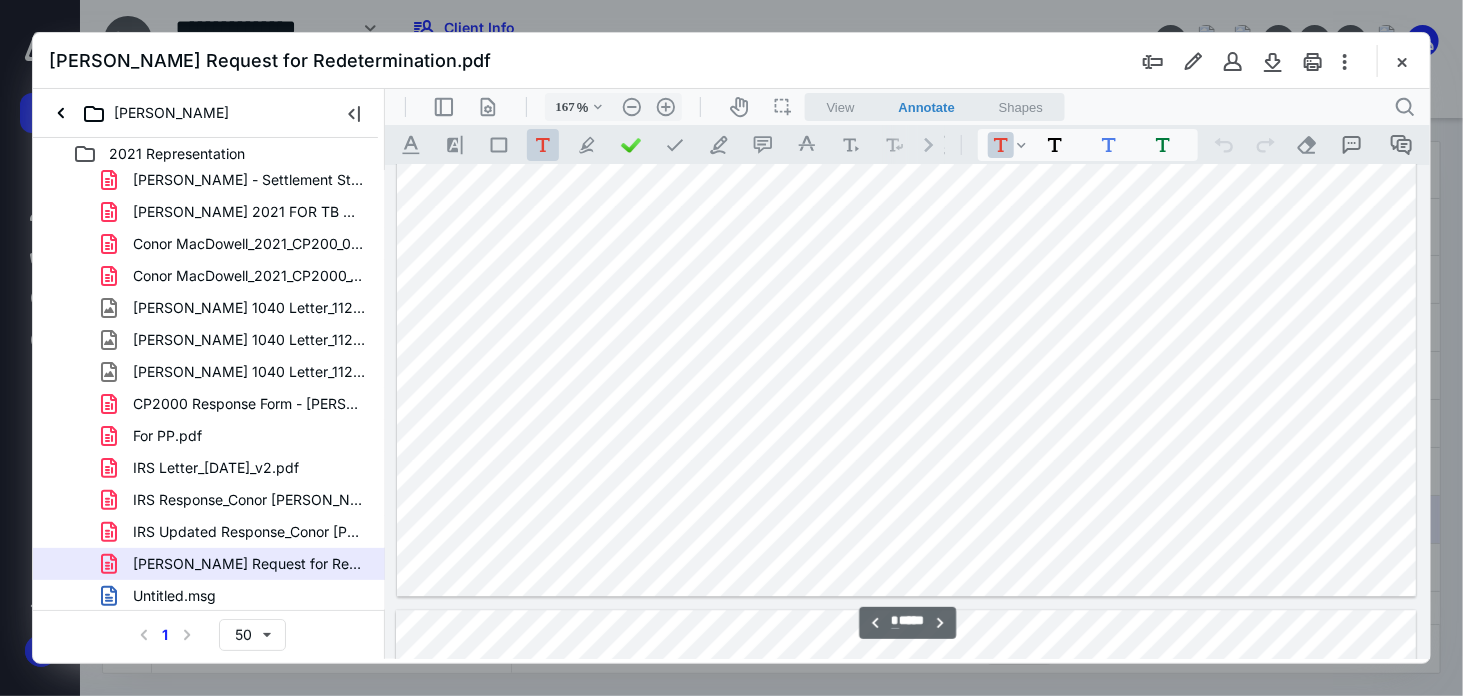 type on "*" 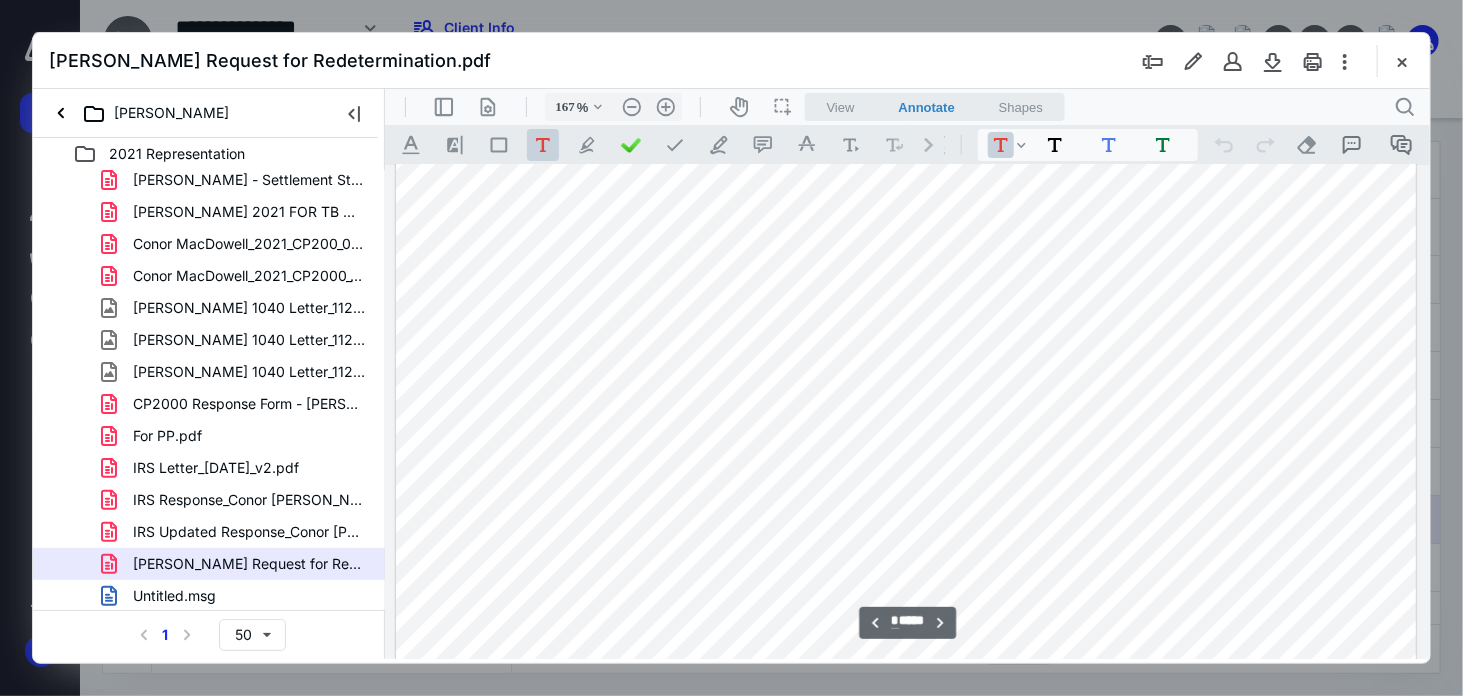 scroll, scrollTop: 2749, scrollLeft: 0, axis: vertical 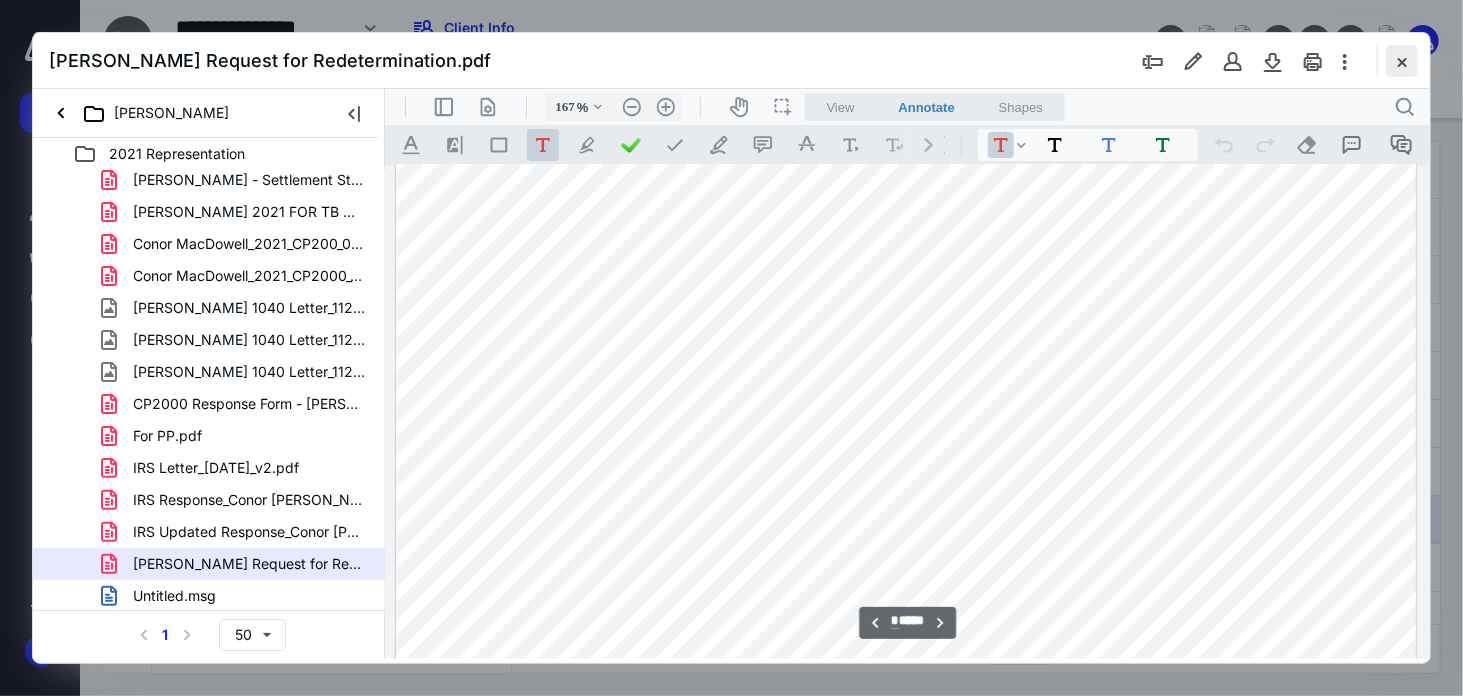 click at bounding box center [1402, 61] 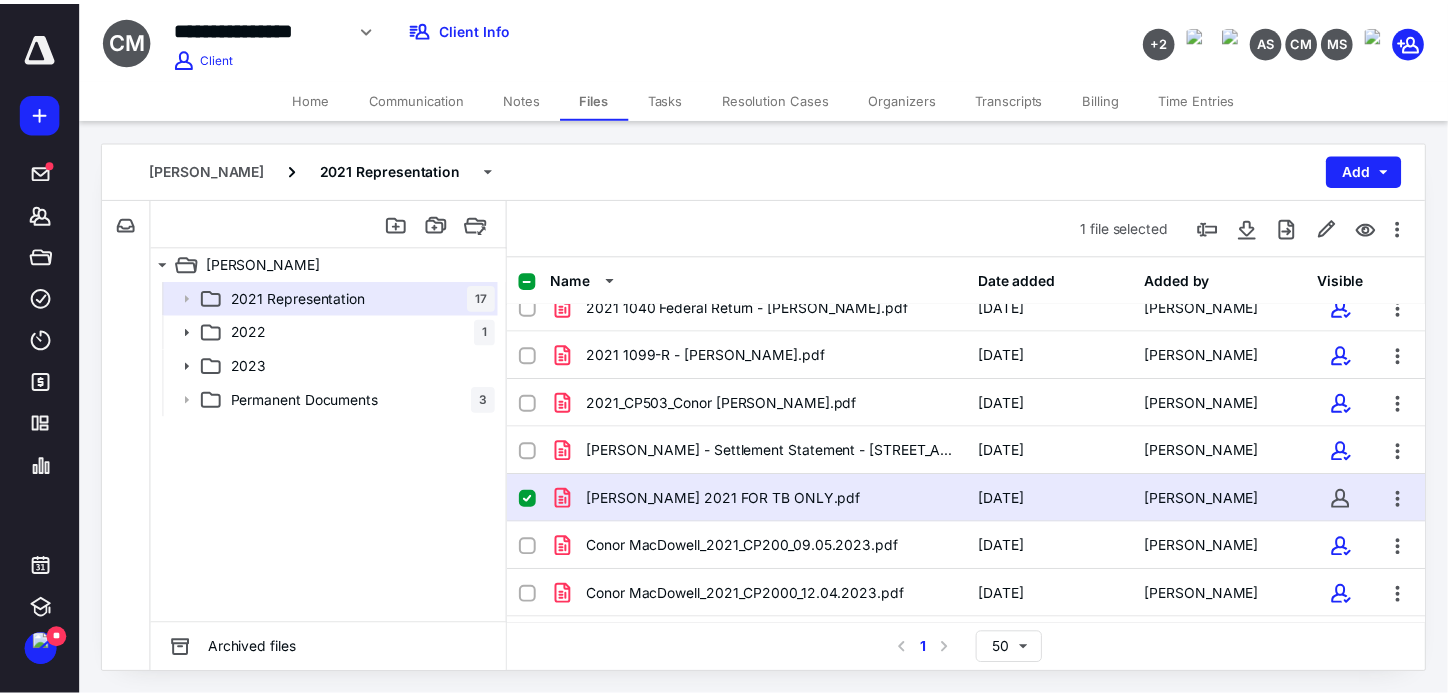 scroll, scrollTop: 0, scrollLeft: 0, axis: both 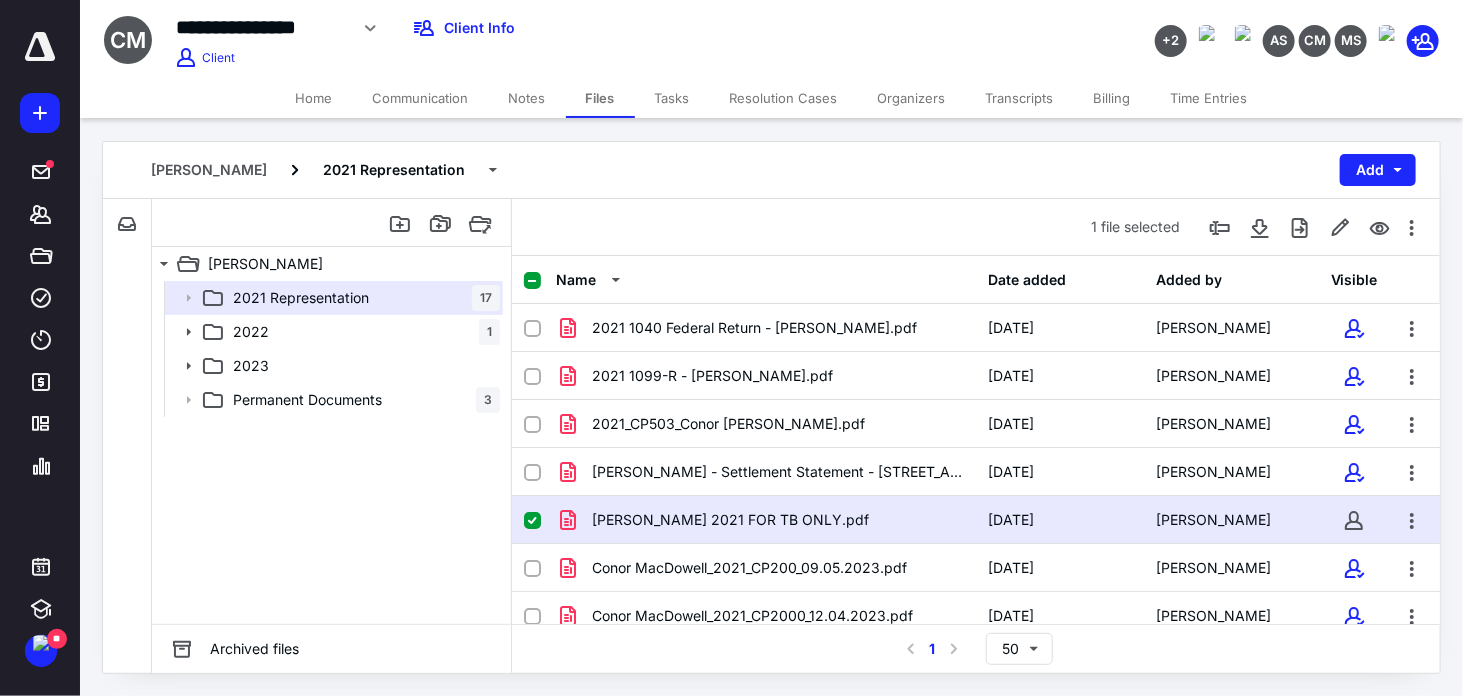 click on "Tasks" at bounding box center (672, 98) 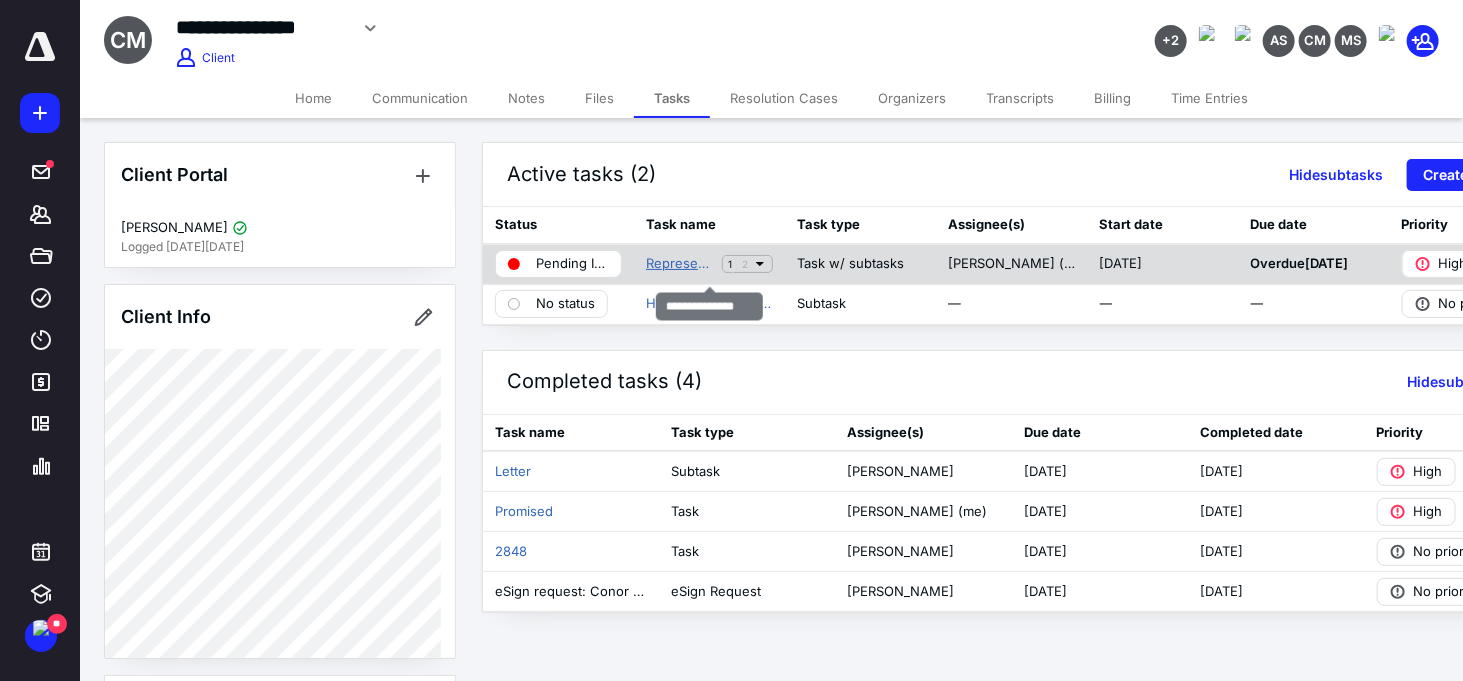 click on "Representation" at bounding box center (680, 264) 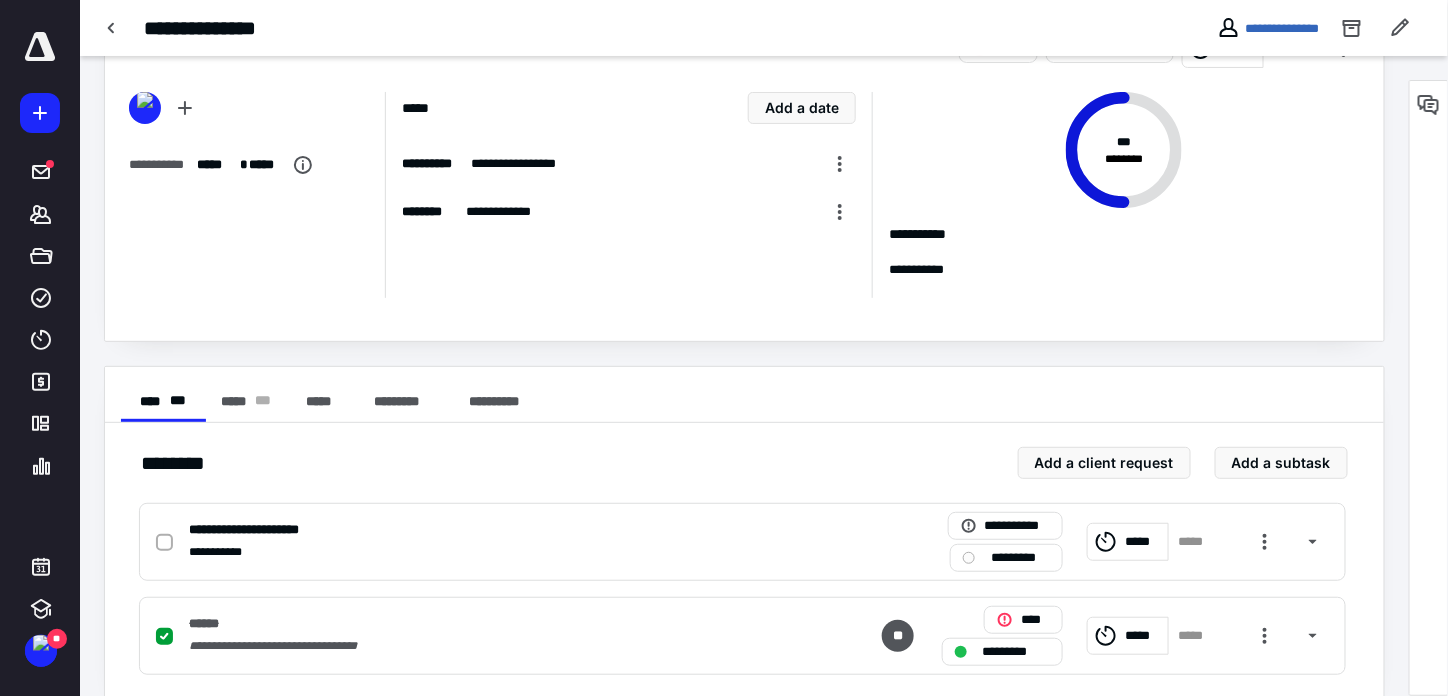 scroll, scrollTop: 102, scrollLeft: 0, axis: vertical 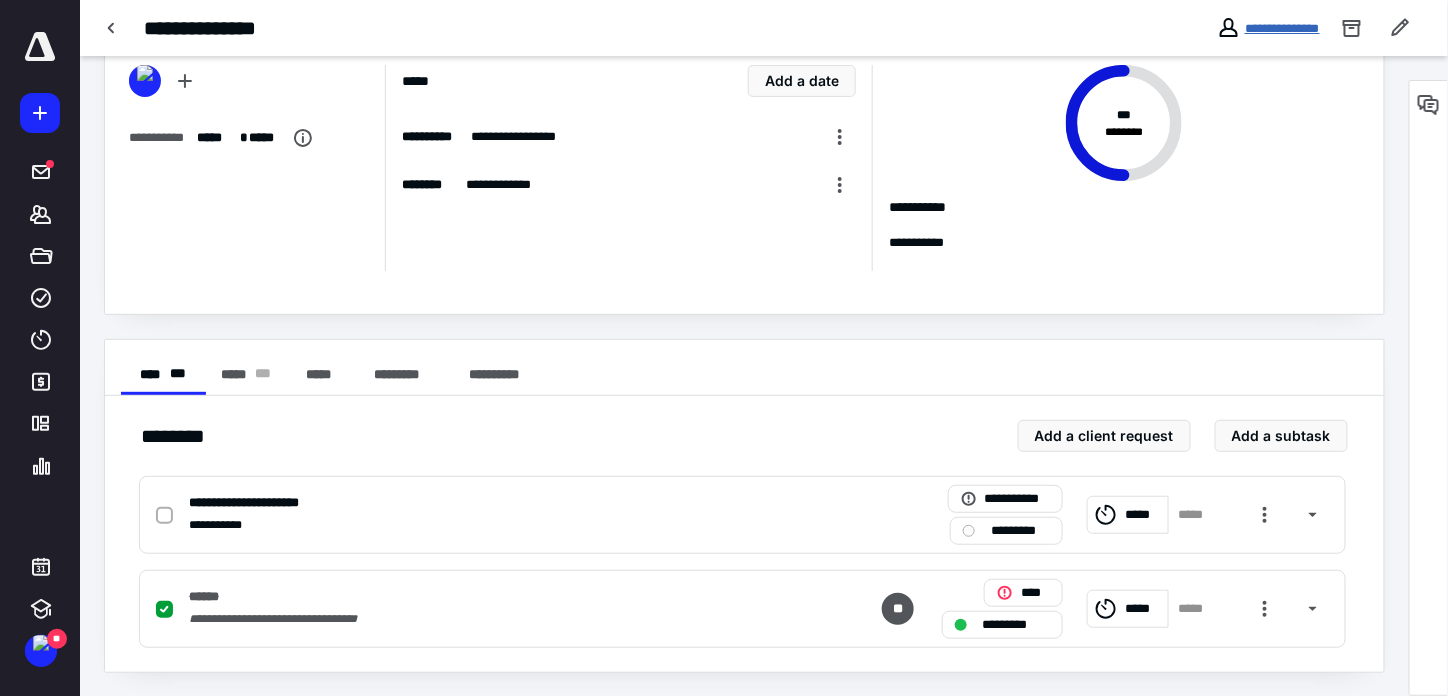 click on "**********" at bounding box center (1282, 28) 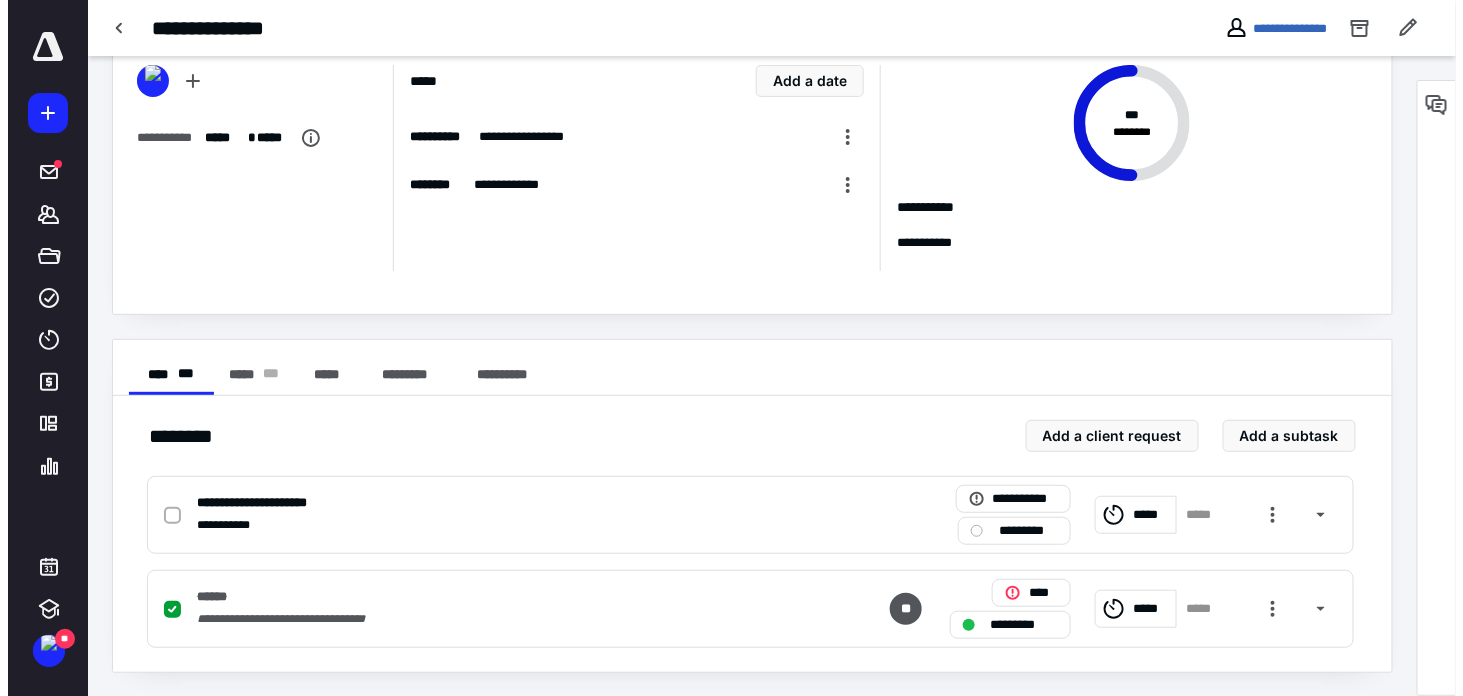 scroll, scrollTop: 0, scrollLeft: 0, axis: both 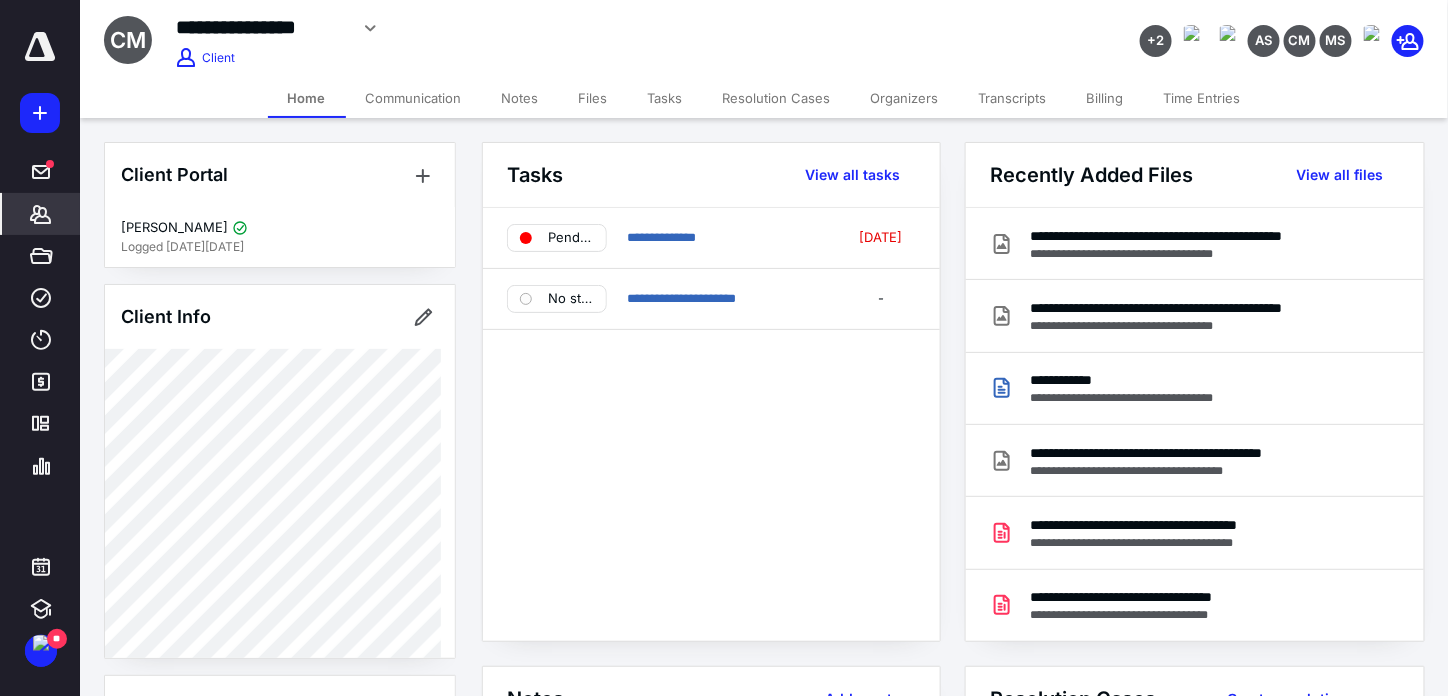 click on "Files" at bounding box center [593, 98] 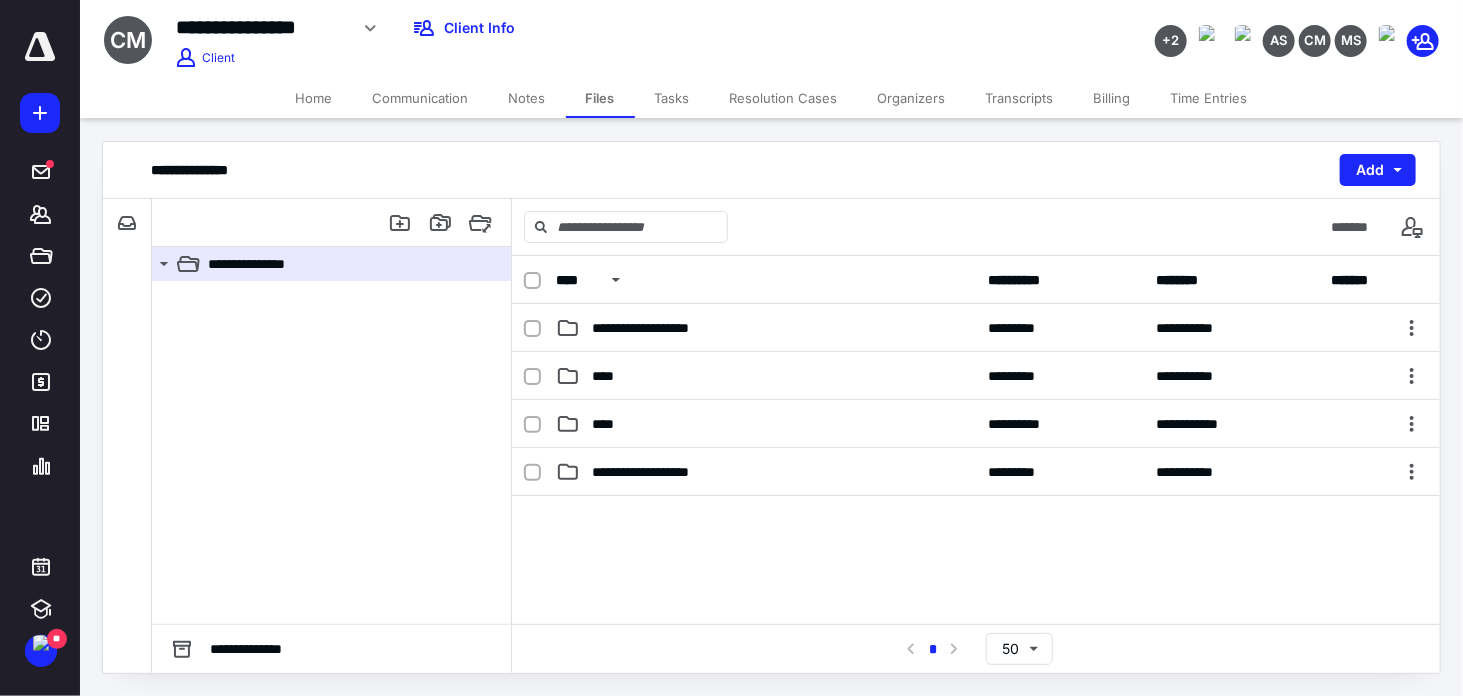 click on "Files" at bounding box center (600, 98) 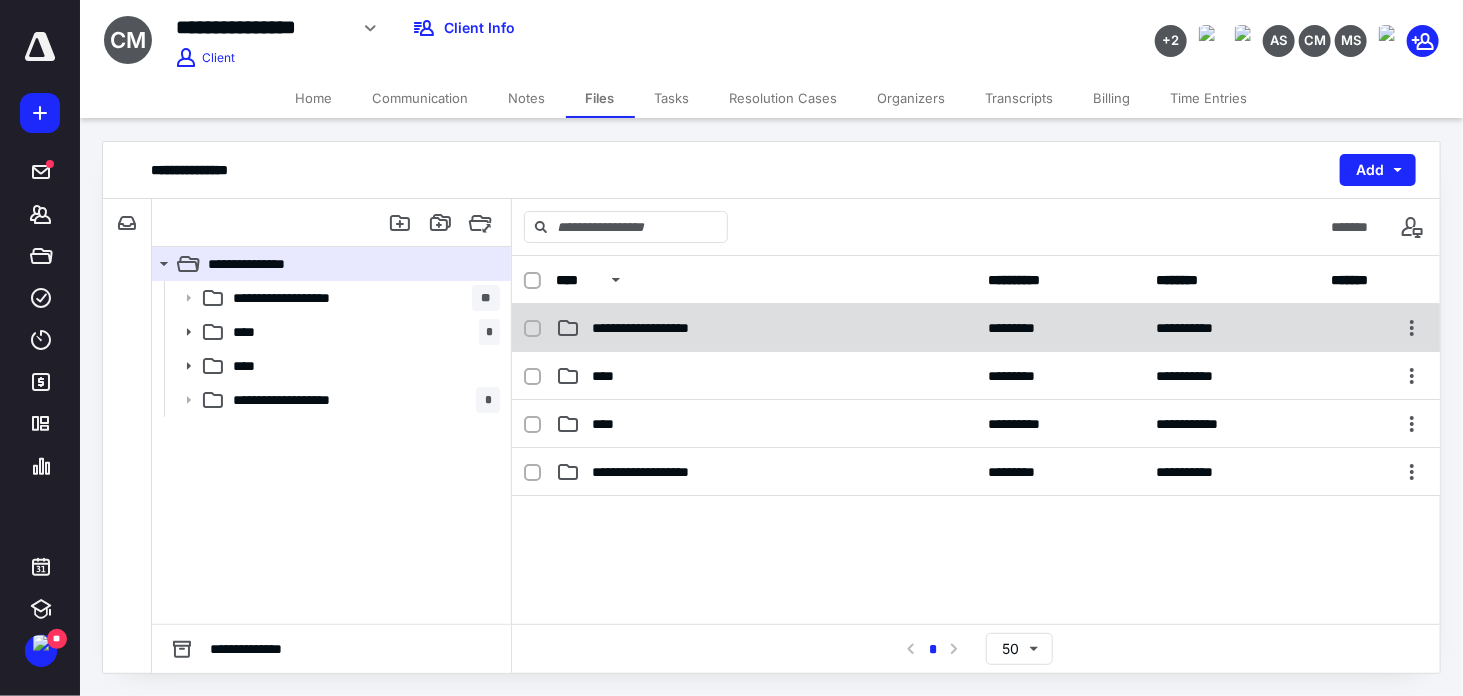 click on "**********" at bounding box center [766, 328] 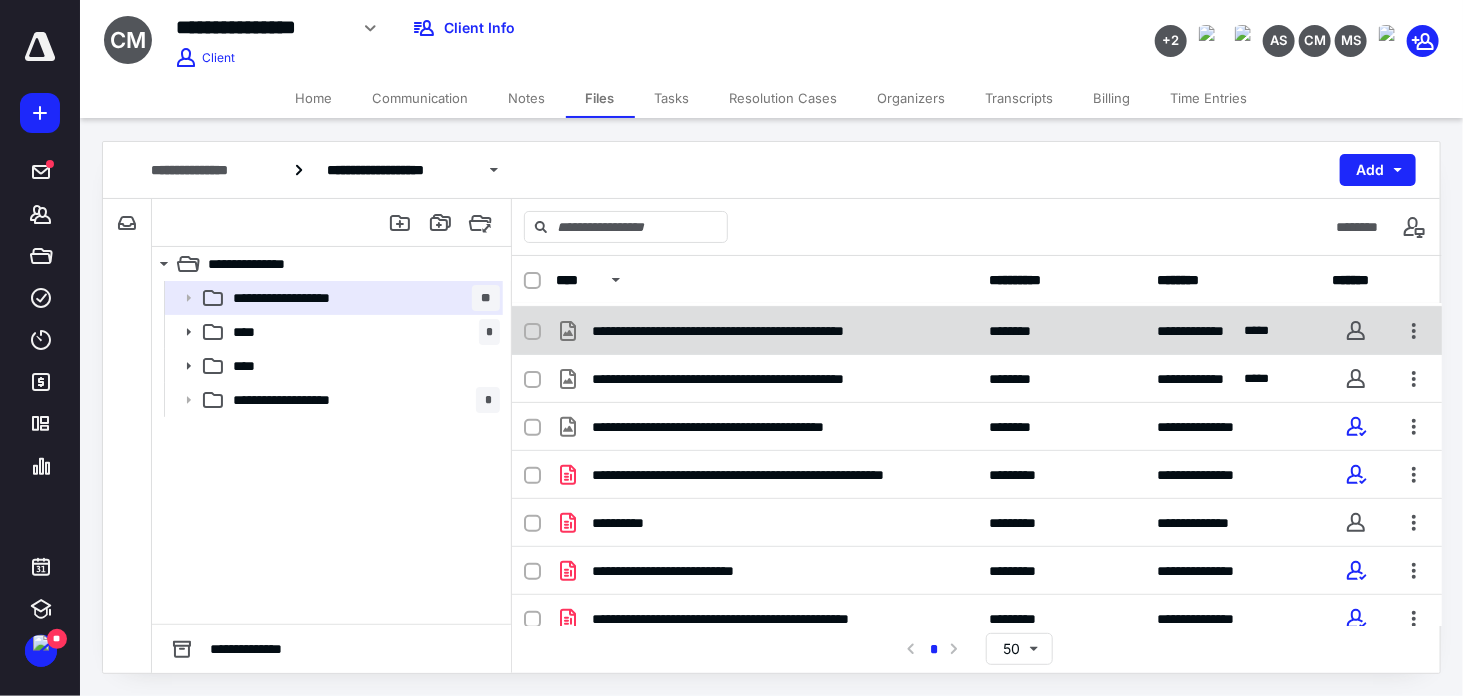 scroll, scrollTop: 486, scrollLeft: 0, axis: vertical 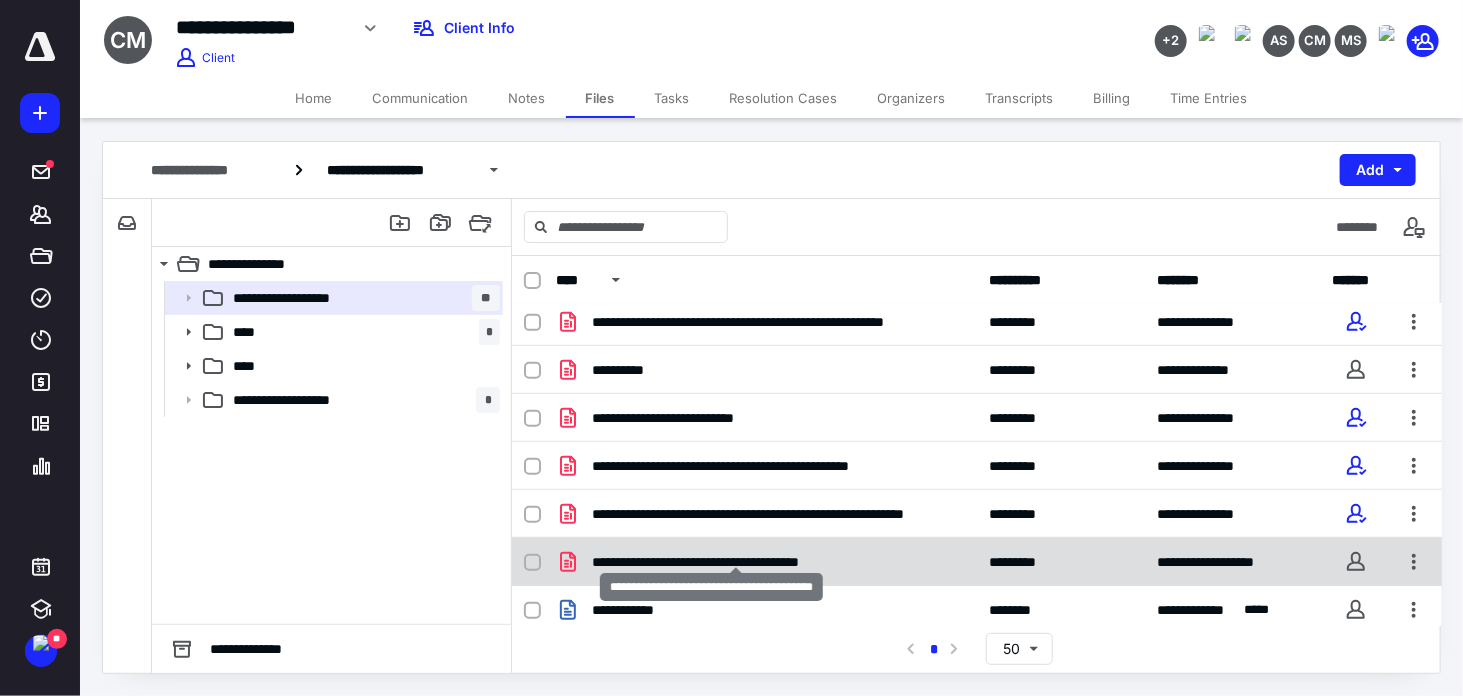 click on "**********" at bounding box center [737, 562] 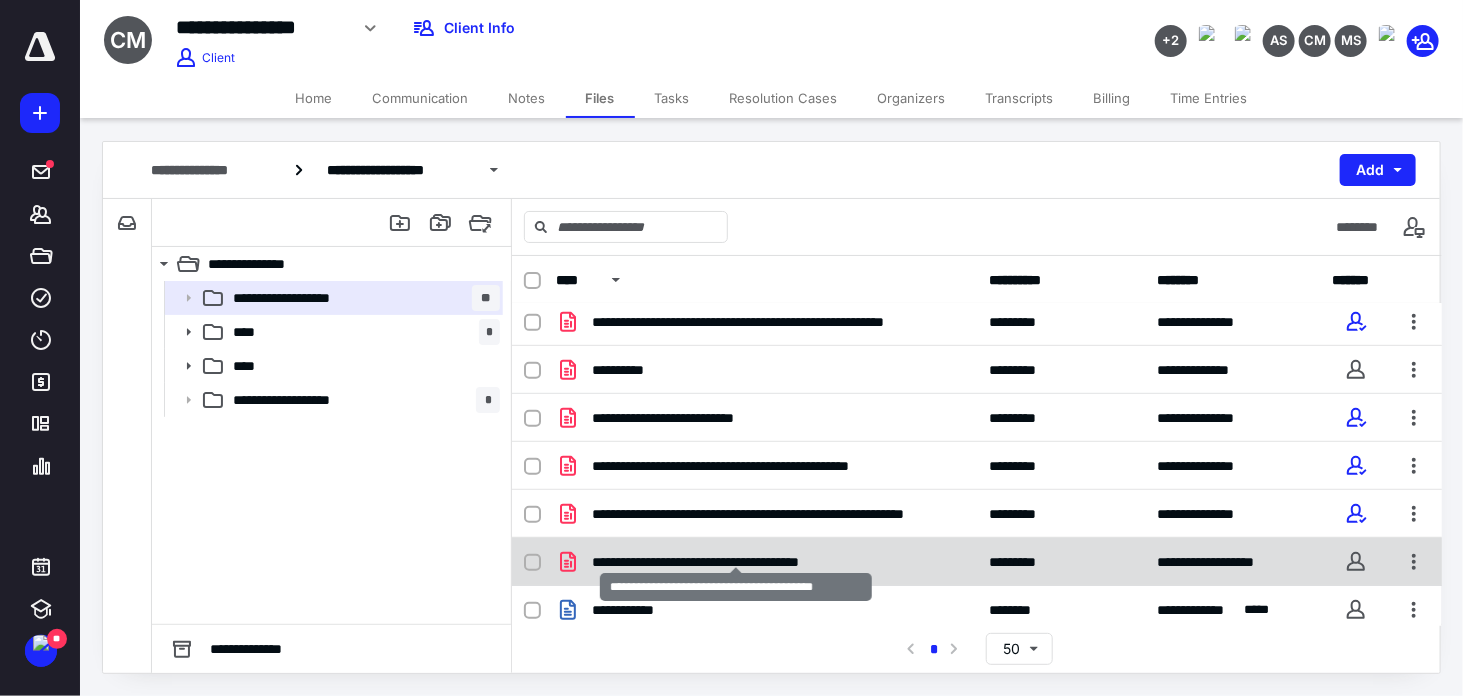 click on "**********" at bounding box center (737, 562) 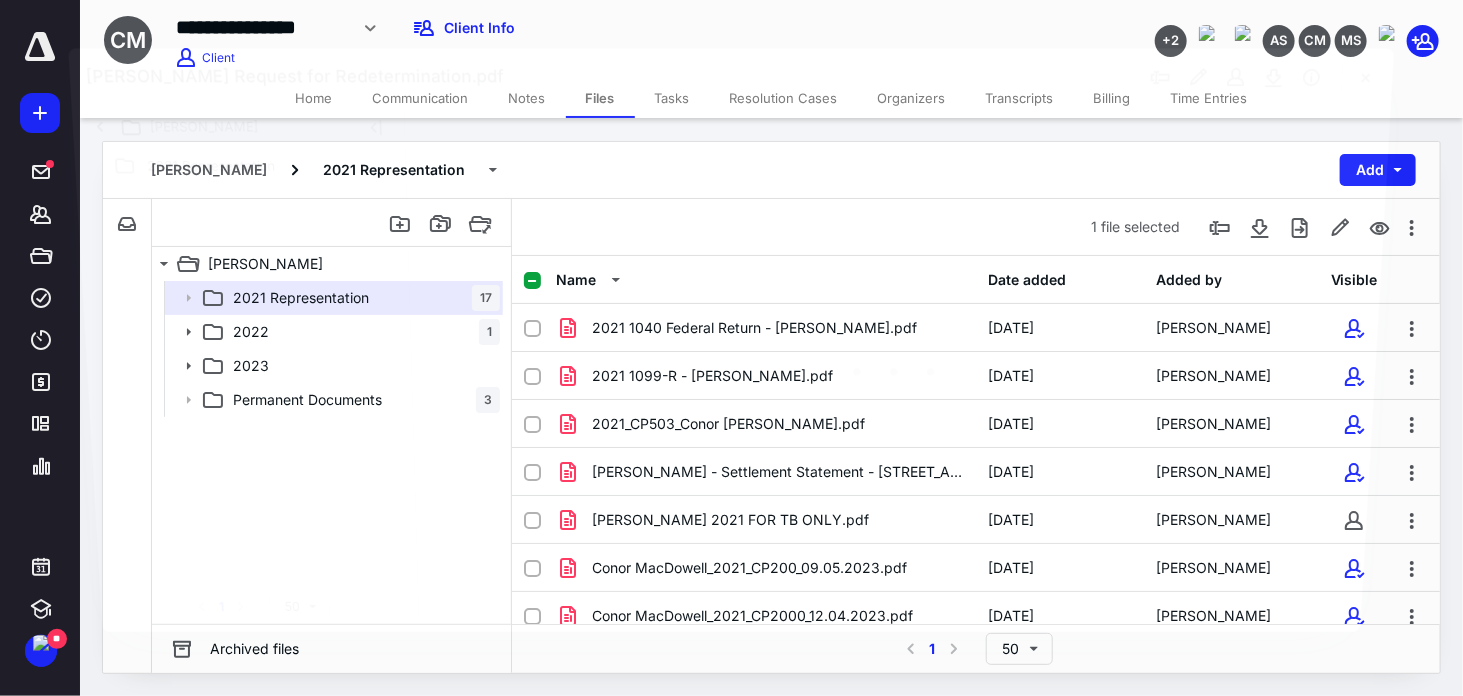 scroll, scrollTop: 486, scrollLeft: 0, axis: vertical 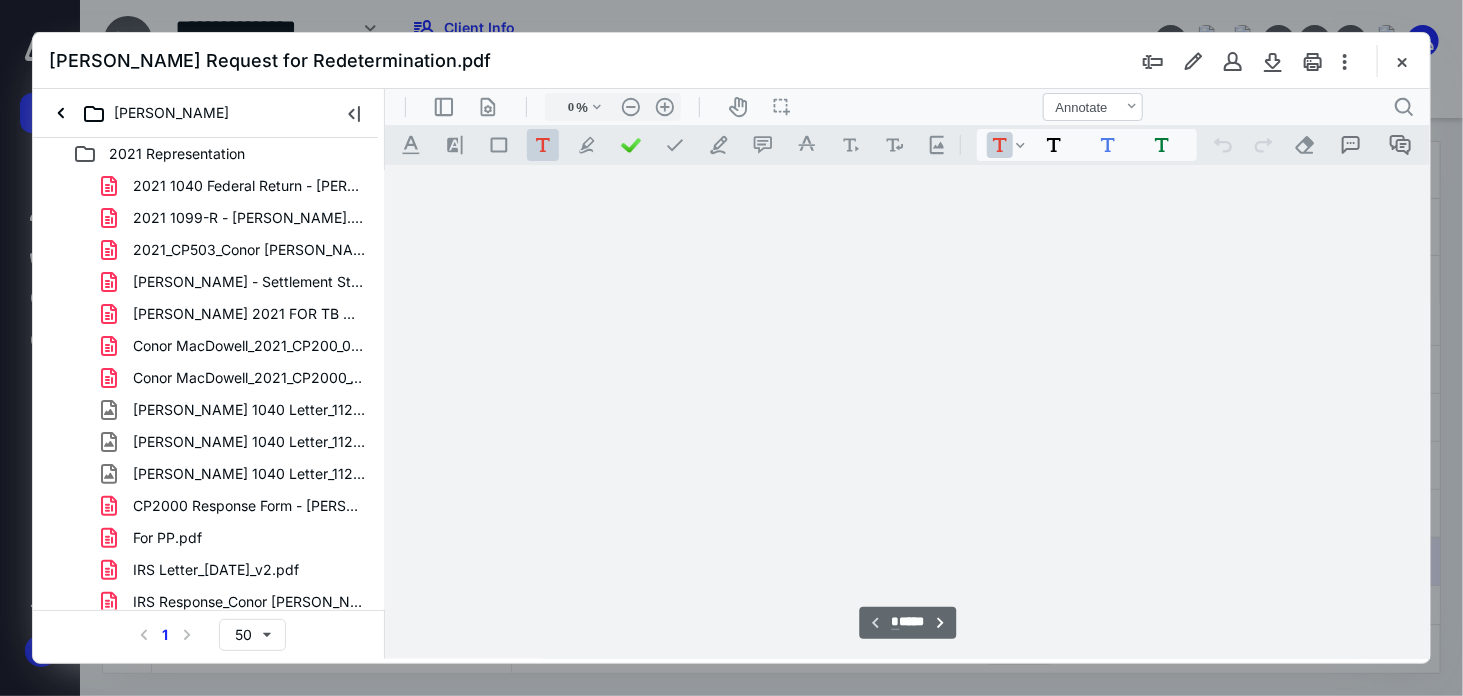 type on "167" 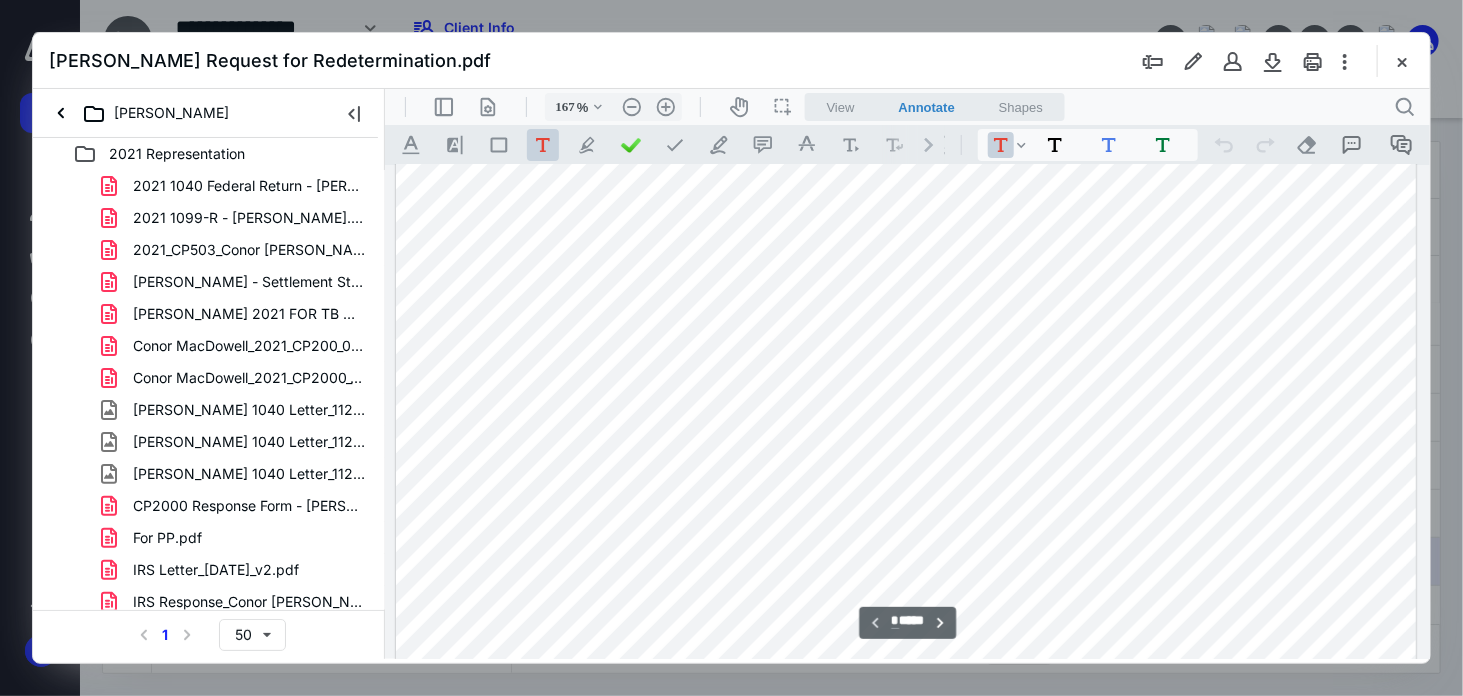 scroll, scrollTop: 416, scrollLeft: 0, axis: vertical 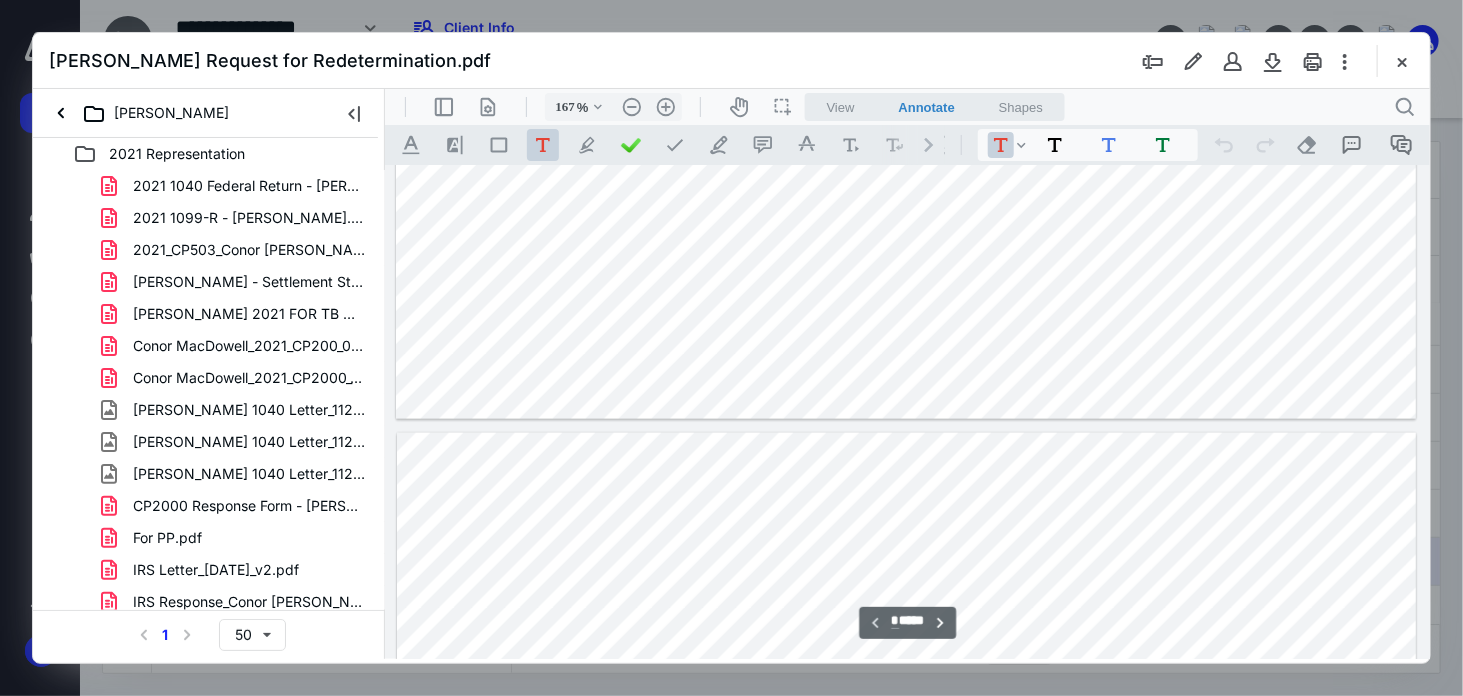 type on "*" 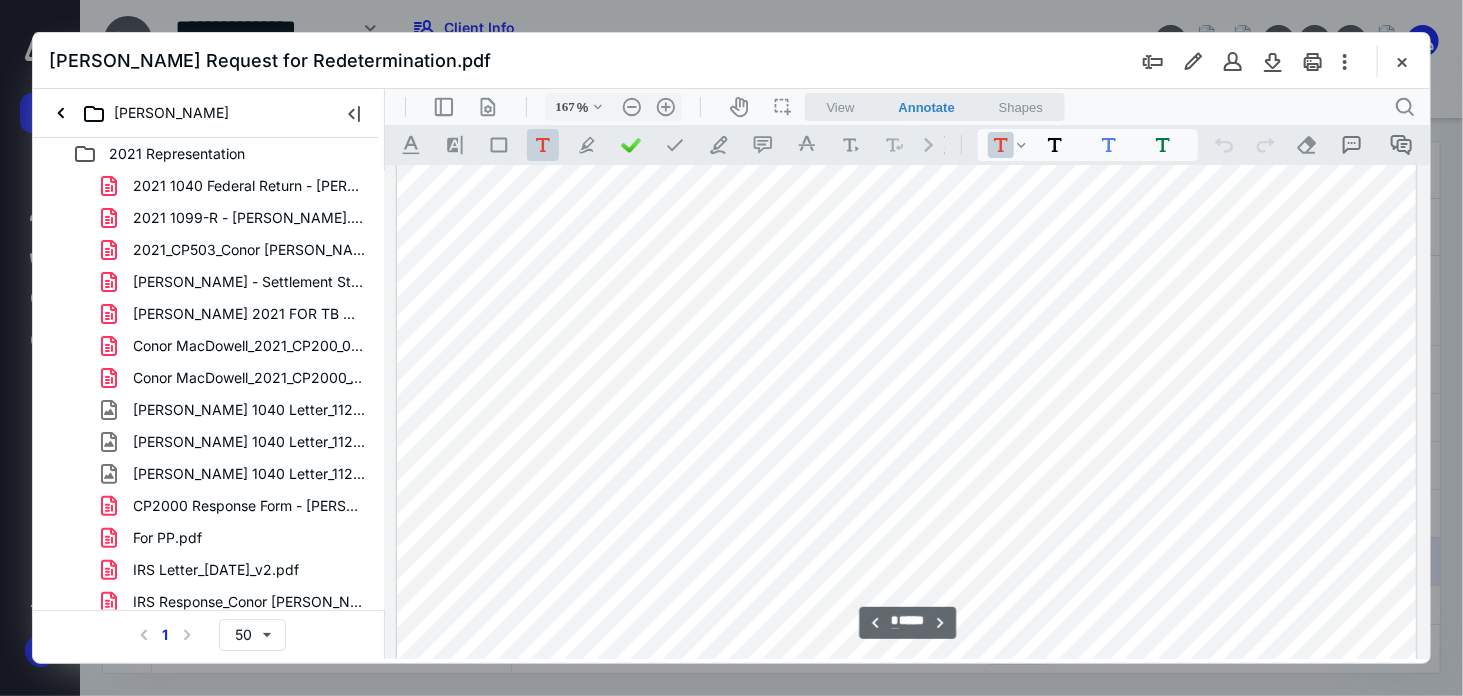 scroll, scrollTop: 1416, scrollLeft: 0, axis: vertical 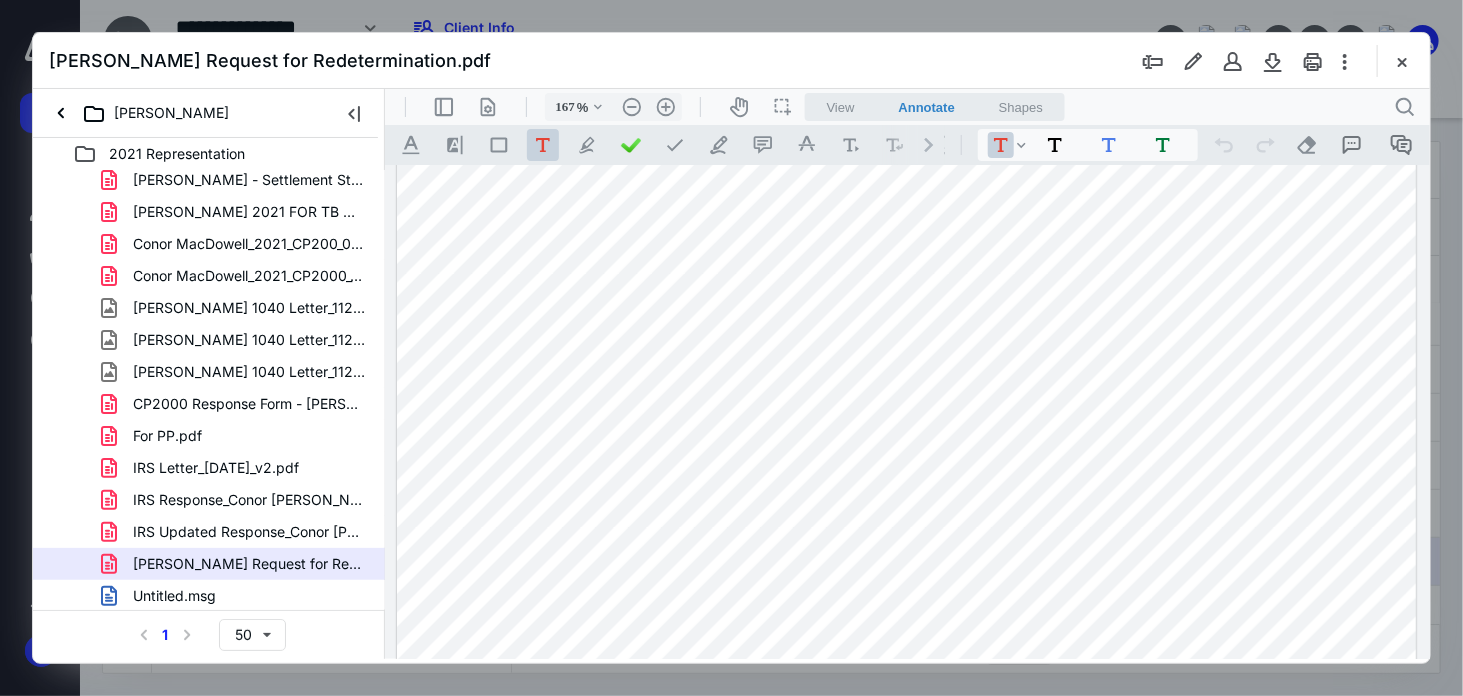 click on "Conor MacDowell 2021 FOR TB ONLY.pdf" at bounding box center [237, 212] 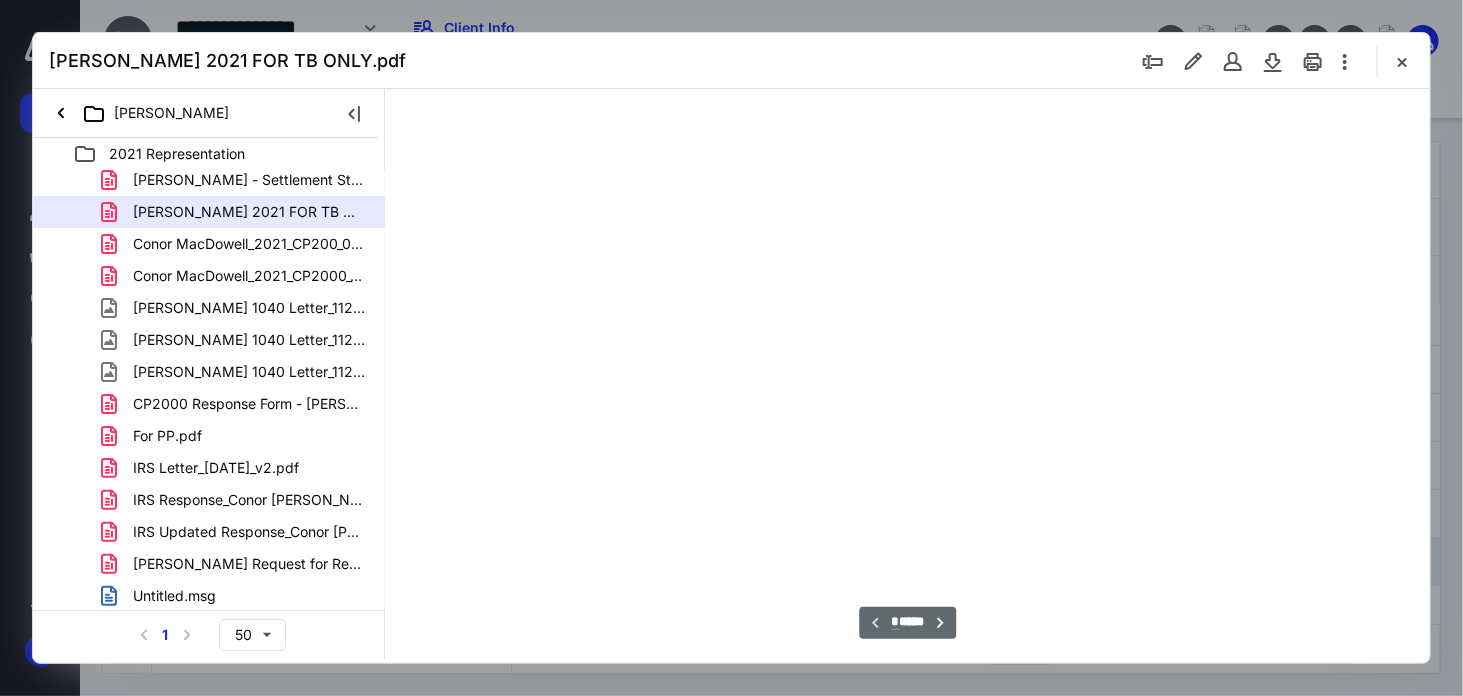 scroll, scrollTop: 82, scrollLeft: 0, axis: vertical 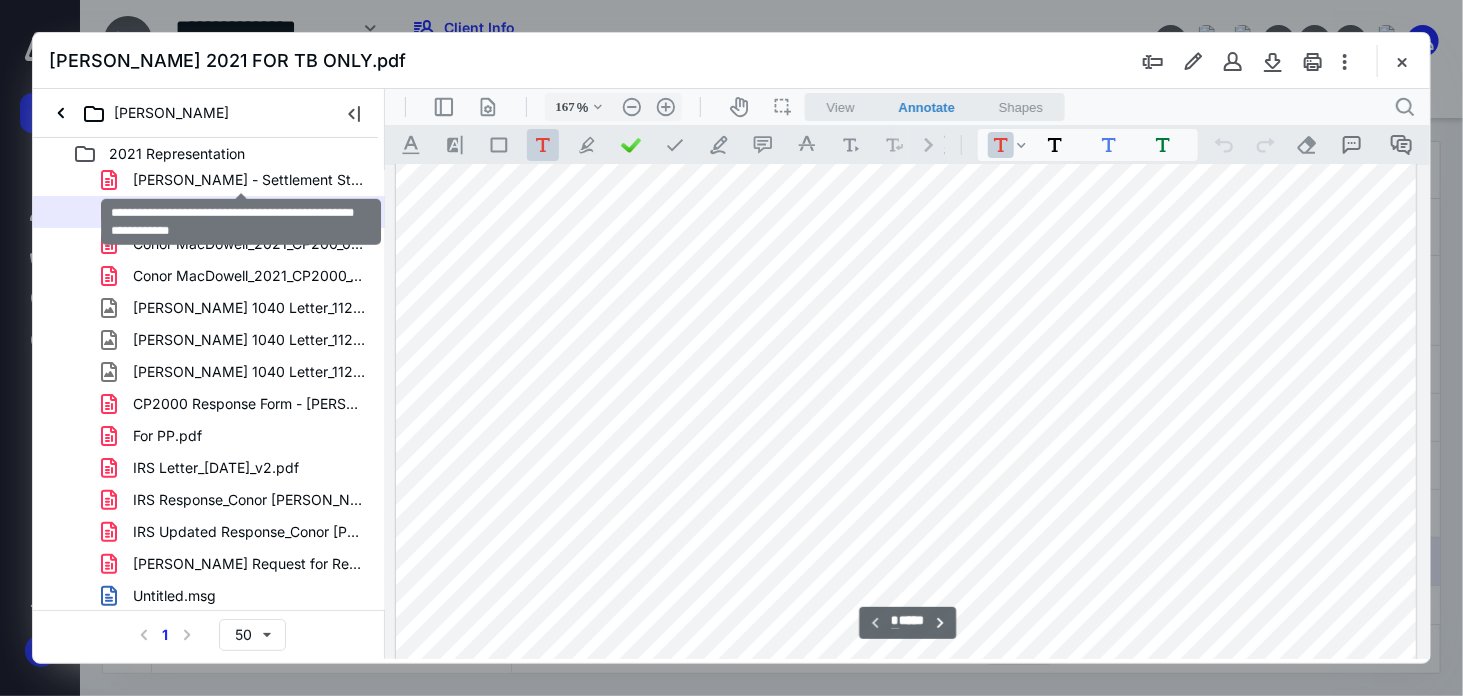 click on "Conor MacDowell - Settlement Statement - 4632 Orwell Drive.pdf" at bounding box center [249, 180] 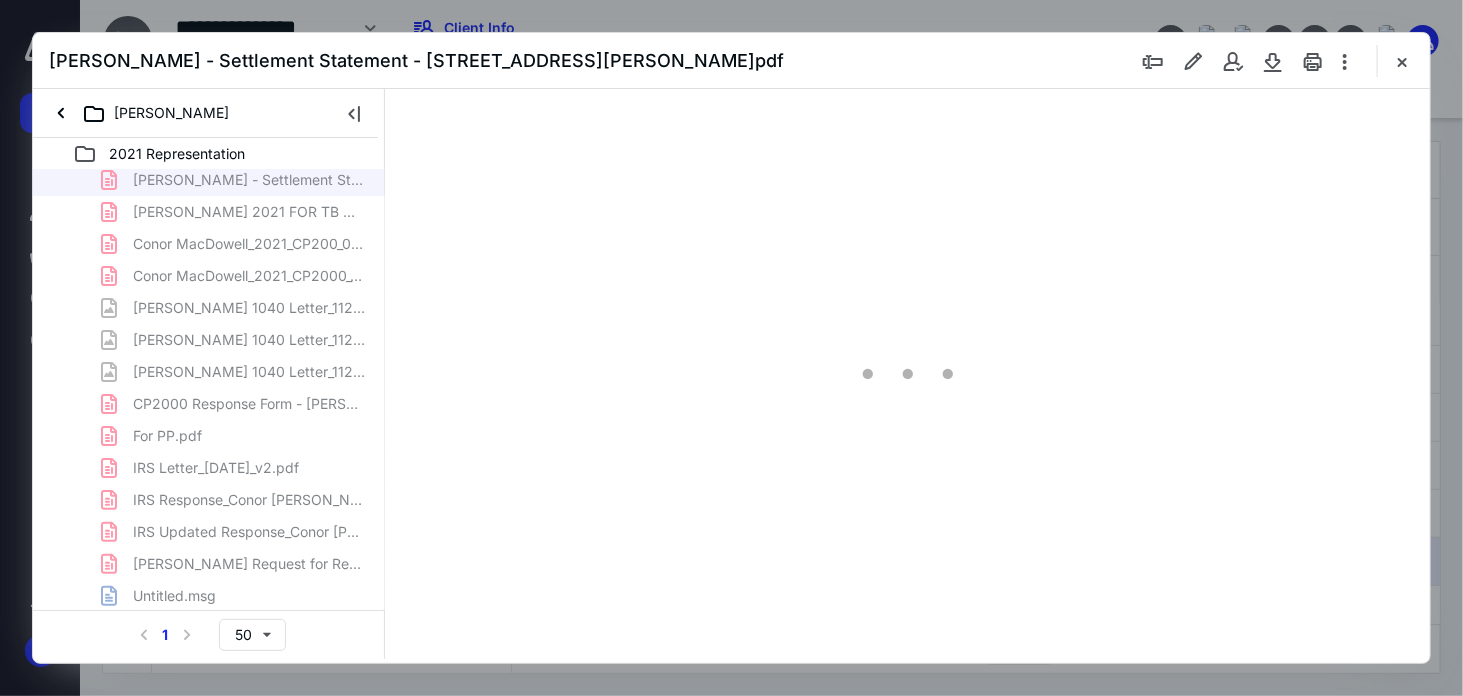 scroll, scrollTop: 82, scrollLeft: 0, axis: vertical 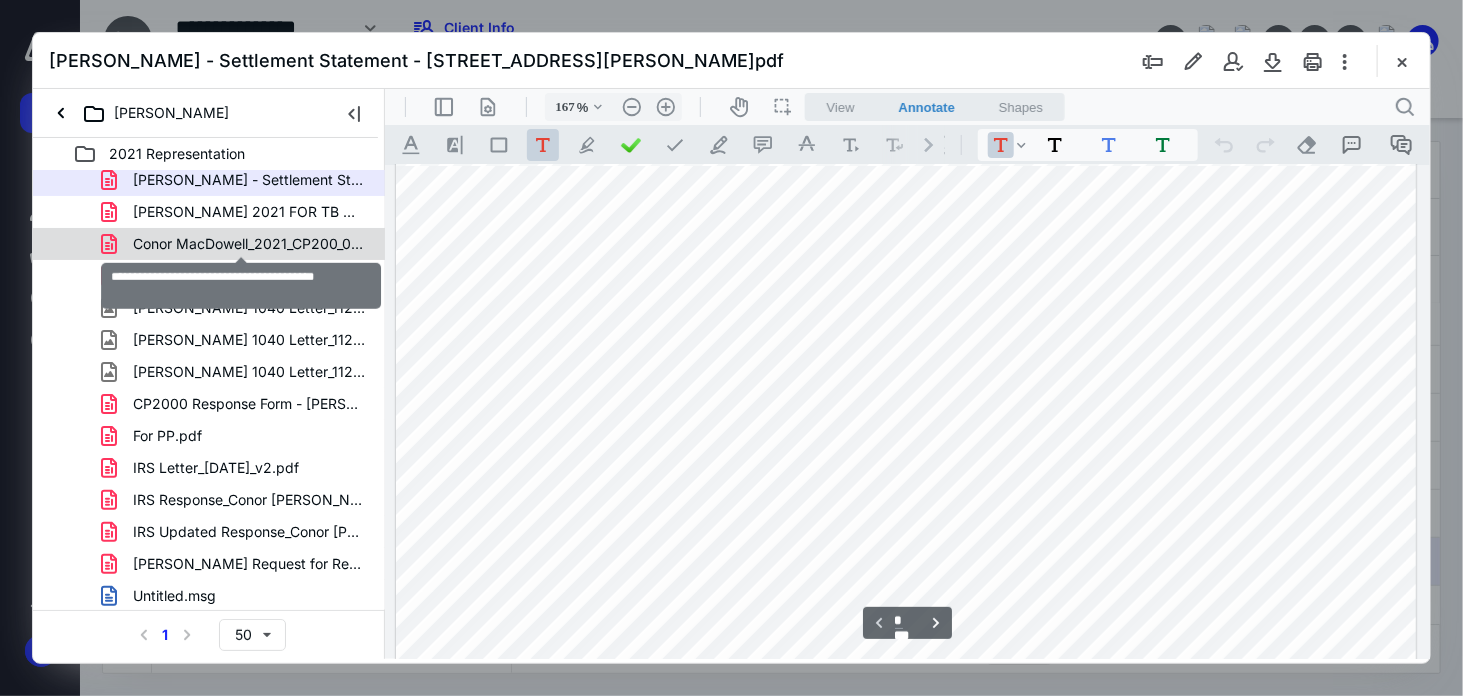 click on "Conor MacDowell_2021_CP200_09.05.2023.pdf" at bounding box center [249, 244] 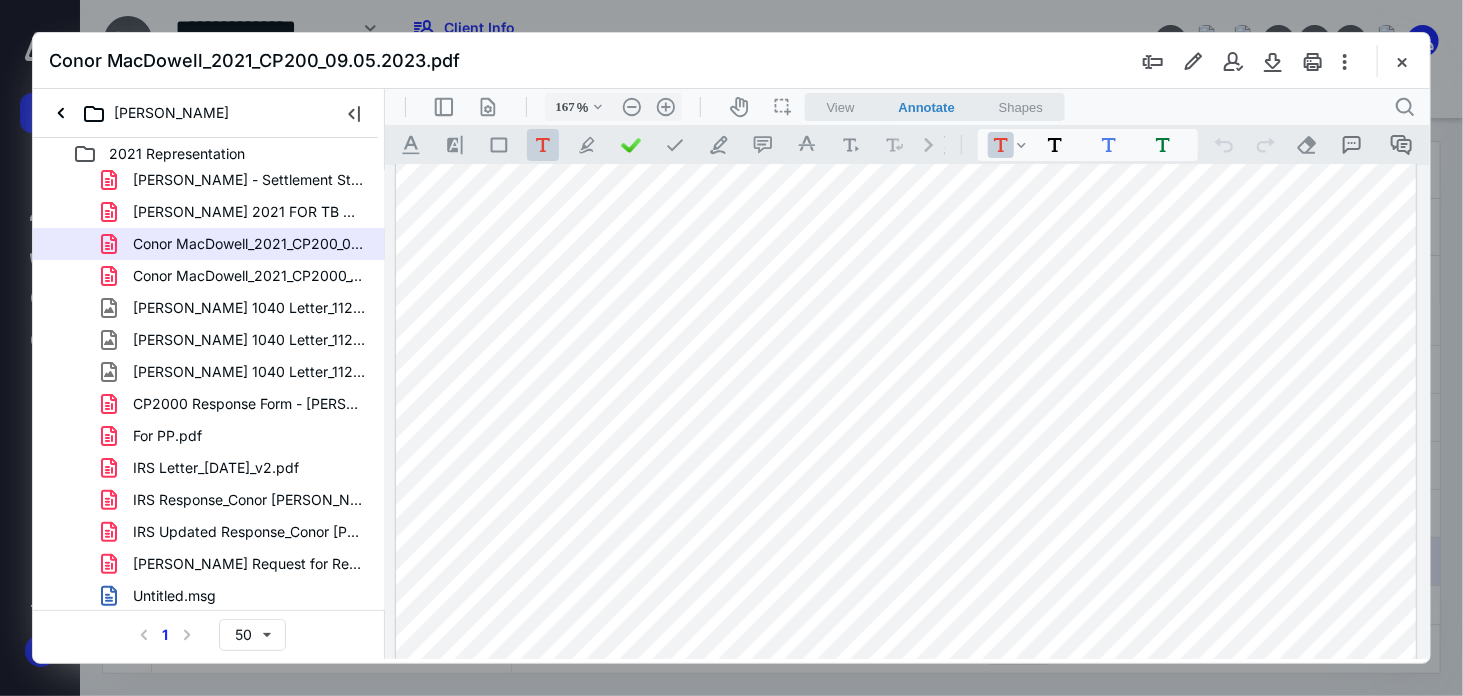 scroll, scrollTop: 416, scrollLeft: 0, axis: vertical 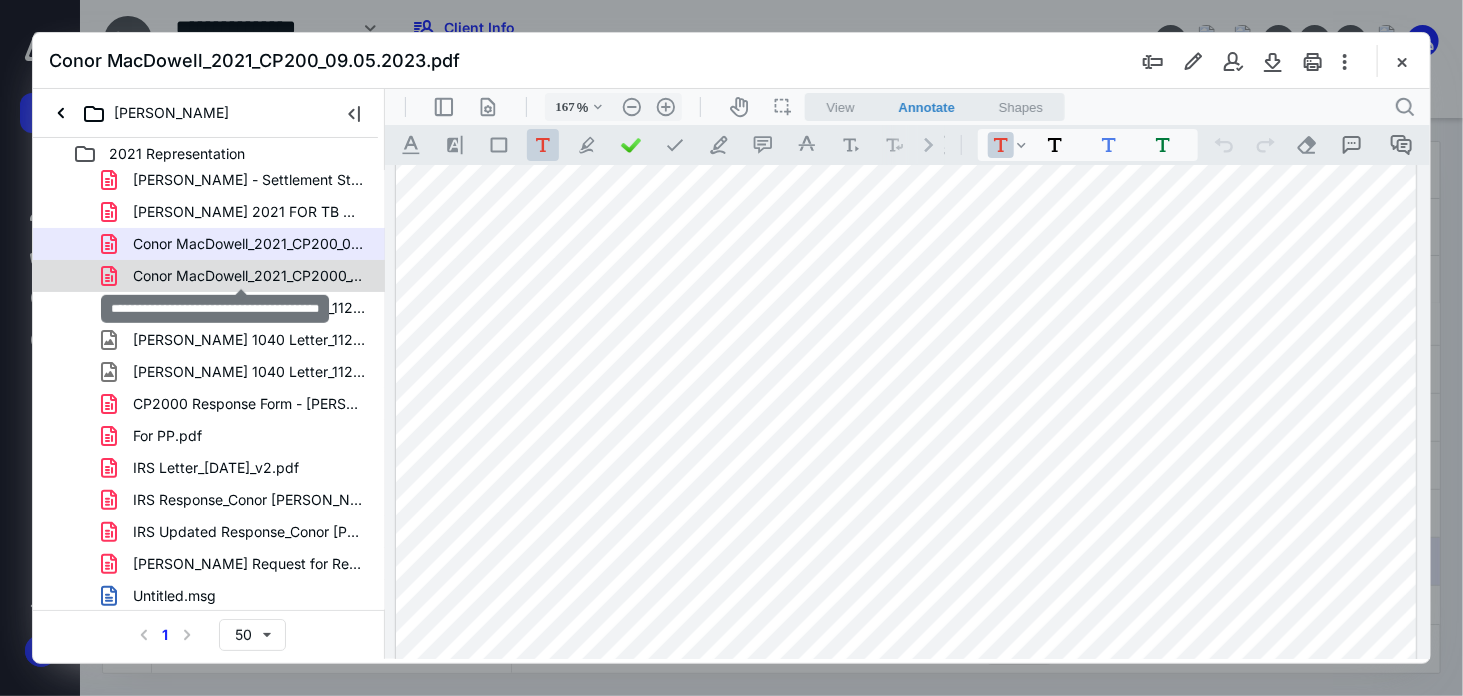 click on "Conor MacDowell_2021_CP2000_12.04.2023.pdf" at bounding box center [249, 276] 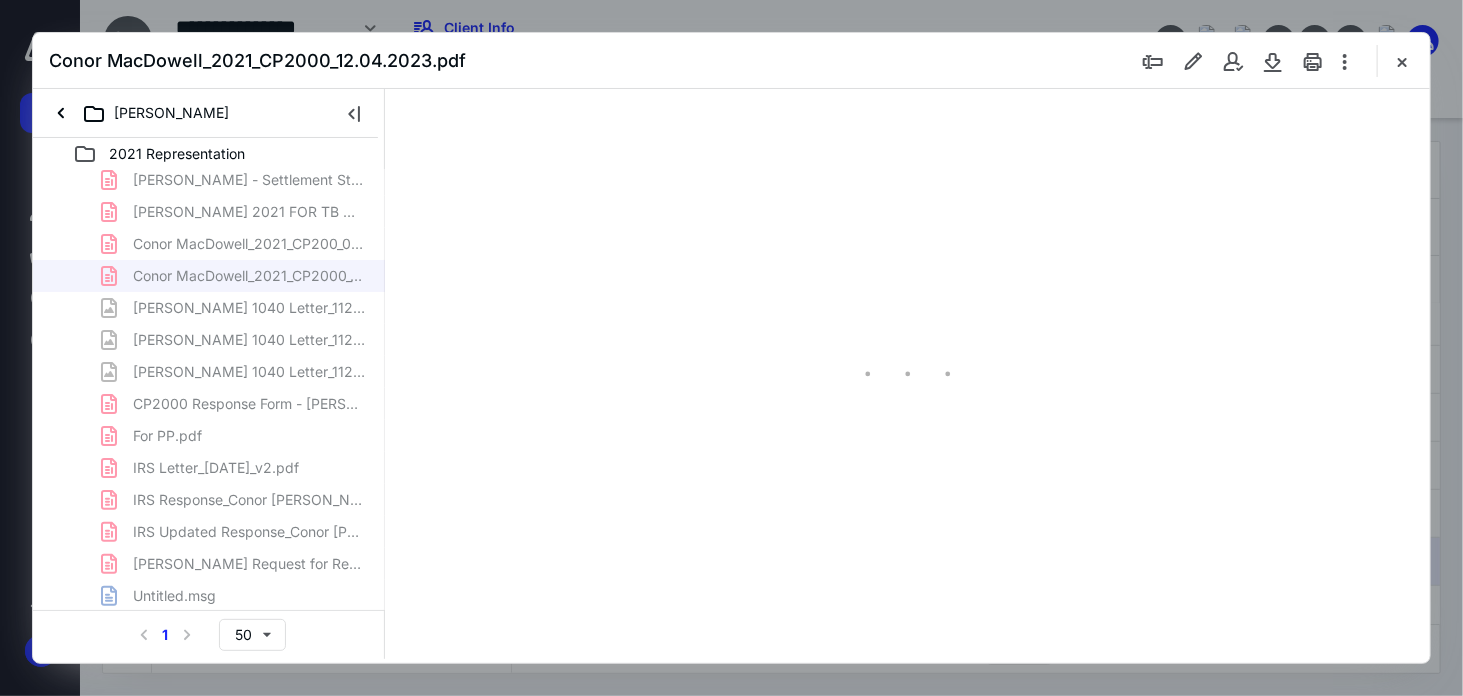 type on "167" 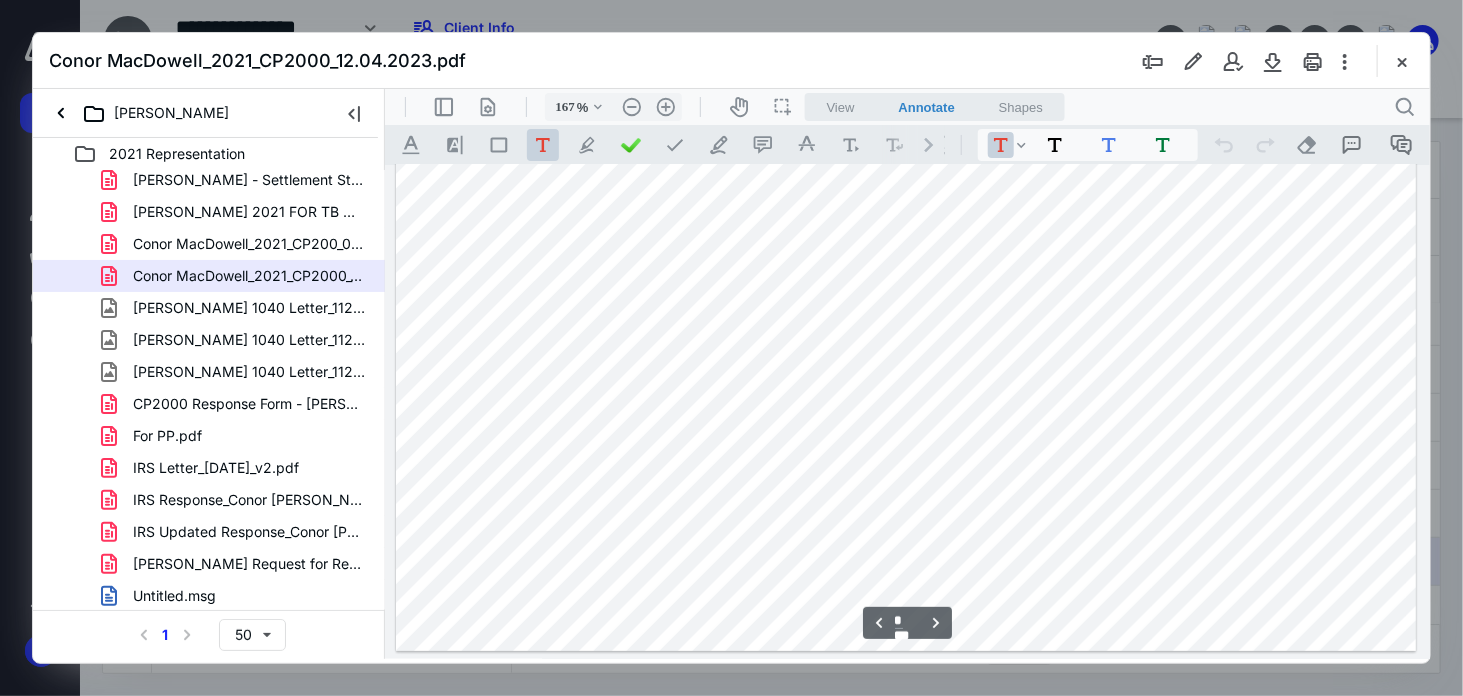 scroll, scrollTop: 2845, scrollLeft: 0, axis: vertical 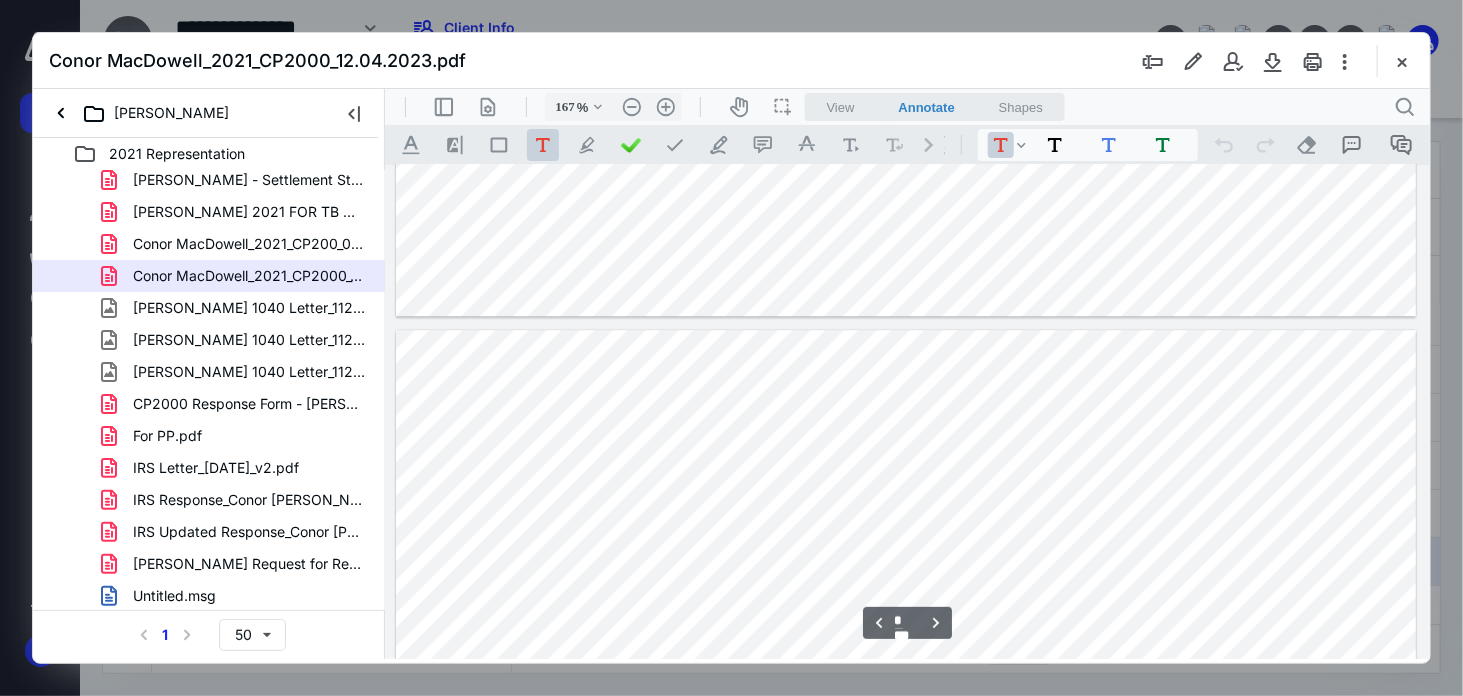 type on "*" 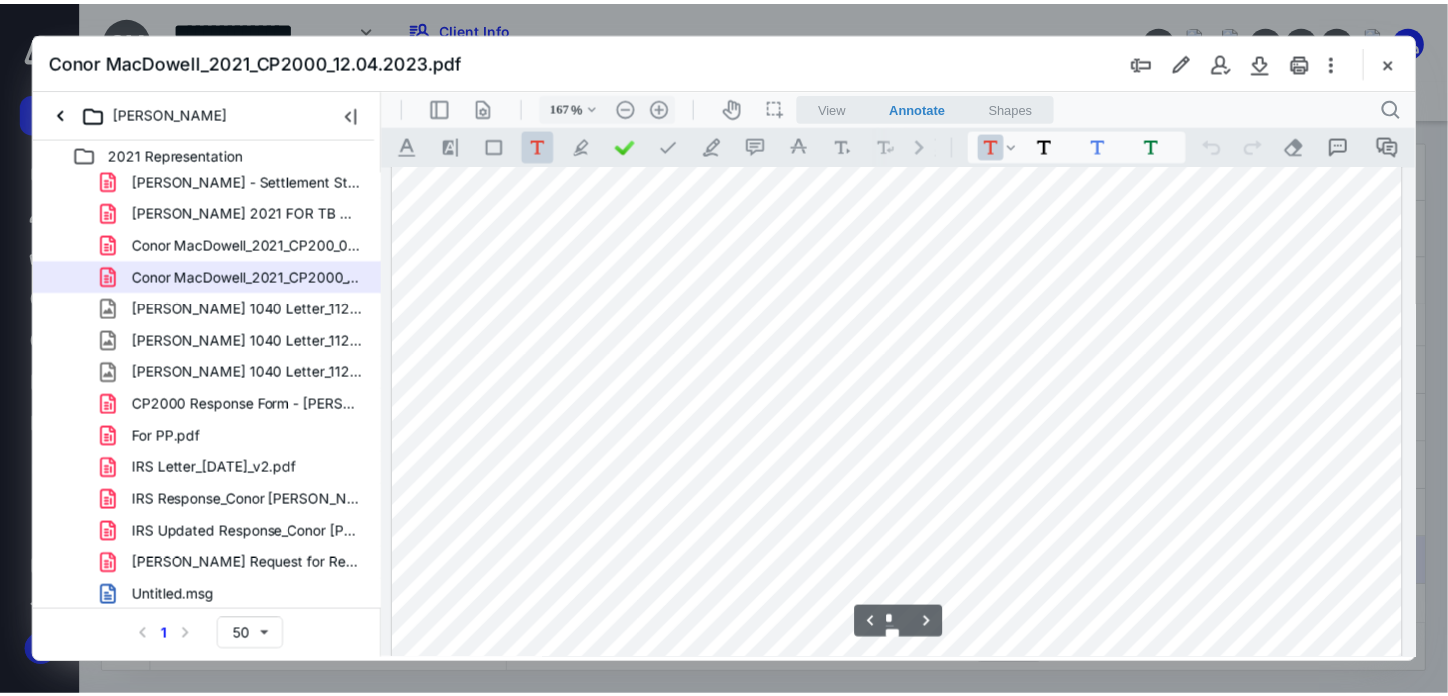 scroll, scrollTop: 1512, scrollLeft: 0, axis: vertical 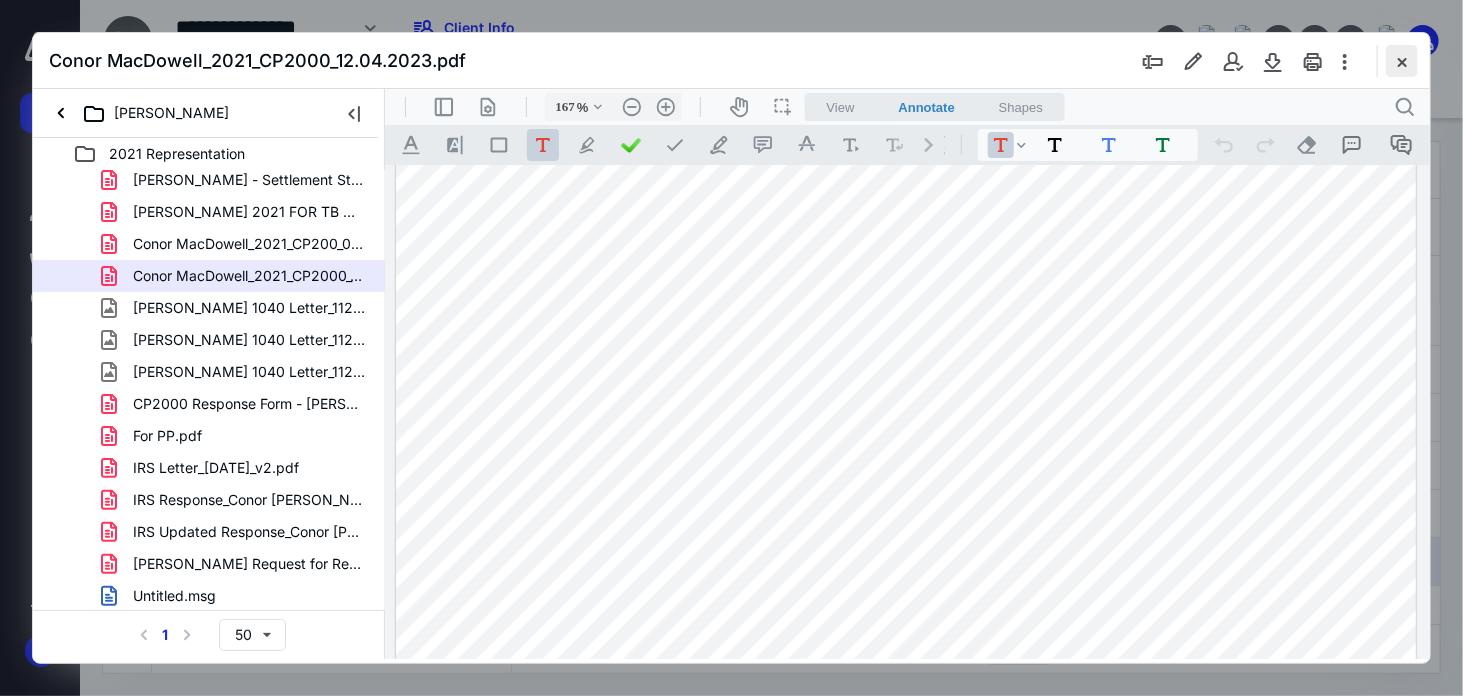 click at bounding box center (1402, 61) 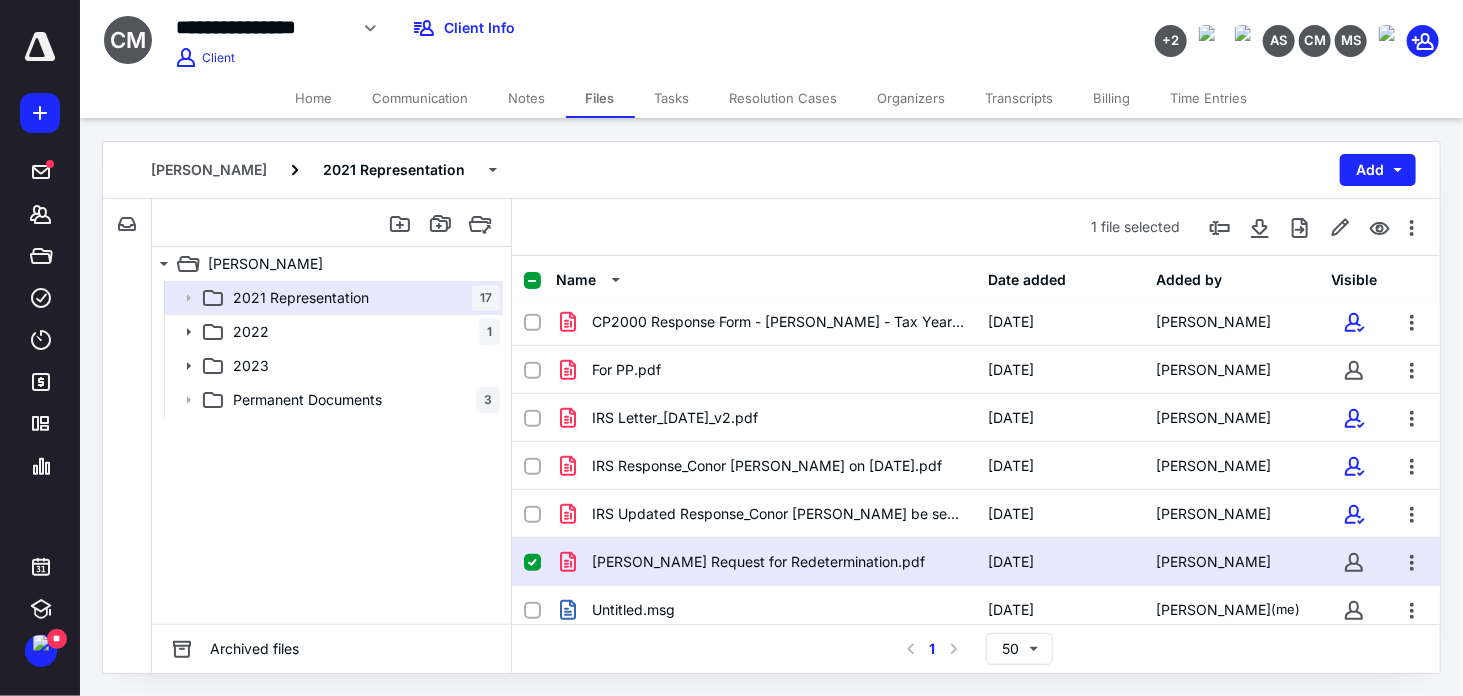 click on "Tasks" at bounding box center (672, 98) 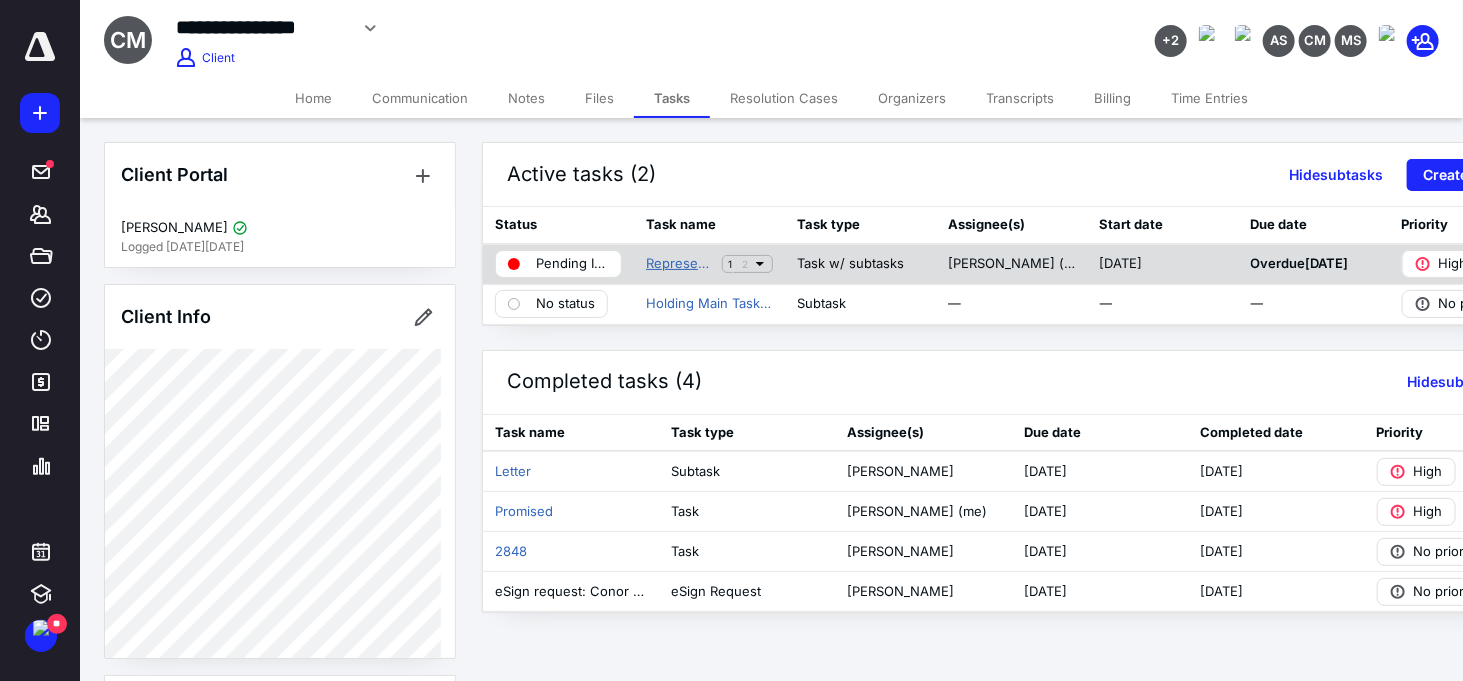 click on "Representation" at bounding box center [680, 264] 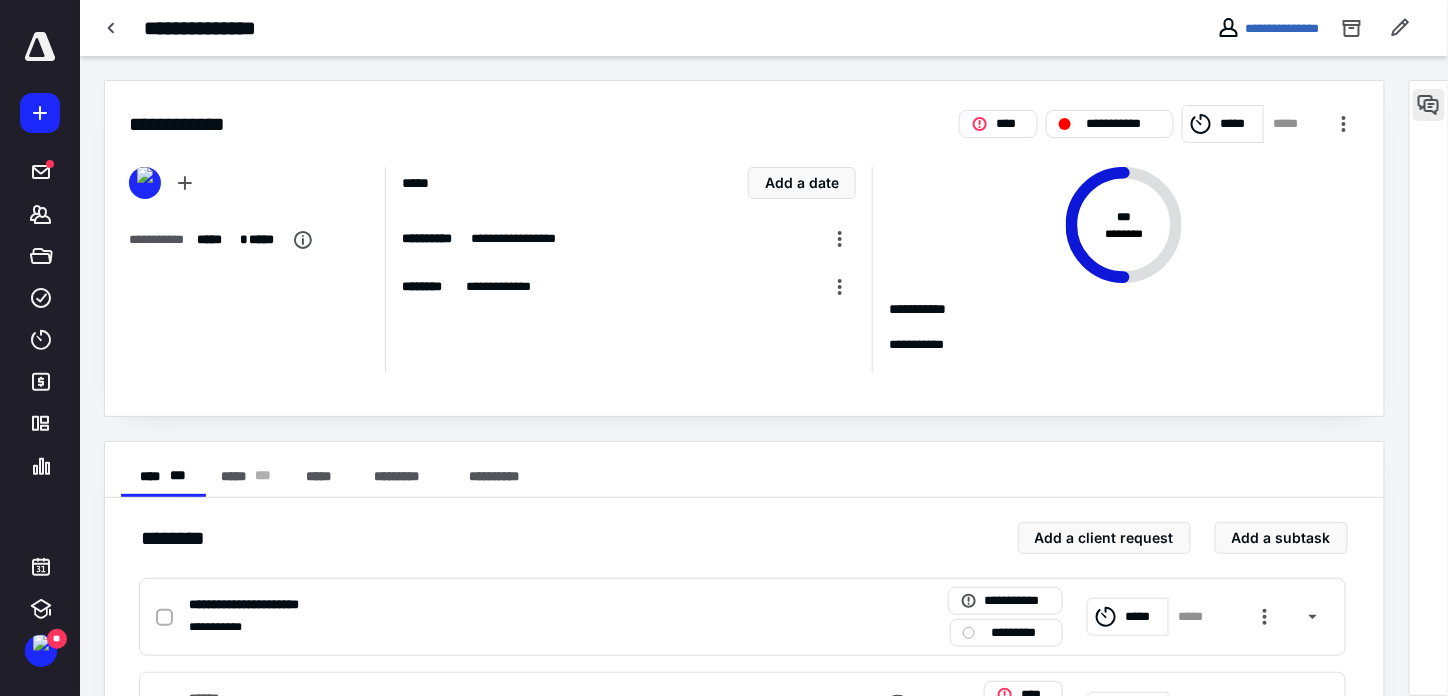 click at bounding box center (1429, 105) 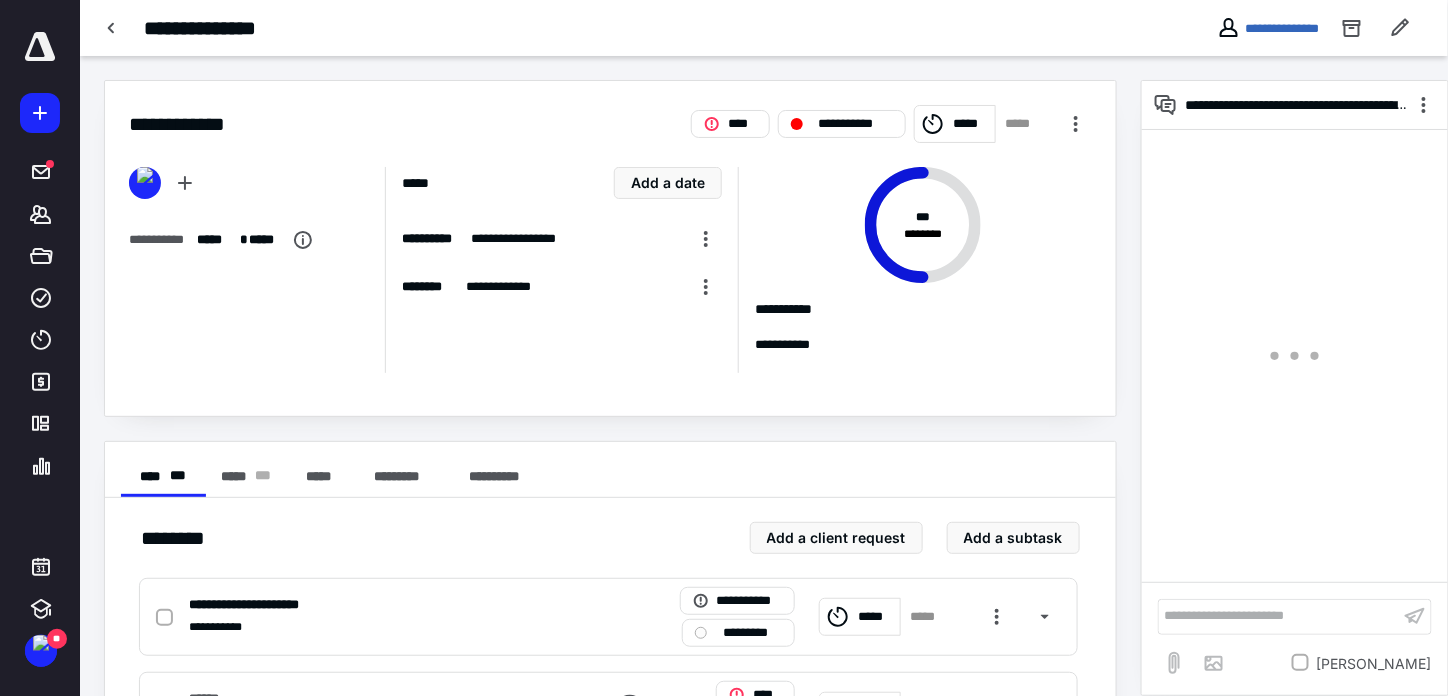 click on "**********" at bounding box center [1279, 616] 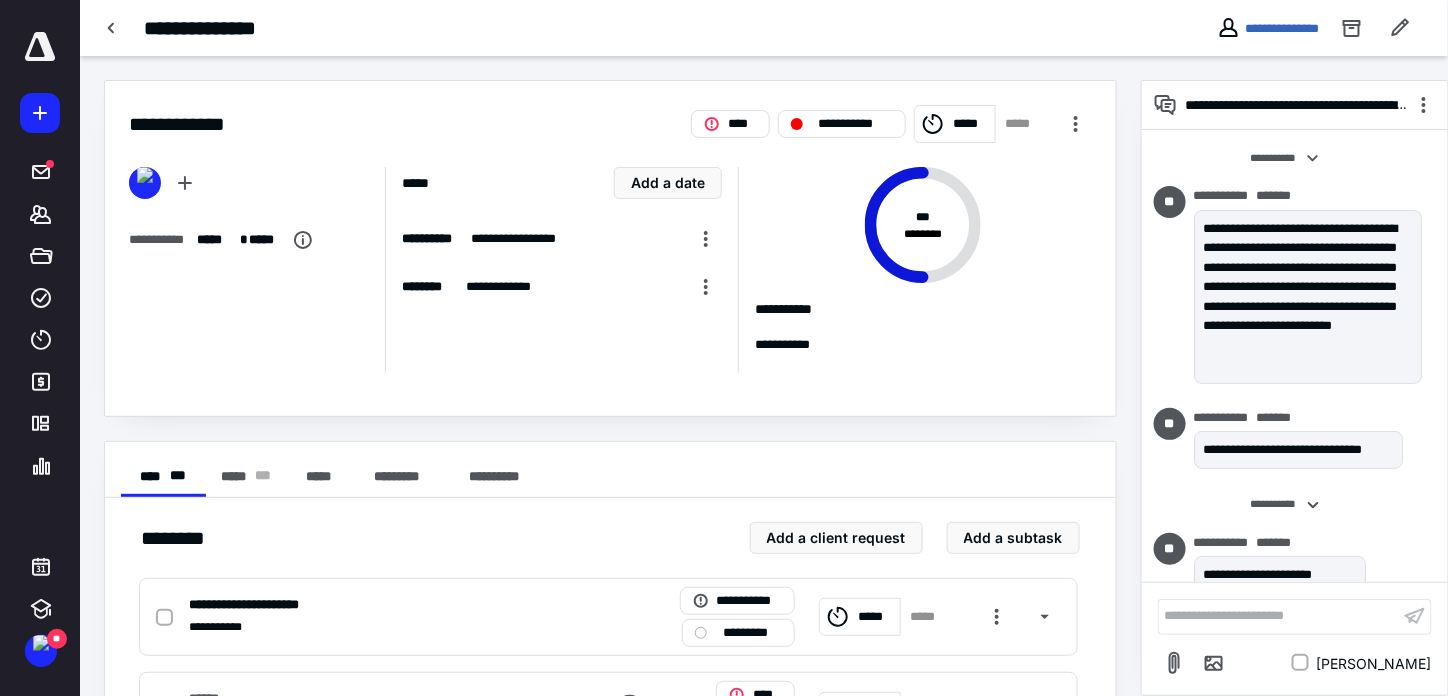 scroll, scrollTop: 3754, scrollLeft: 0, axis: vertical 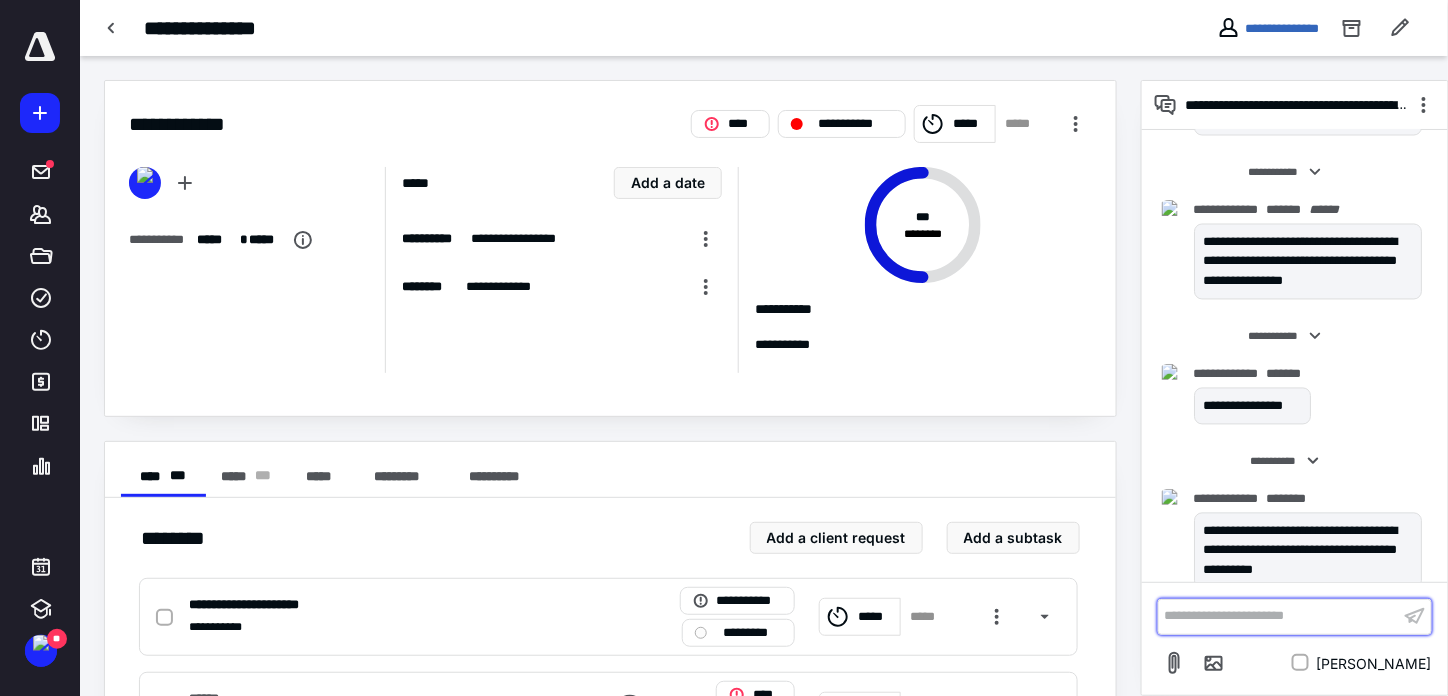 click on "**********" at bounding box center [1279, 616] 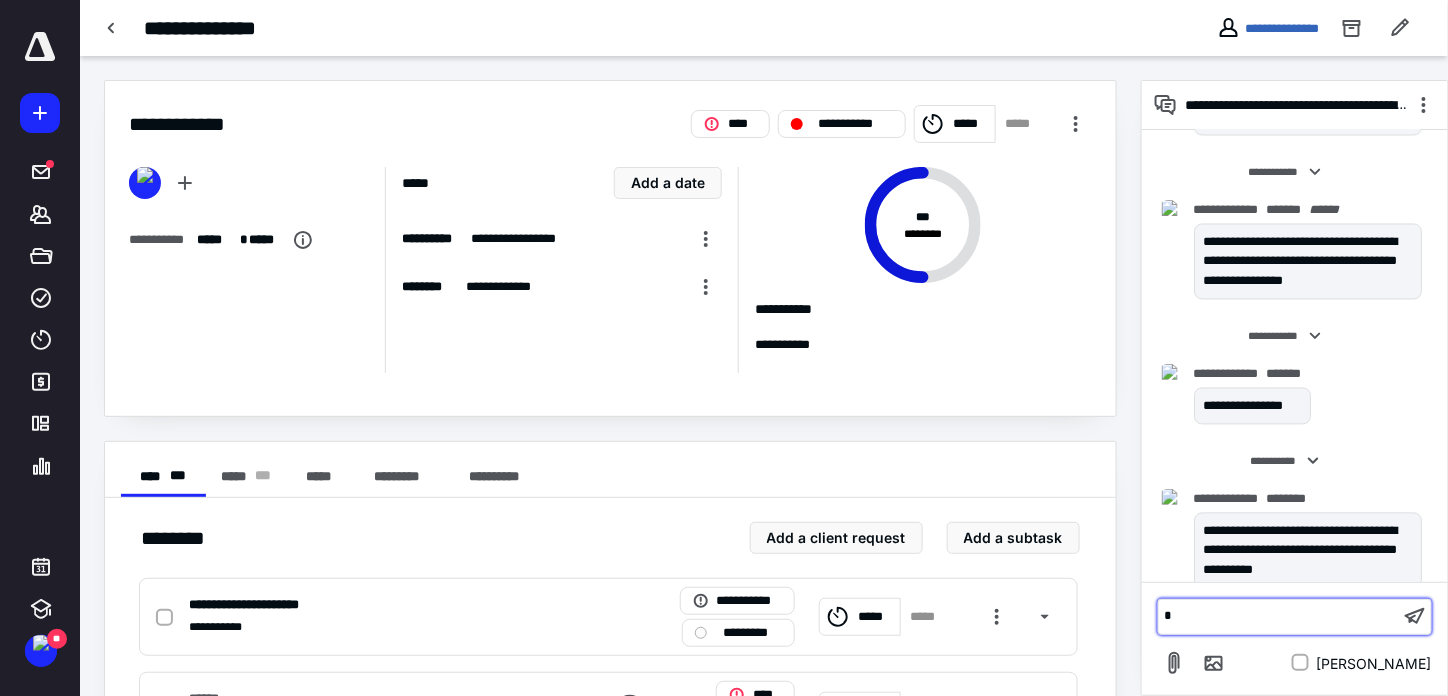 type 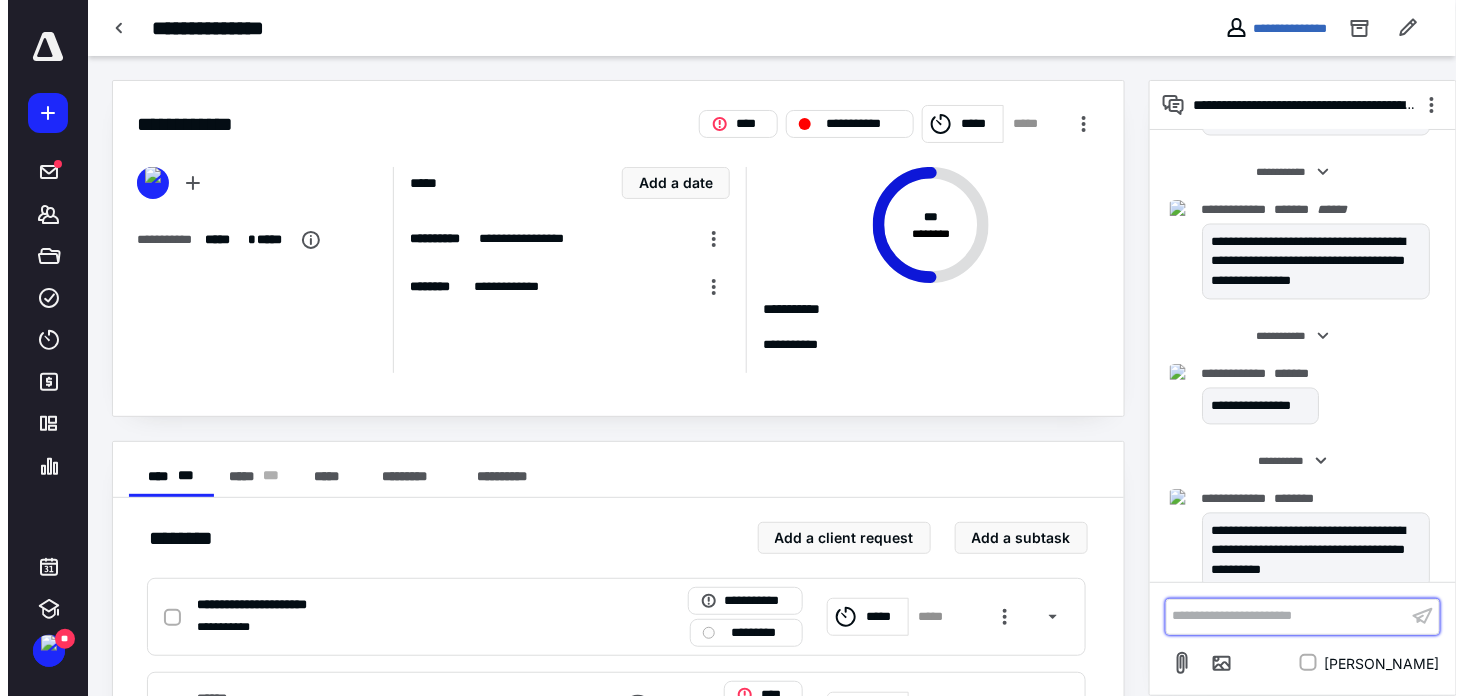 scroll, scrollTop: 3918, scrollLeft: 0, axis: vertical 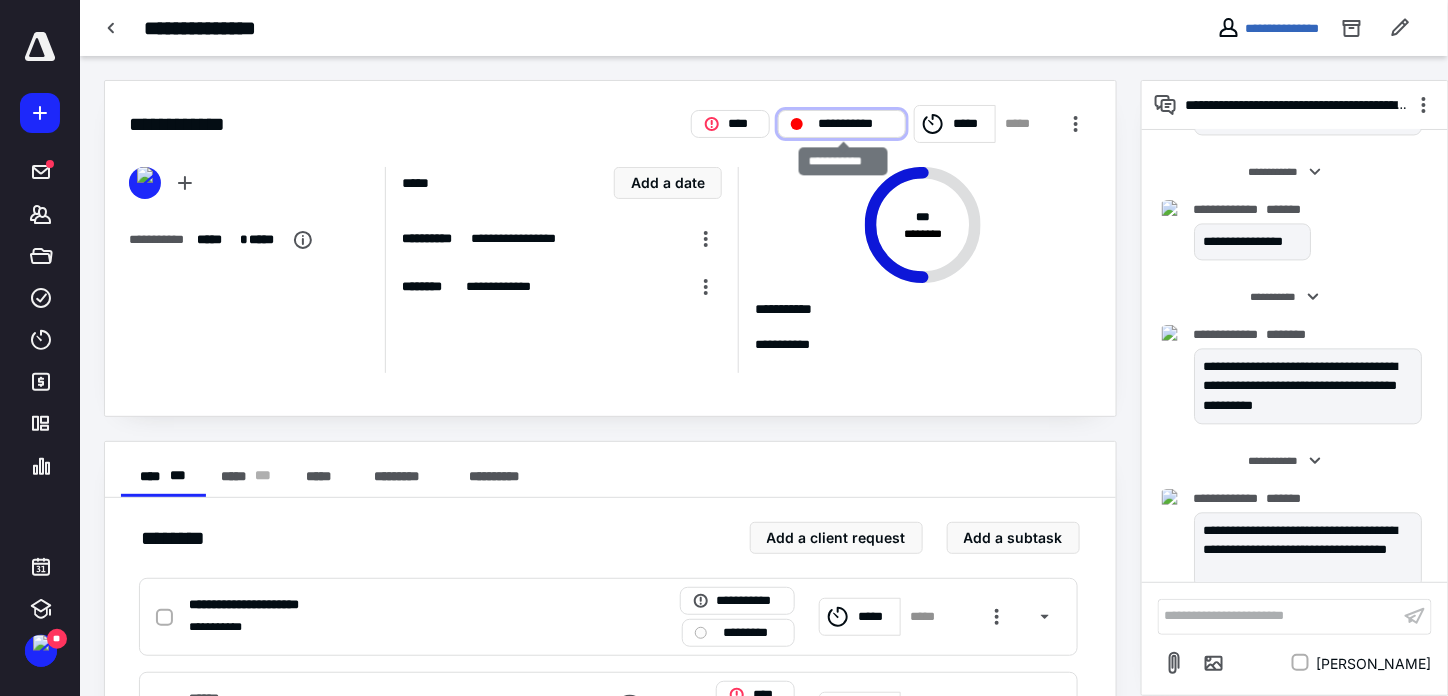 click on "**********" at bounding box center (856, 124) 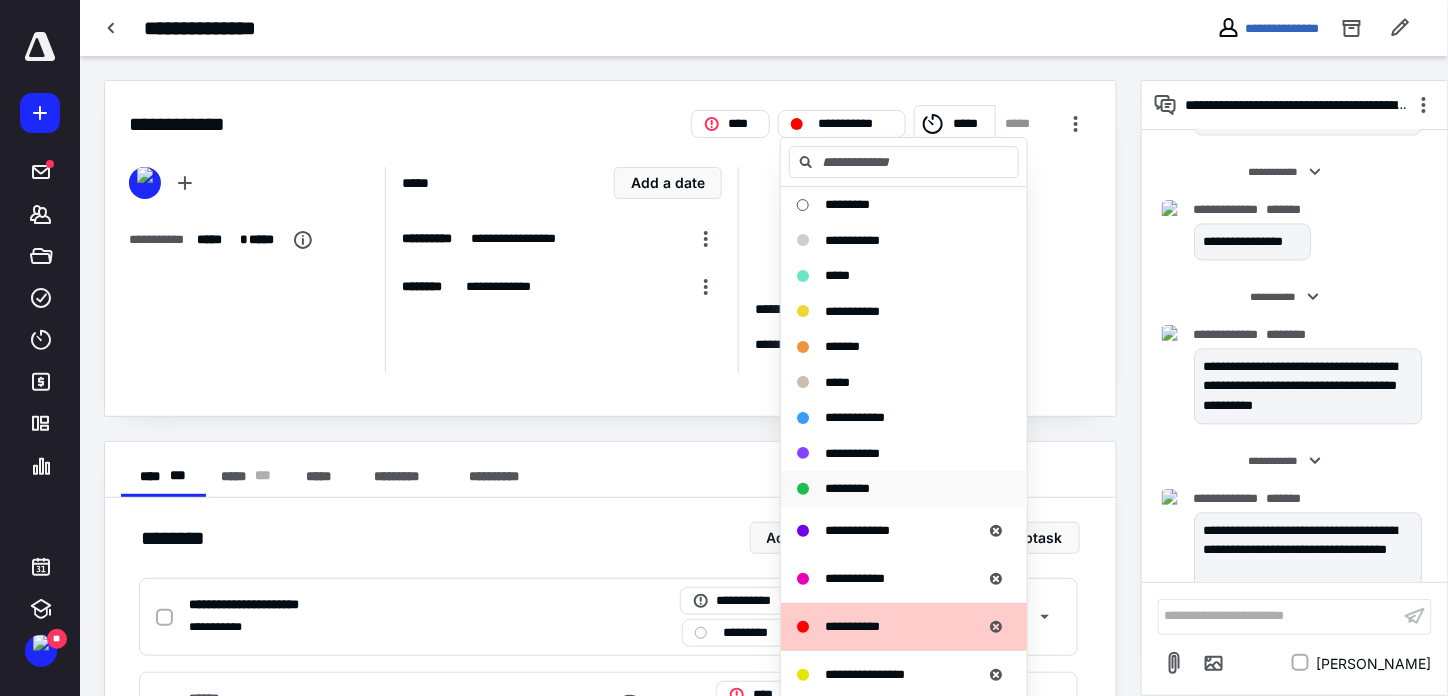 click on "*********" at bounding box center (847, 488) 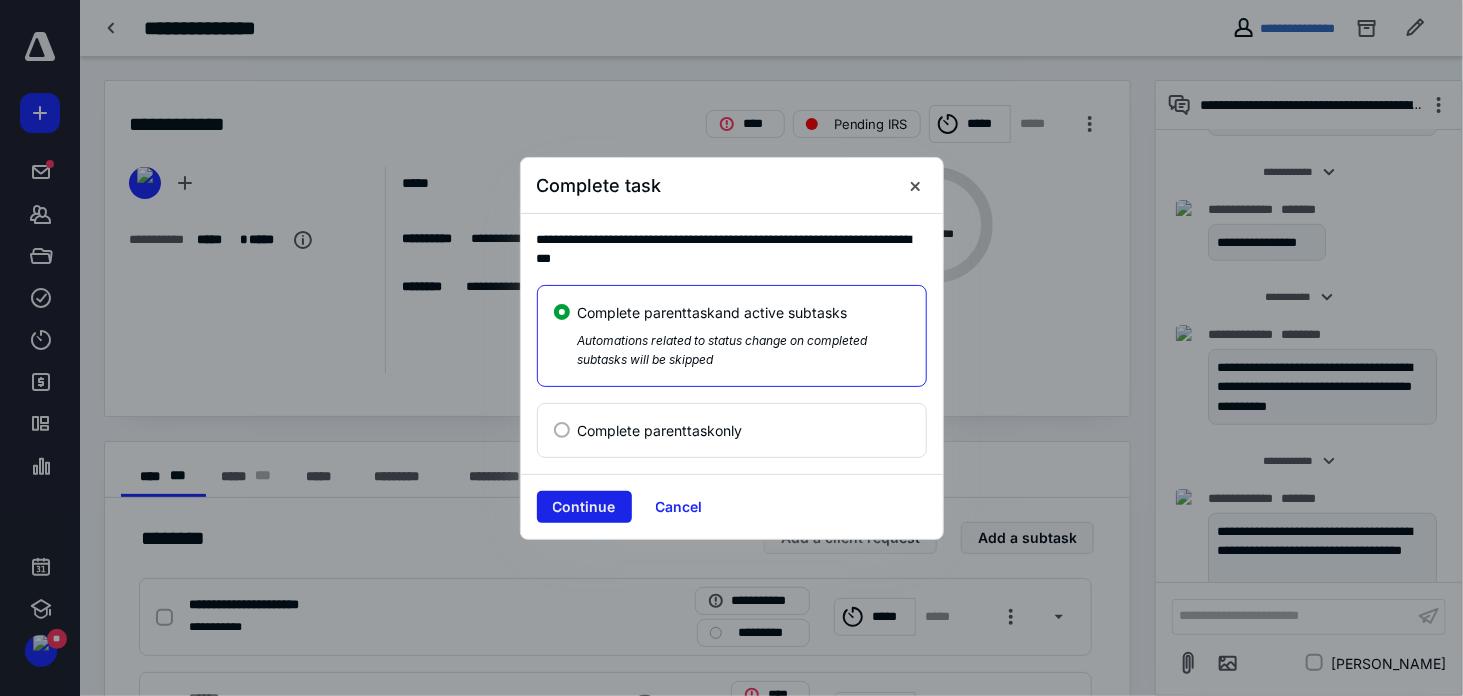 click on "Continue" at bounding box center [584, 507] 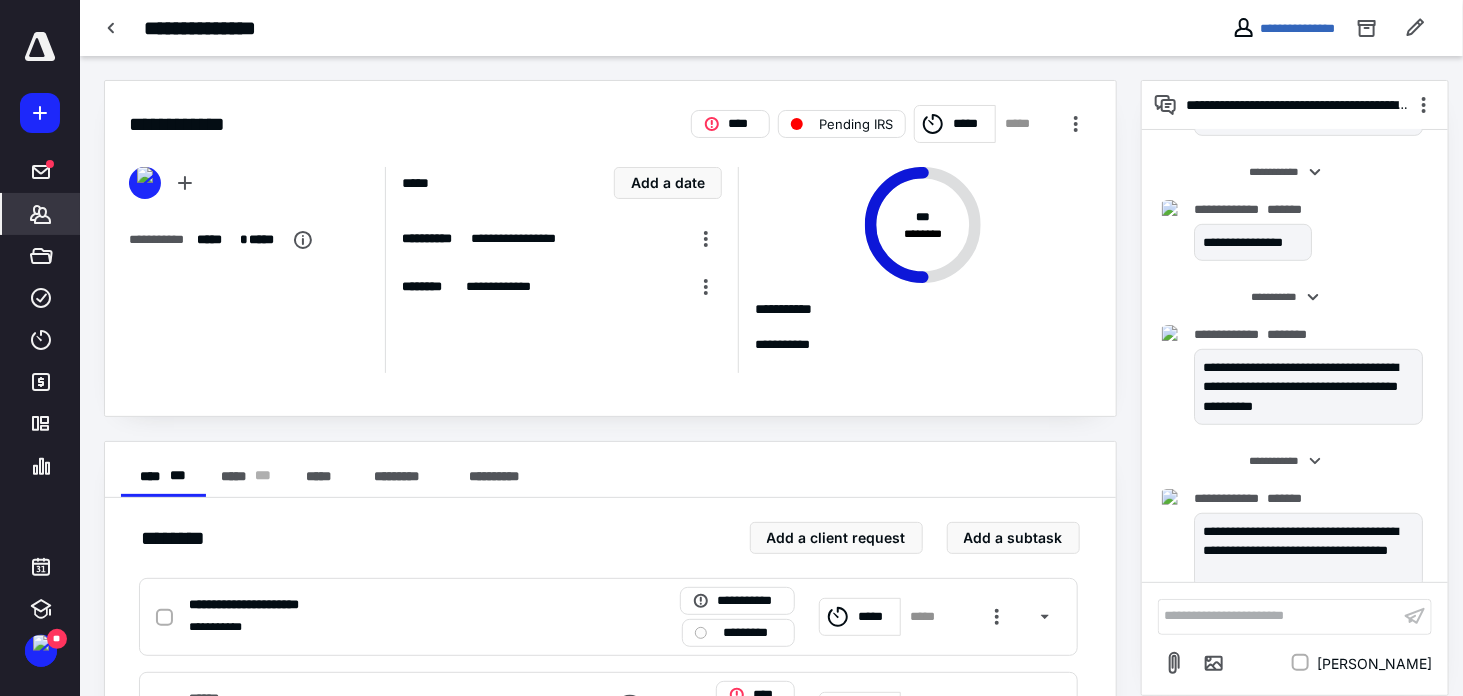 checkbox on "true" 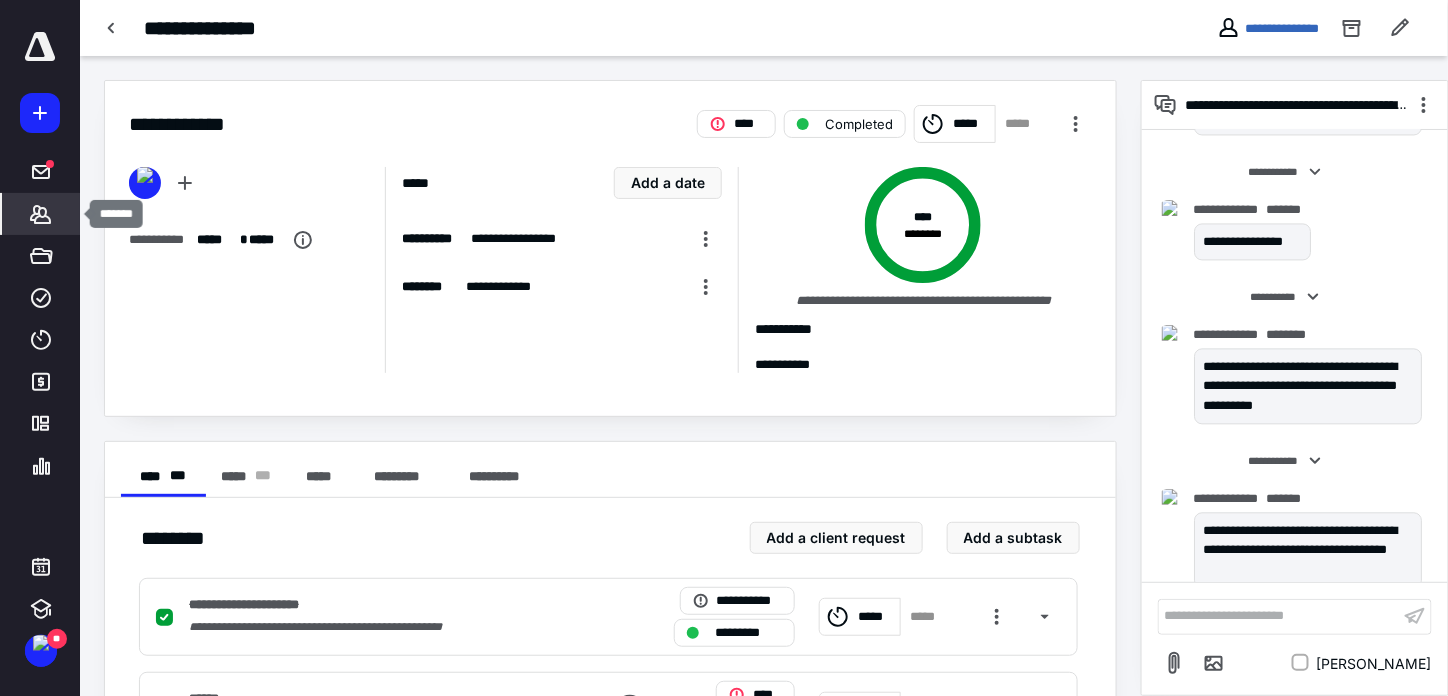 click 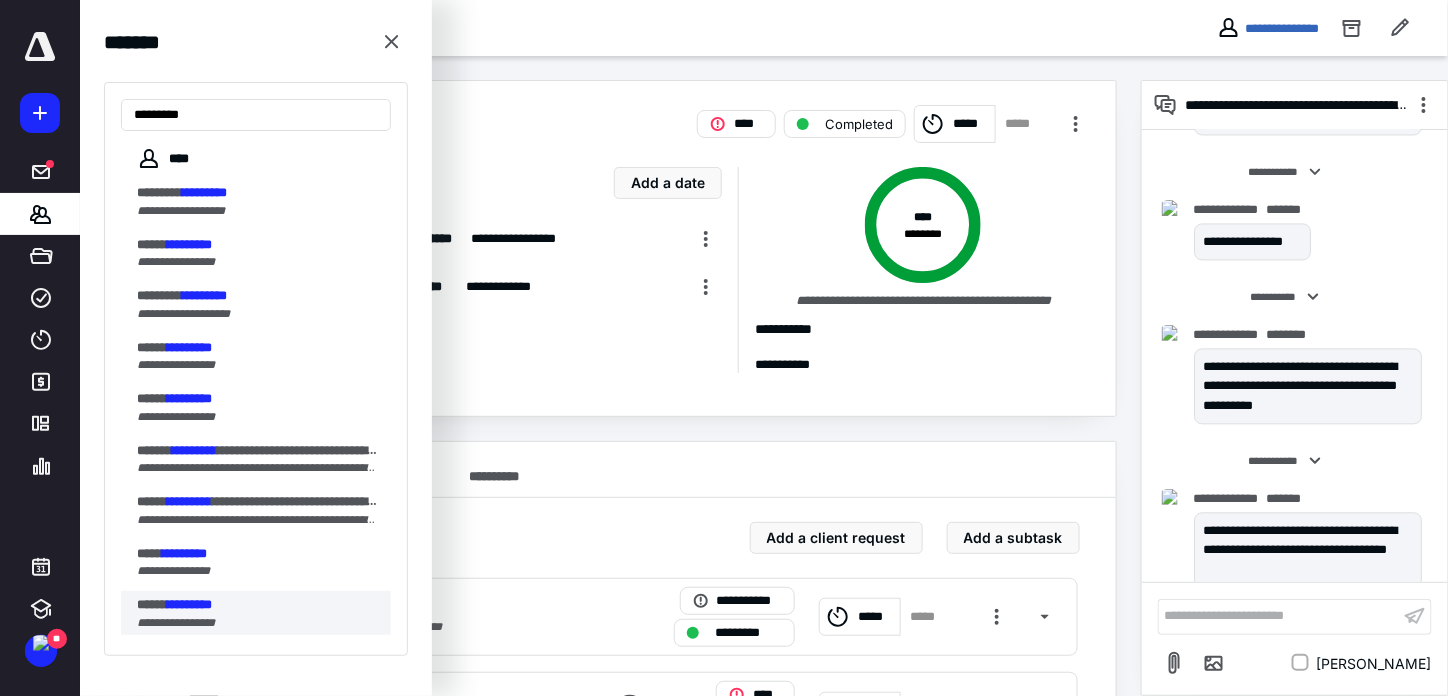type on "*********" 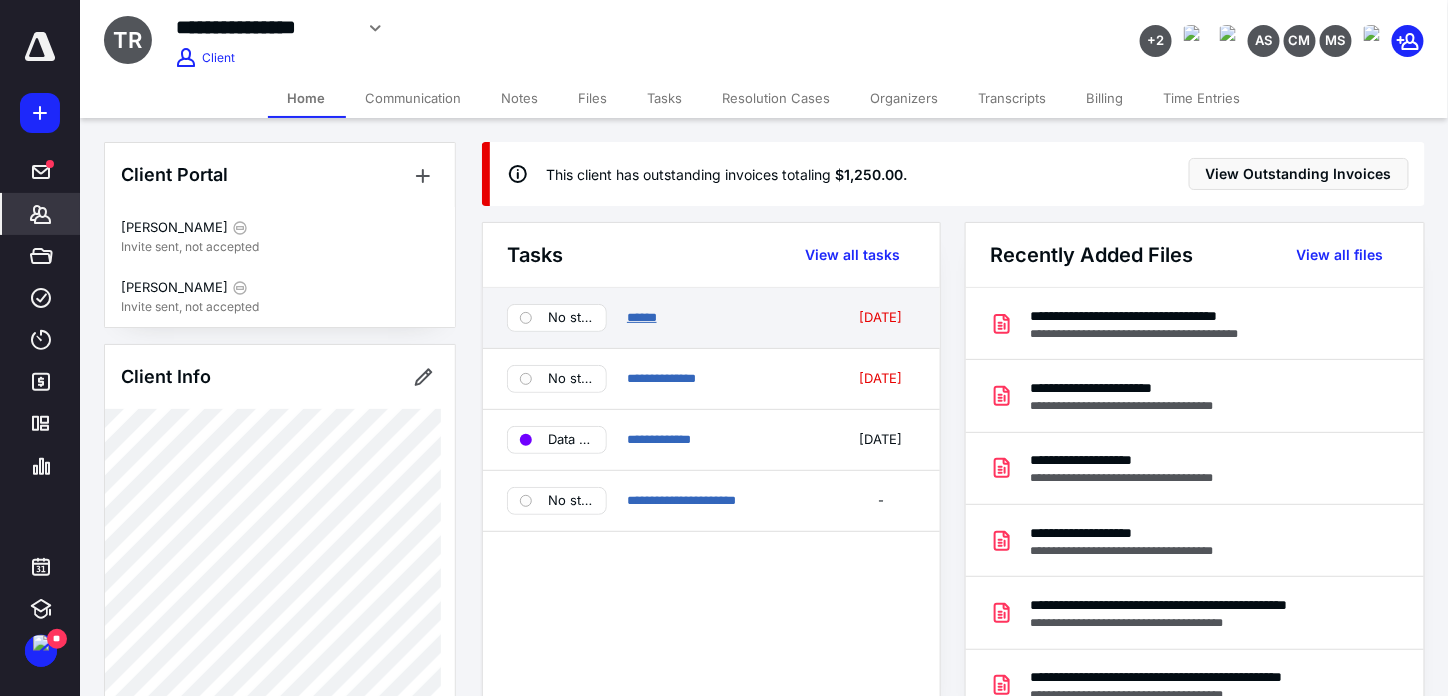 click on "******" at bounding box center (642, 317) 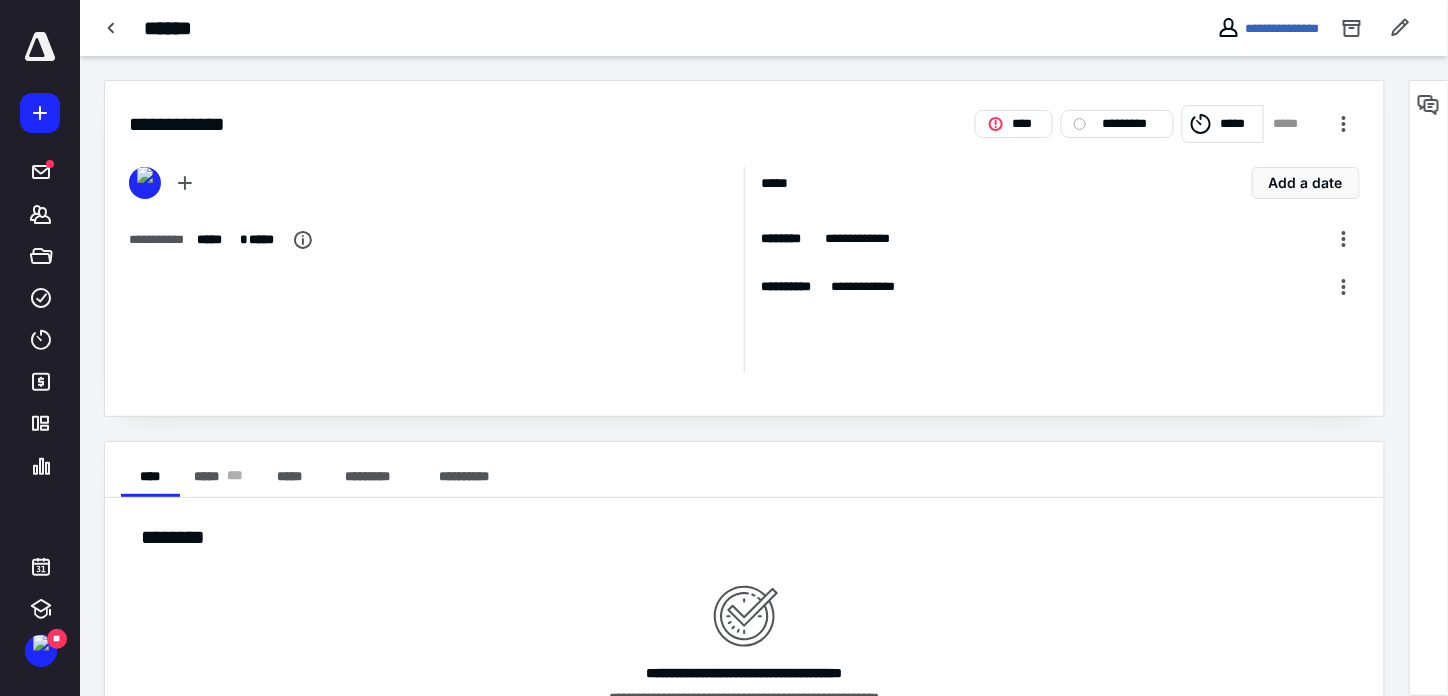 click on "**********" at bounding box center (744, 636) 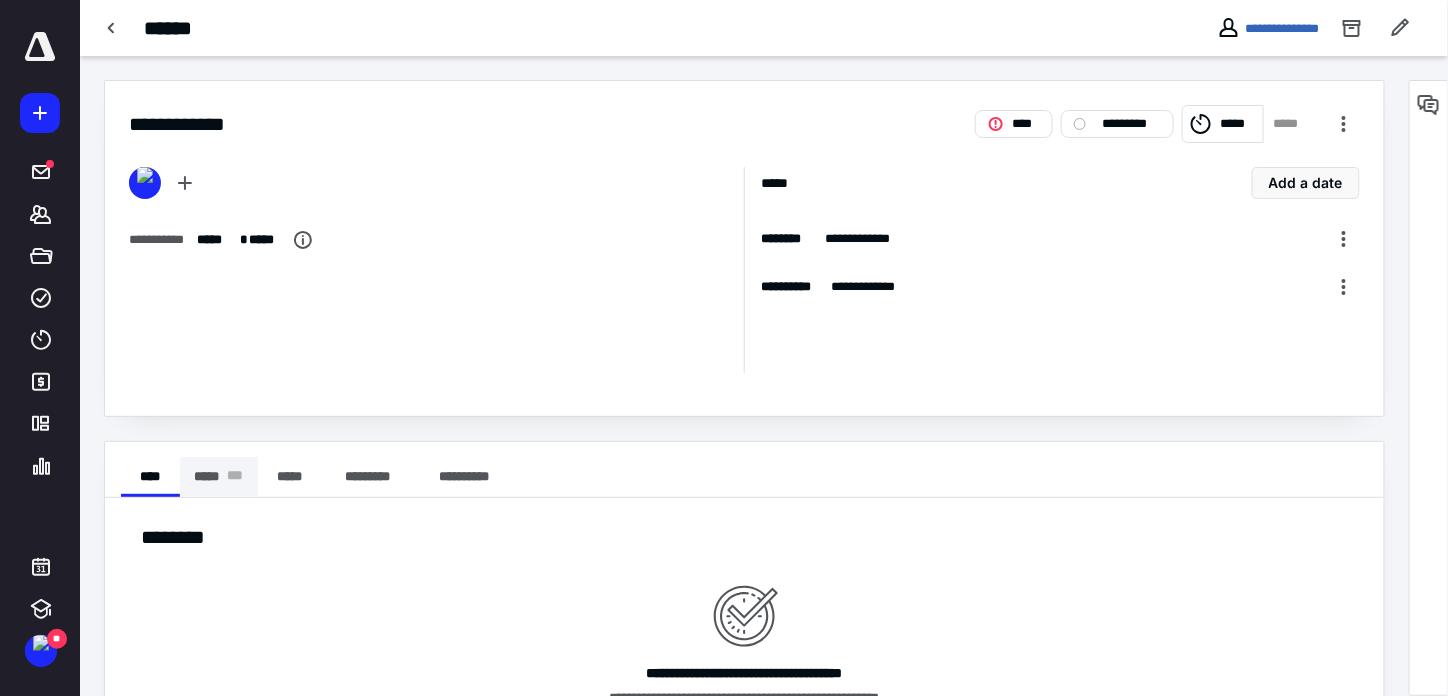 drag, startPoint x: 191, startPoint y: 447, endPoint x: 221, endPoint y: 469, distance: 37.202152 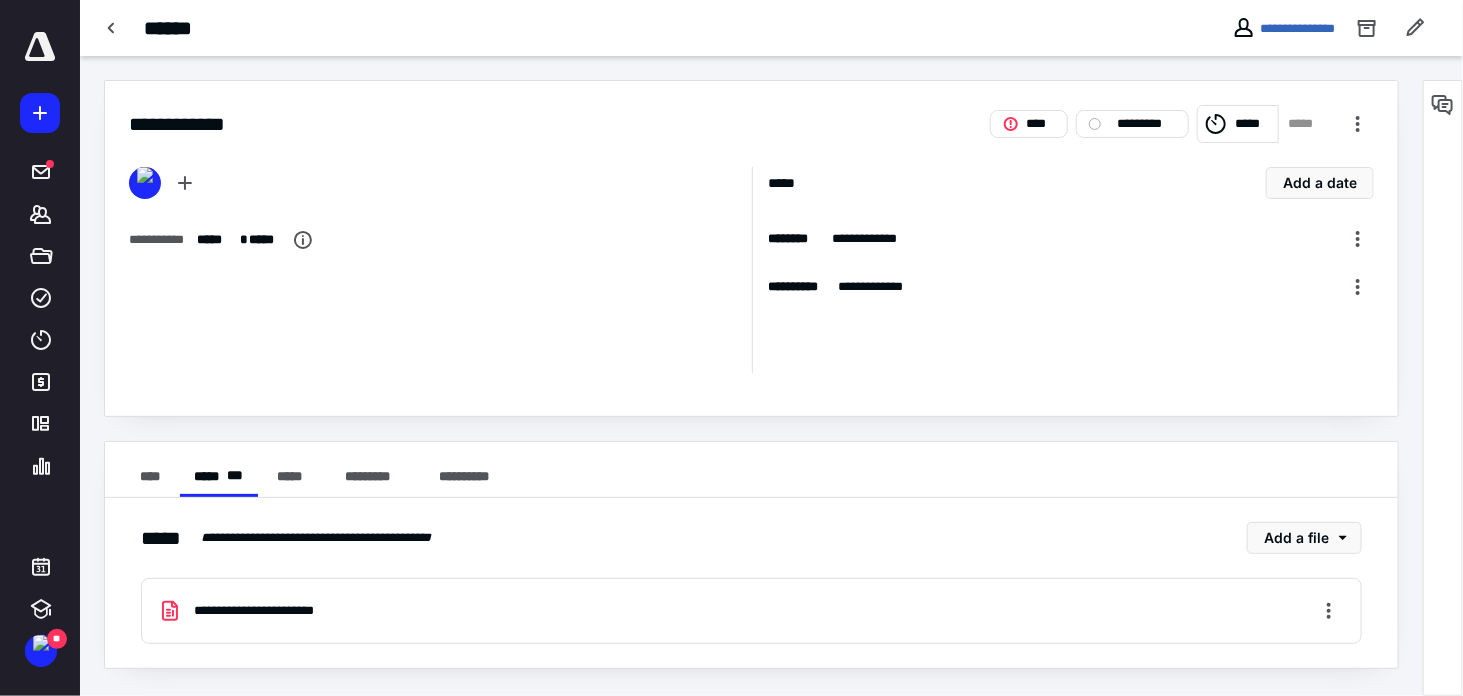 click on "**********" at bounding box center [751, 611] 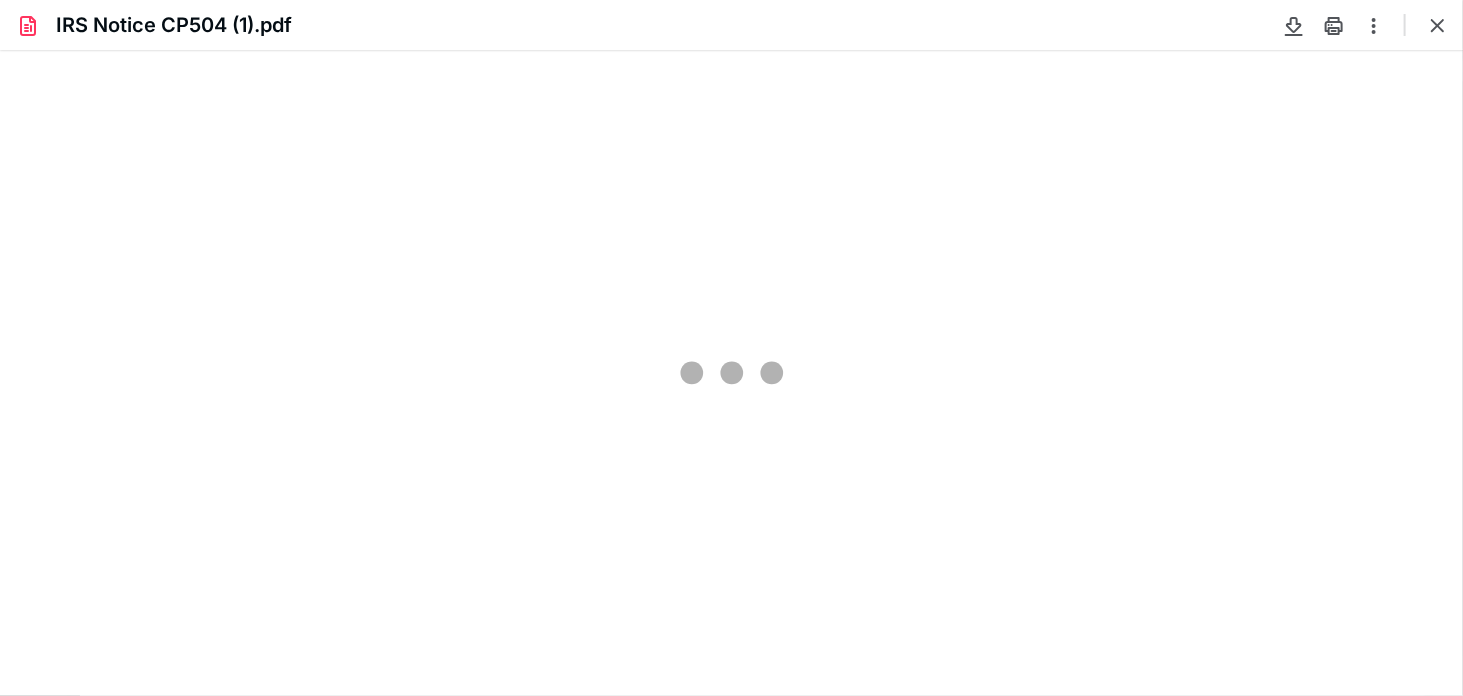 scroll, scrollTop: 0, scrollLeft: 0, axis: both 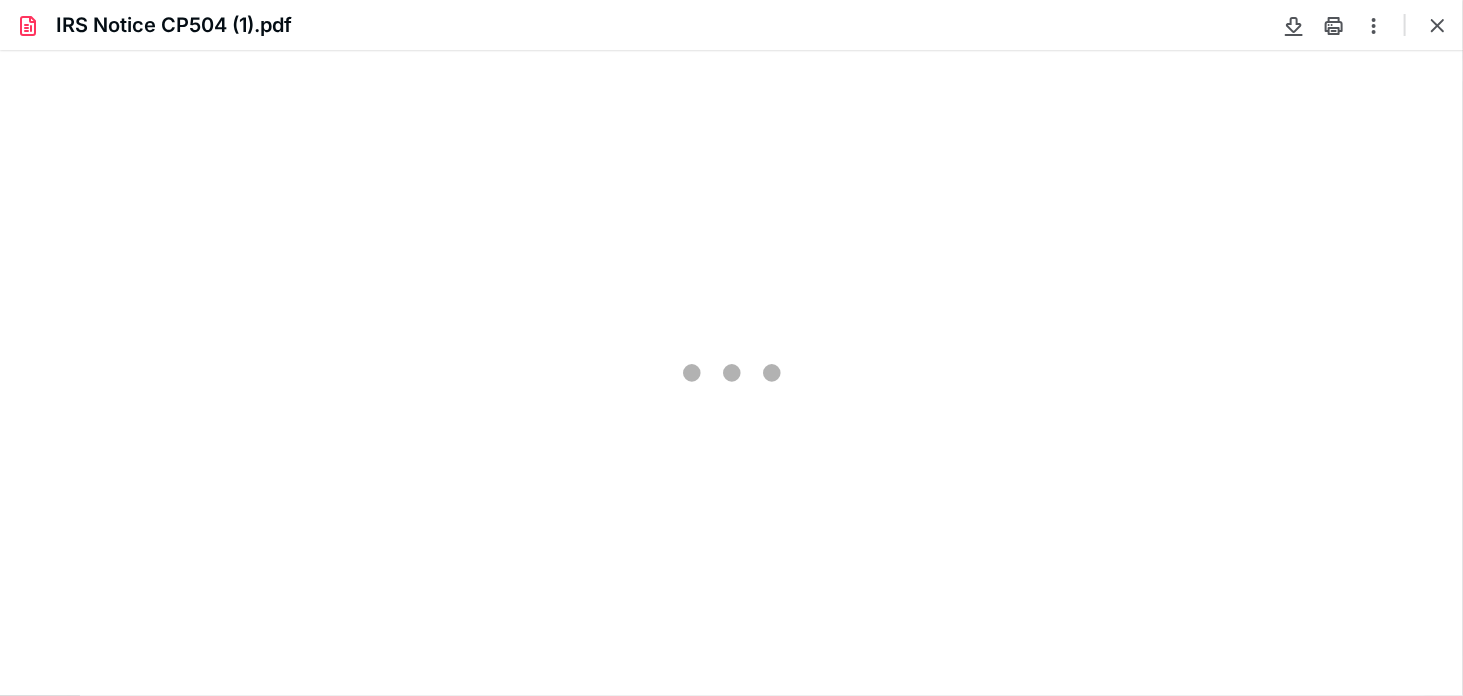 type on "234" 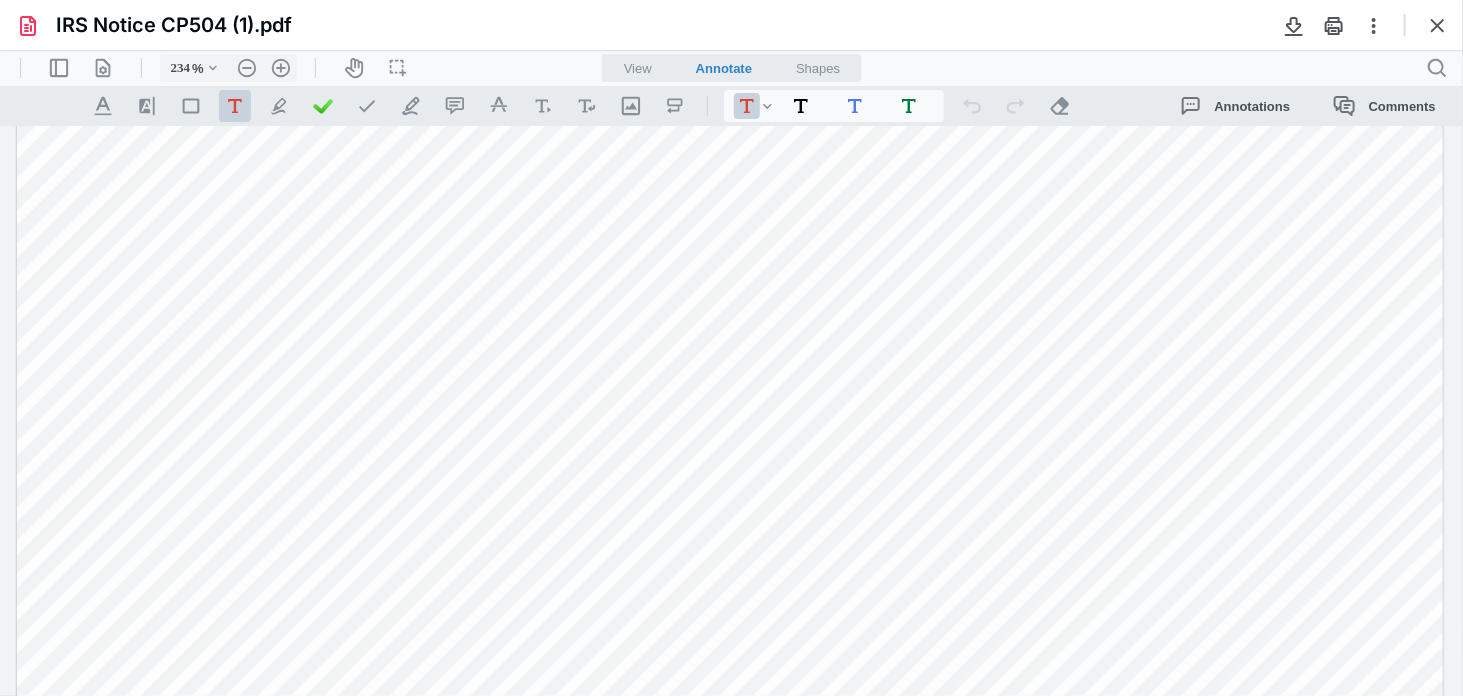 scroll, scrollTop: 752, scrollLeft: 0, axis: vertical 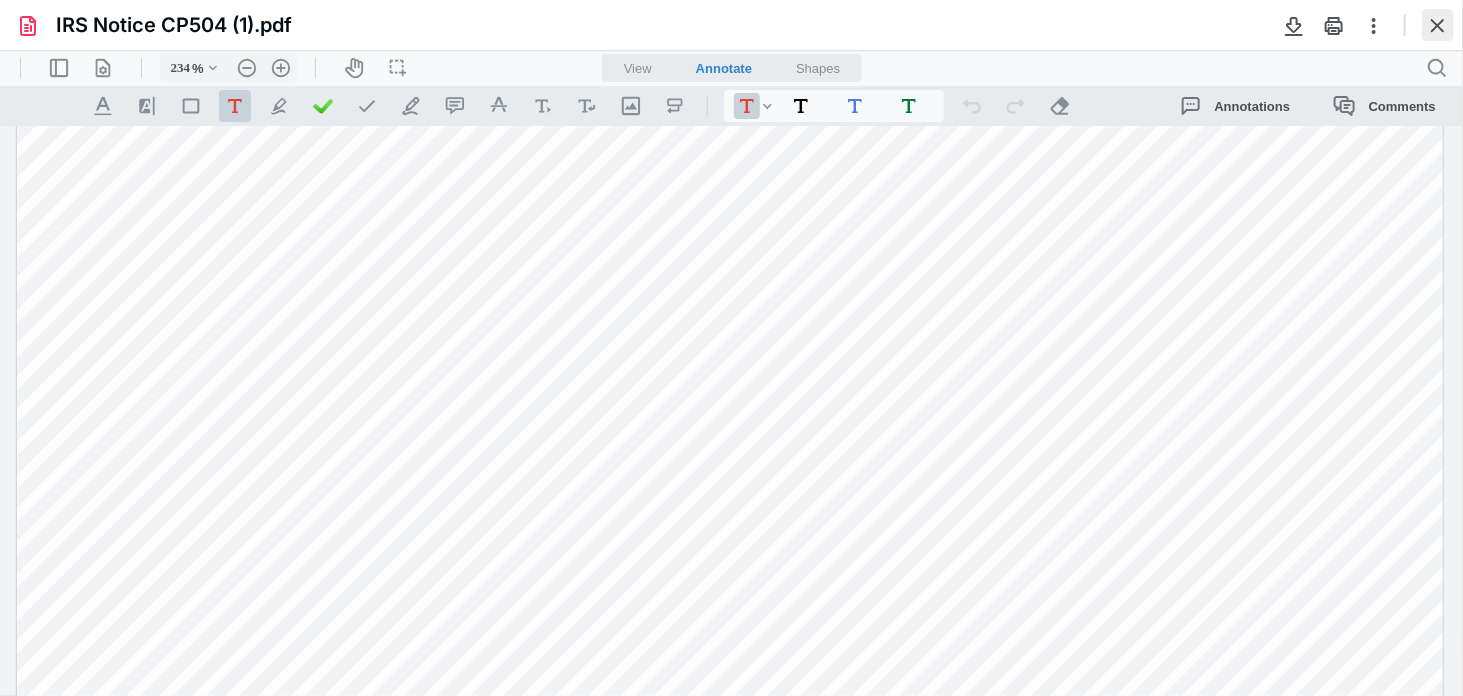 click at bounding box center (1438, 25) 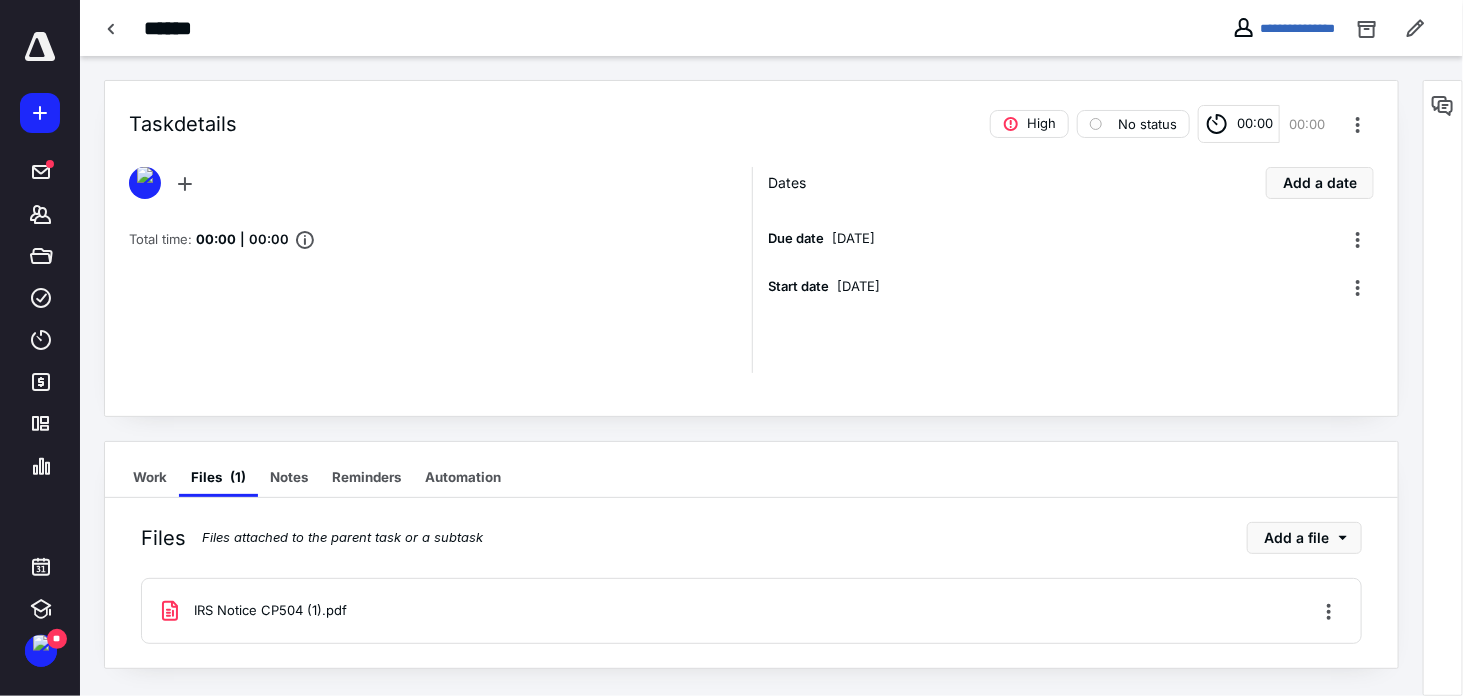 click on "**********" at bounding box center (1339, 28) 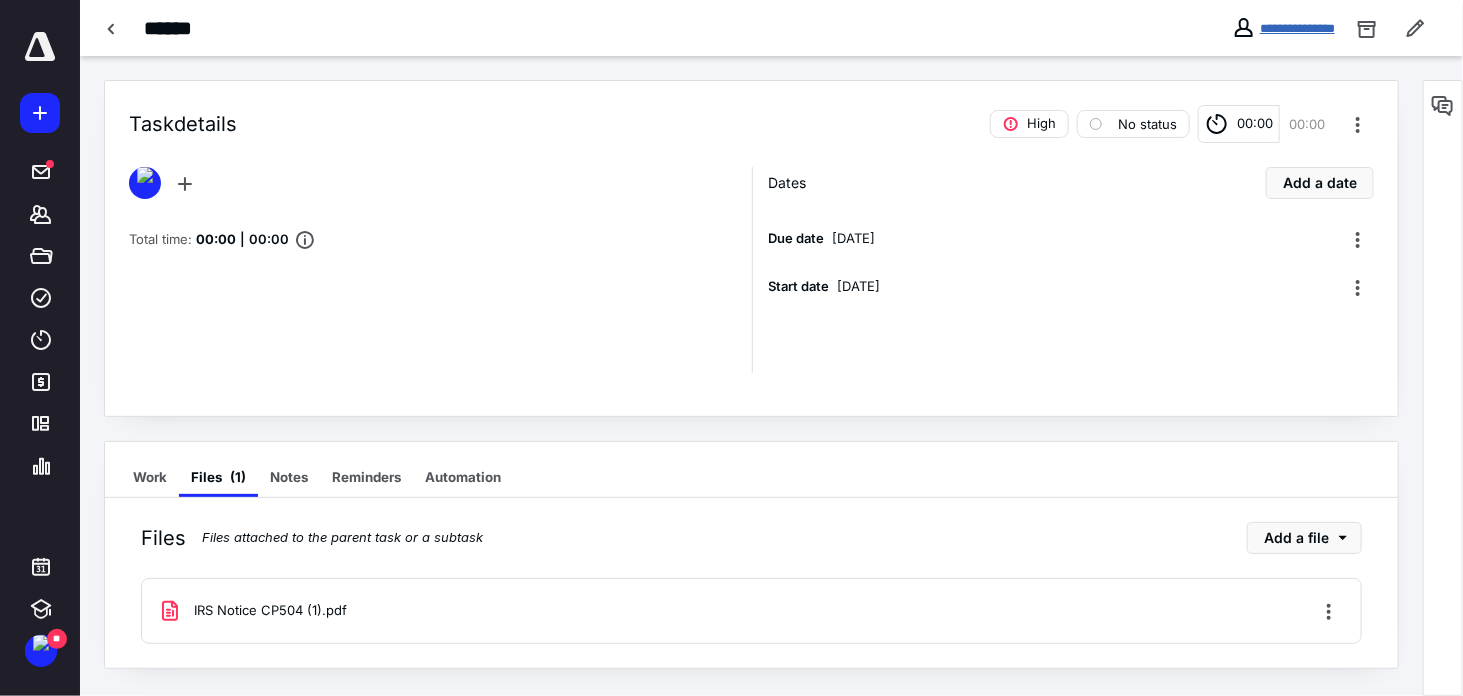 click on "**********" at bounding box center [1297, 28] 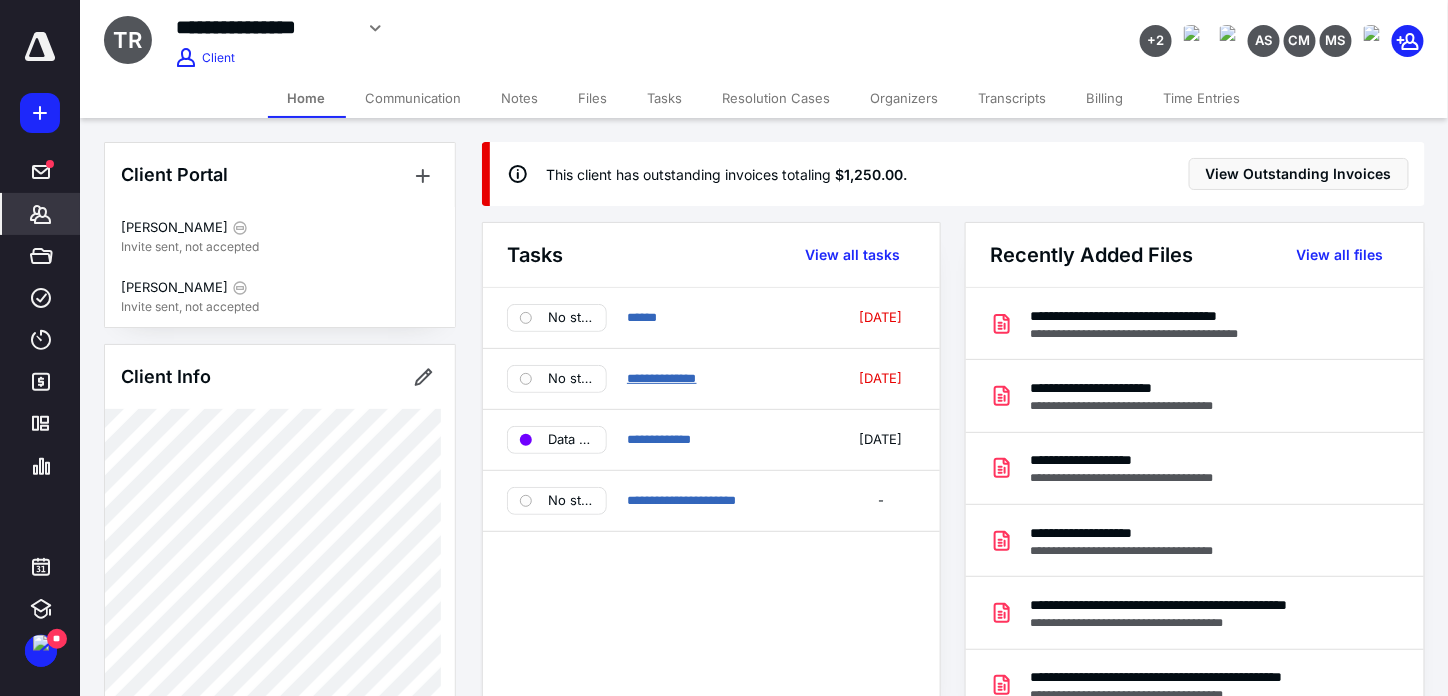 click on "**********" at bounding box center (662, 378) 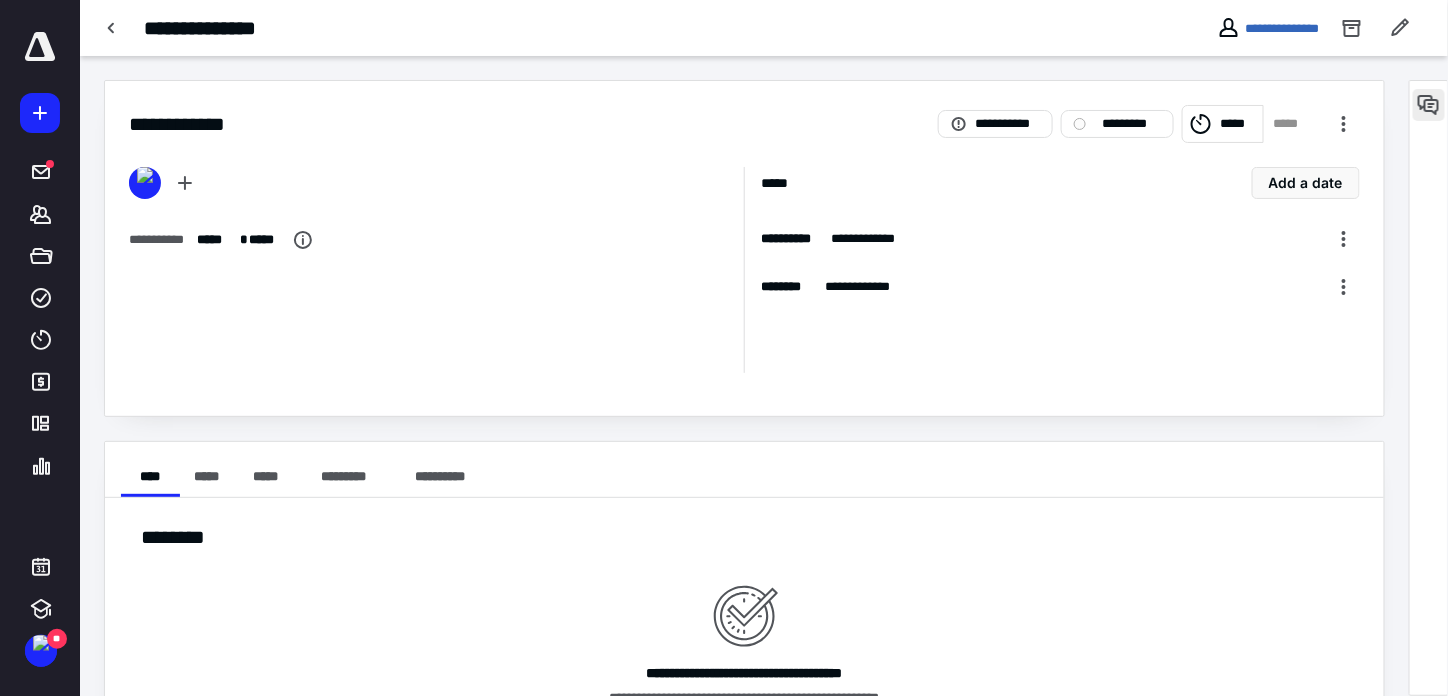 click at bounding box center [1429, 105] 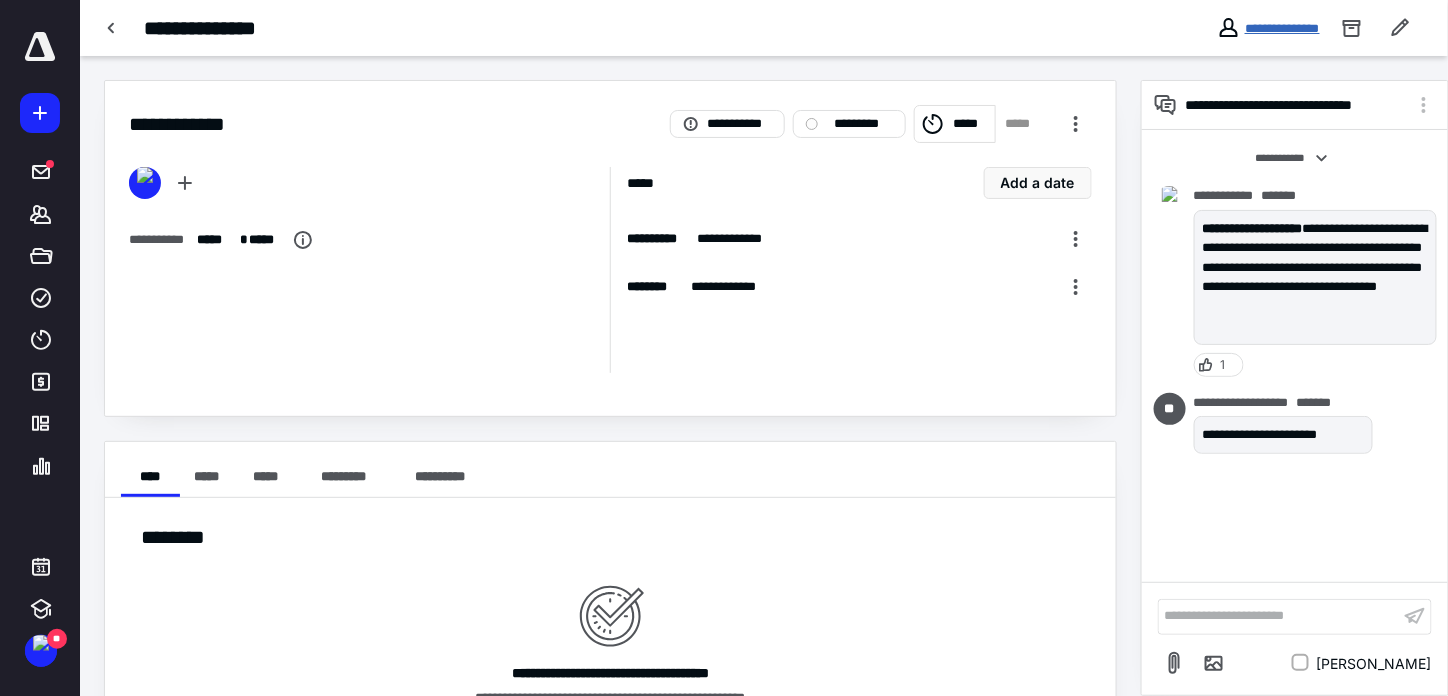 click on "**********" at bounding box center (1282, 28) 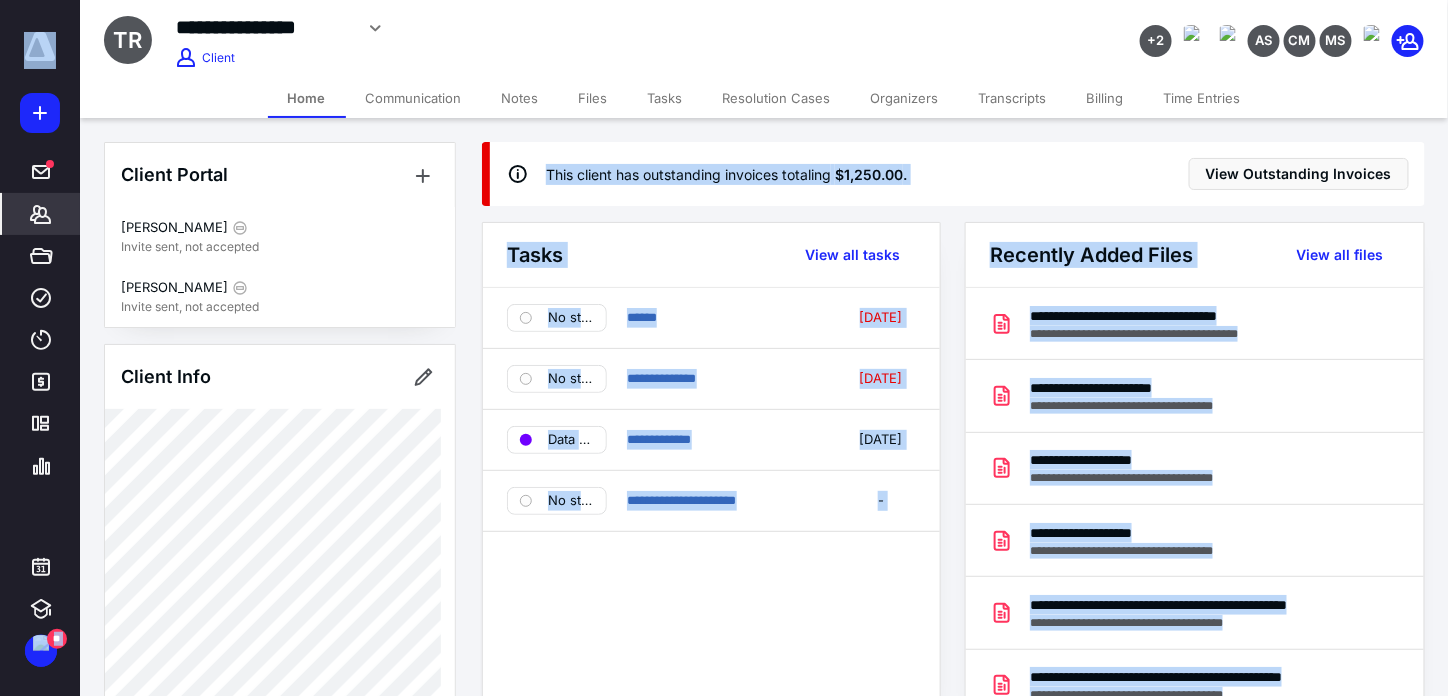 click on "Files" at bounding box center [593, 98] 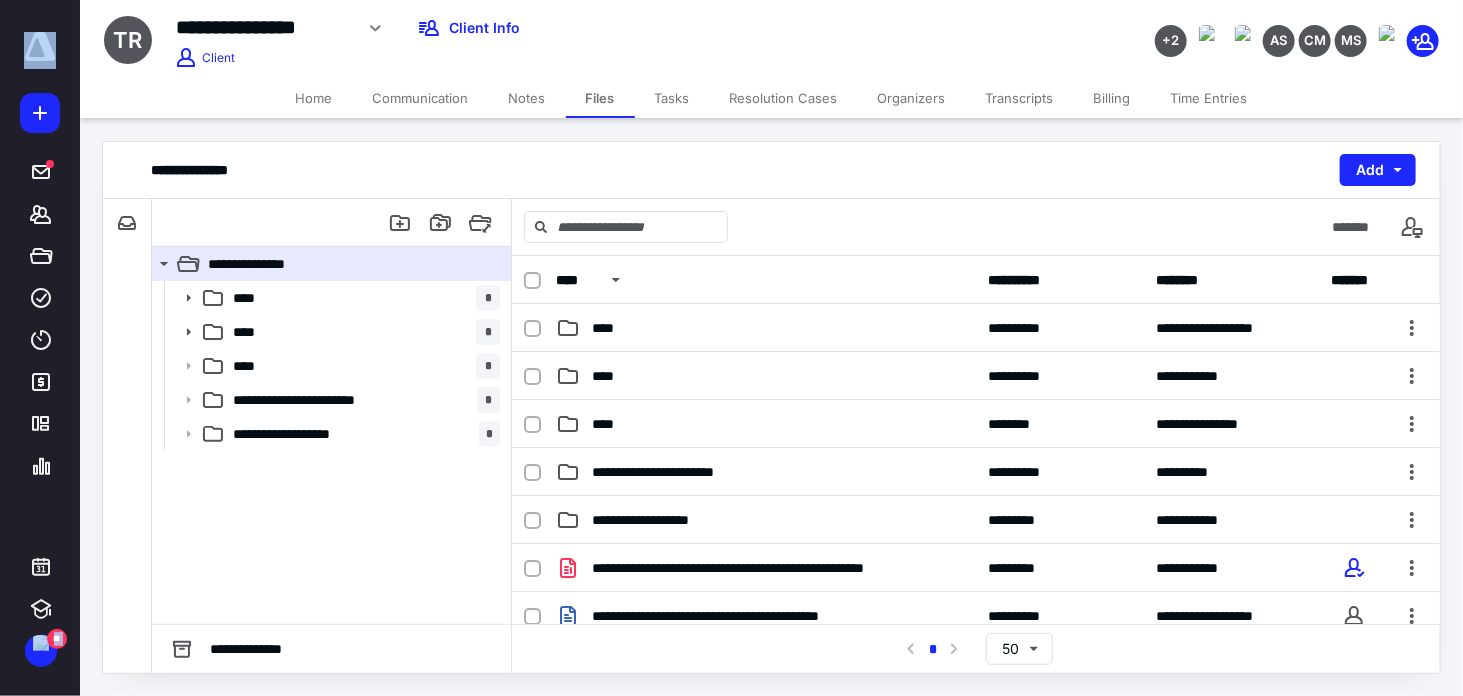 click on "Tasks" at bounding box center [672, 98] 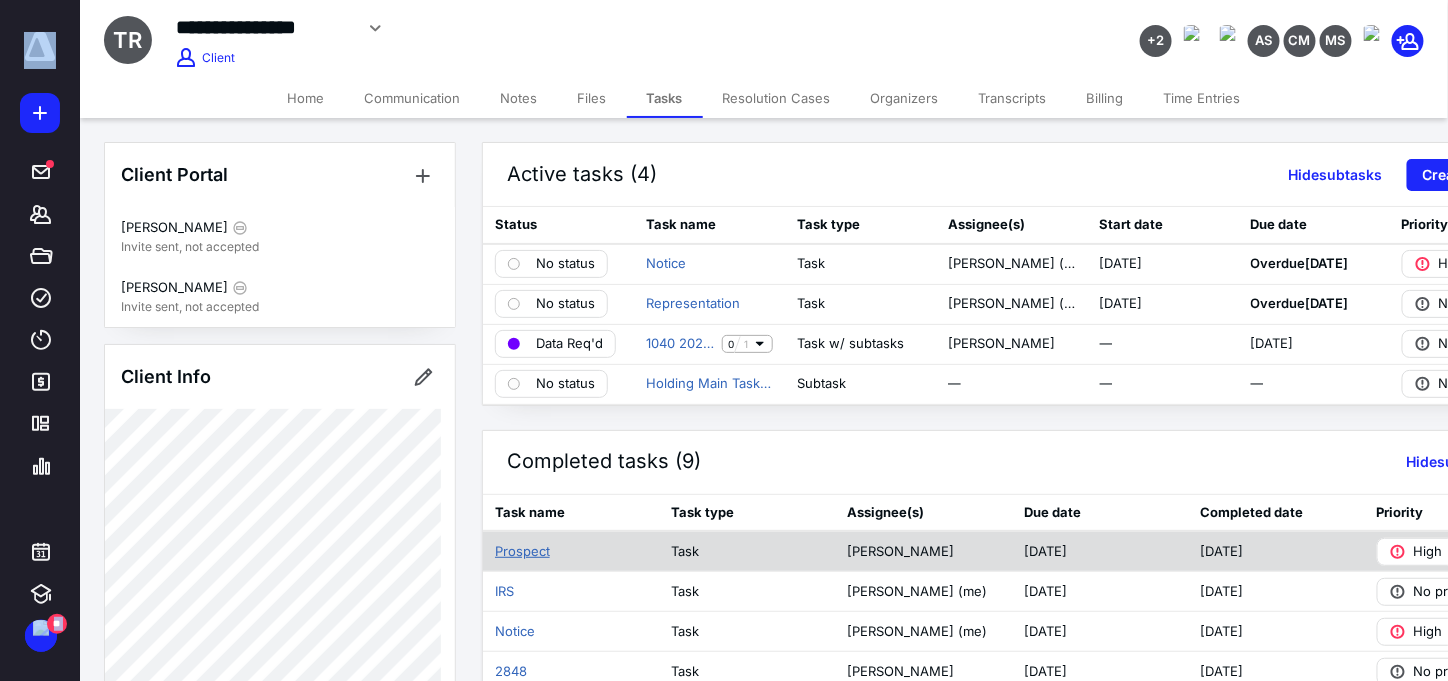 click on "Prospect" at bounding box center [522, 552] 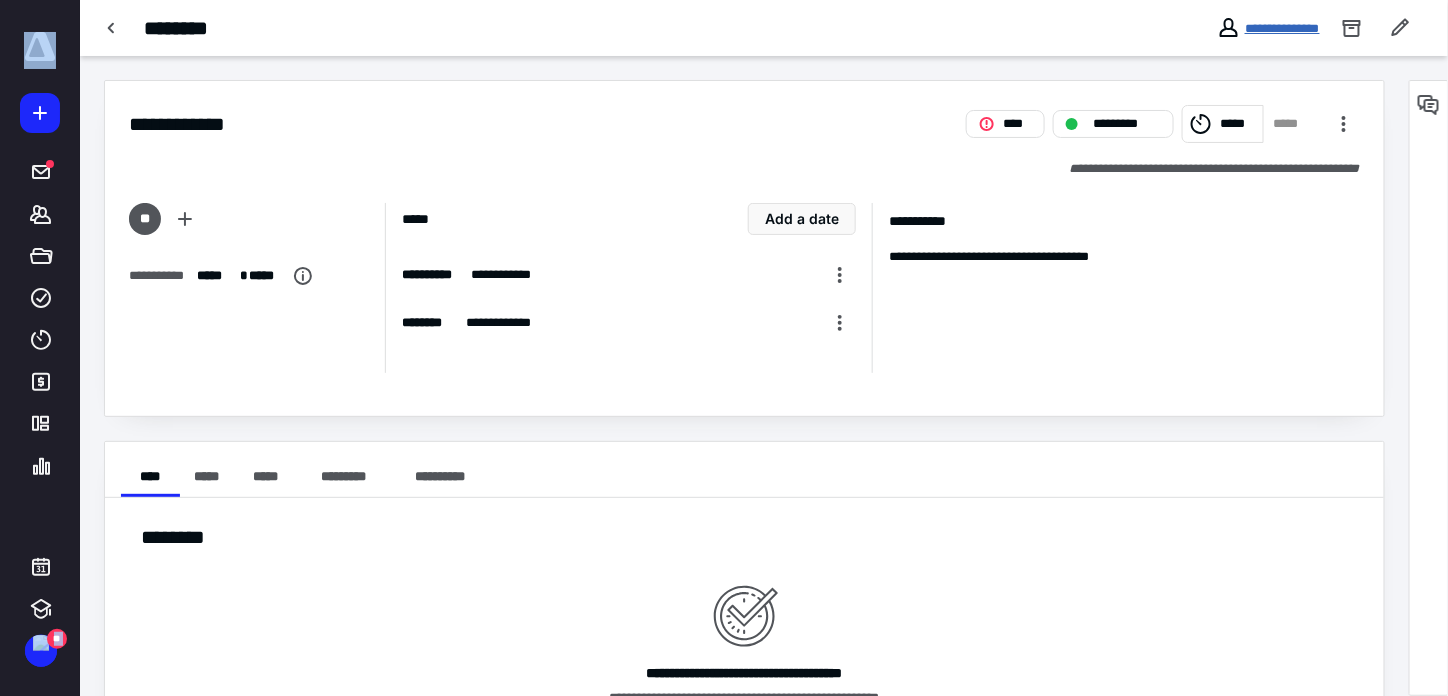 click on "**********" at bounding box center [1282, 28] 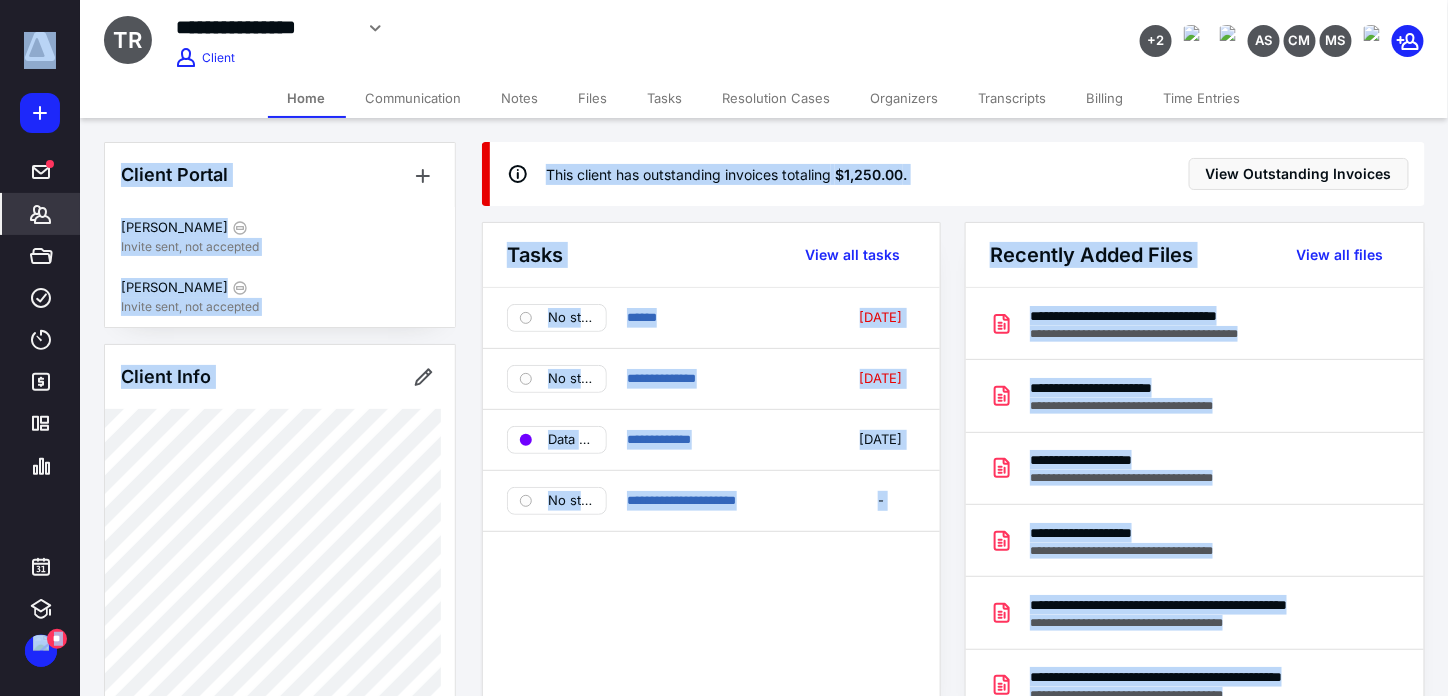 click on "Billing" at bounding box center [1105, 98] 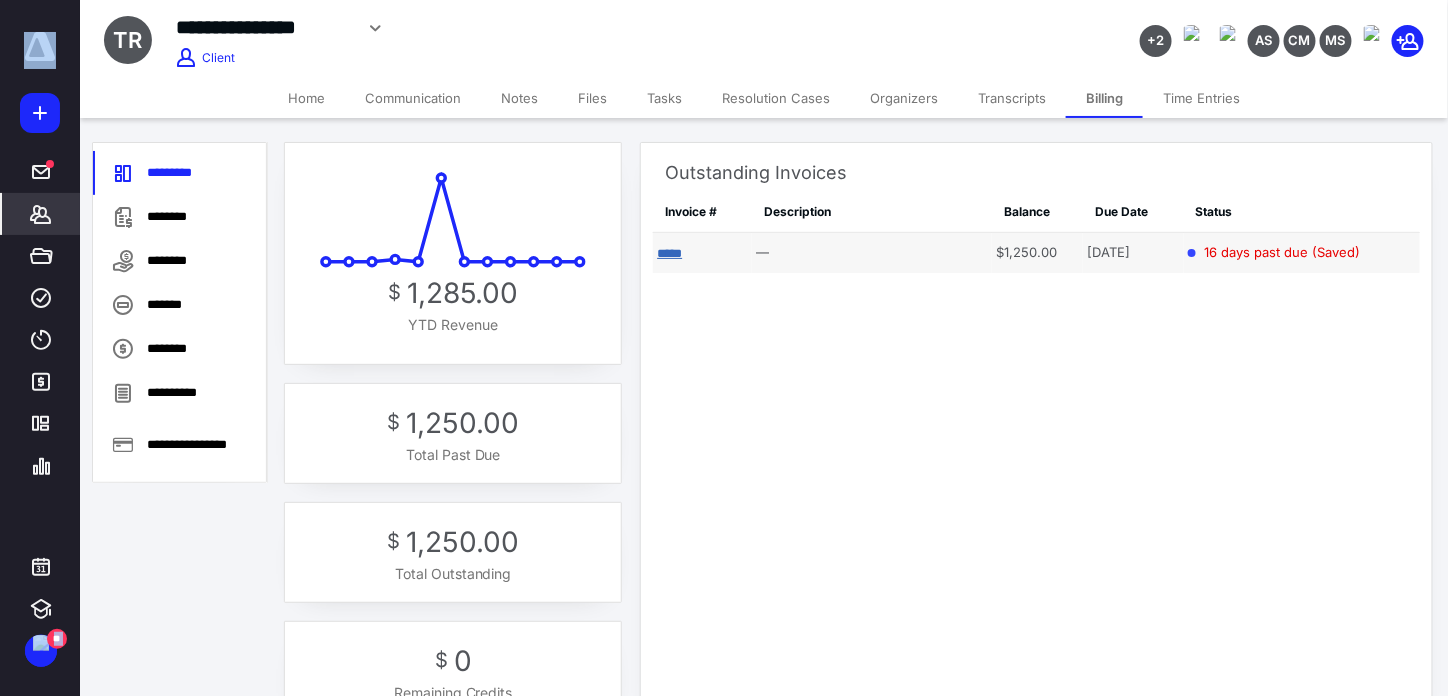 click on "*****" at bounding box center (669, 253) 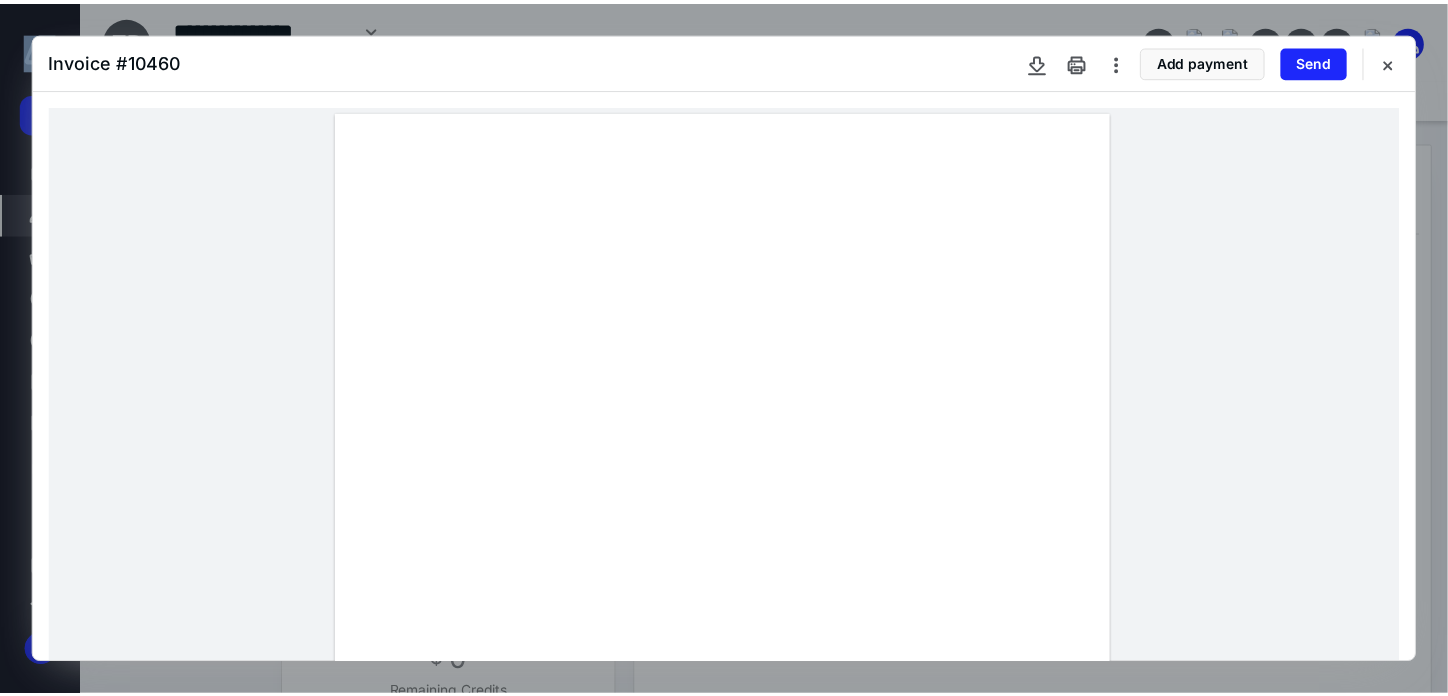 scroll, scrollTop: 333, scrollLeft: 0, axis: vertical 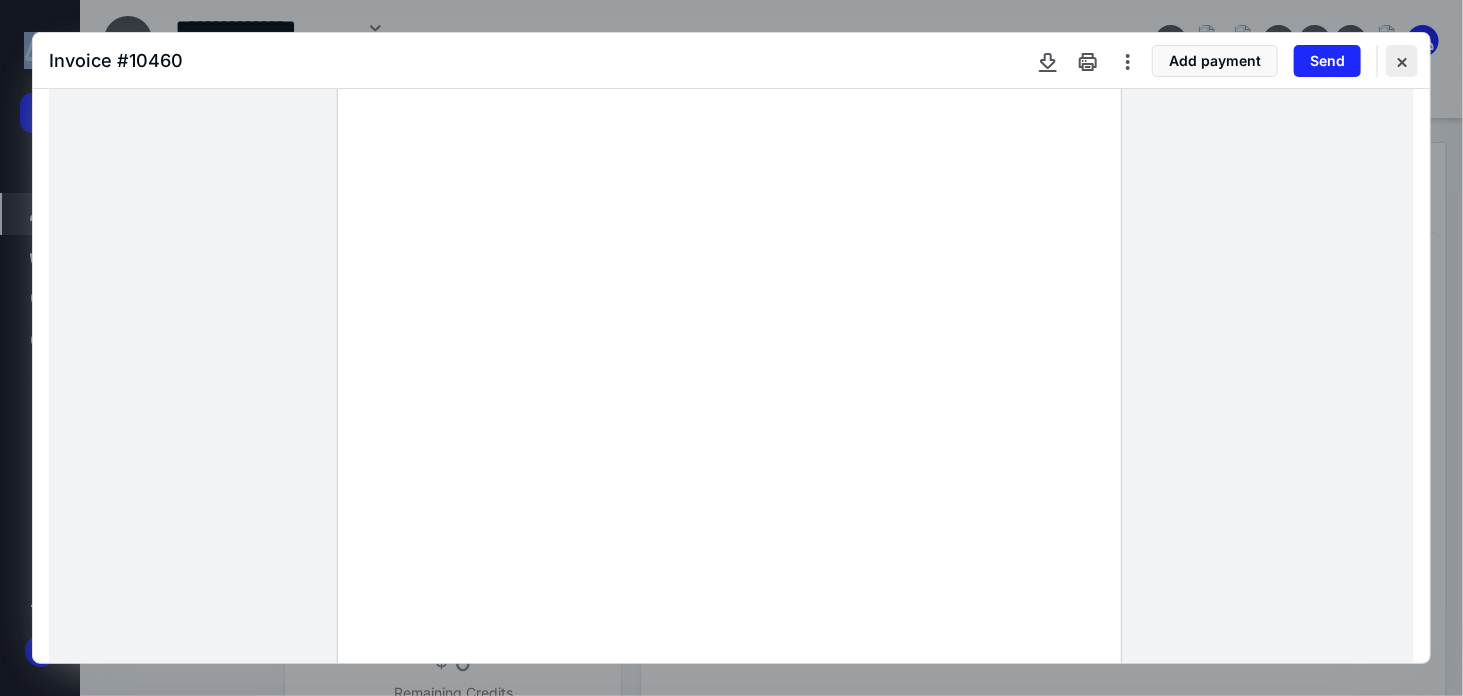 click at bounding box center [1402, 61] 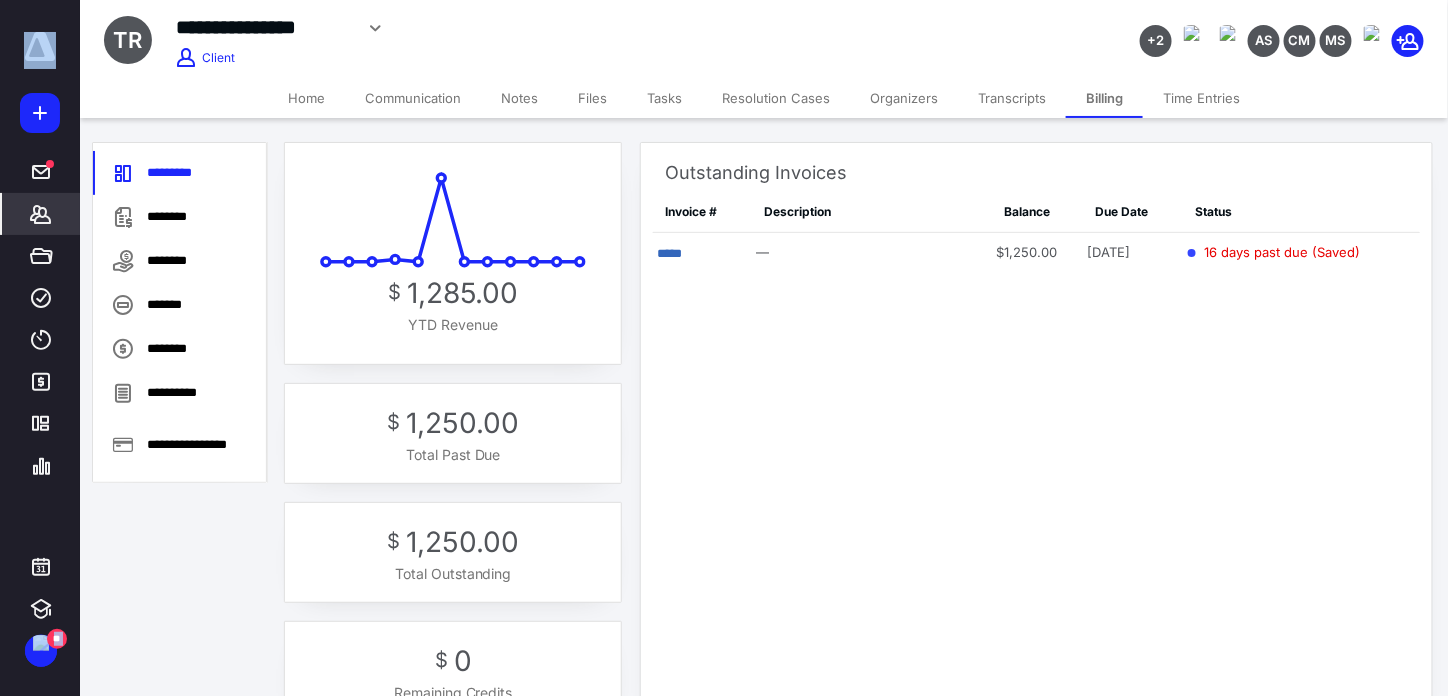 click on "Tasks" at bounding box center (664, 98) 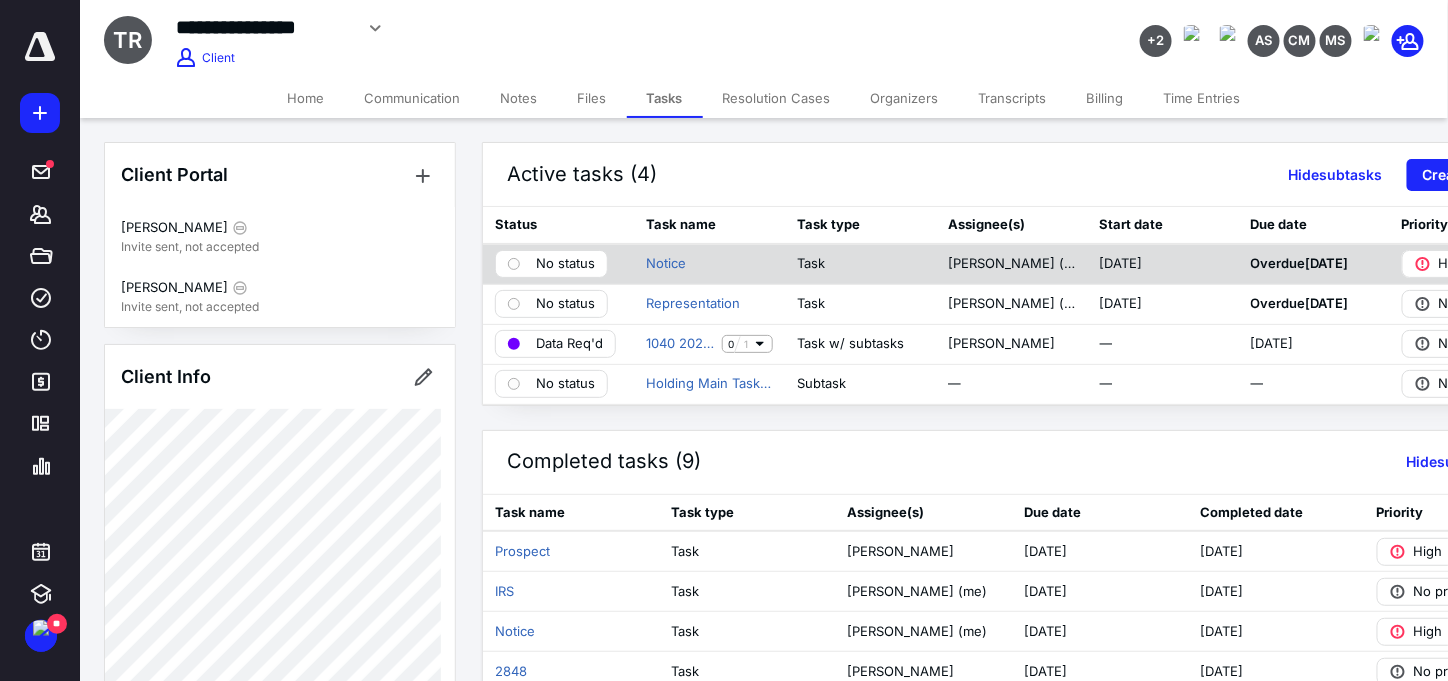 click on "No status" at bounding box center (565, 264) 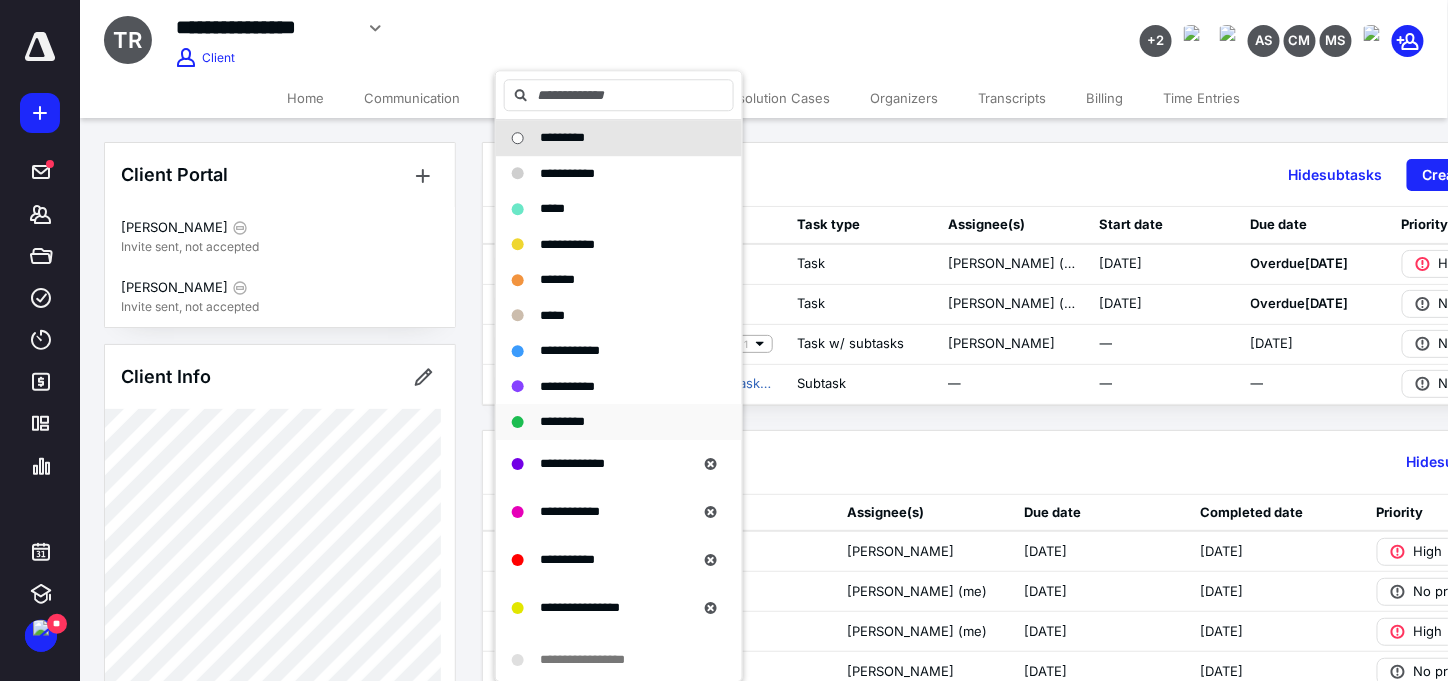click on "*********" at bounding box center (562, 421) 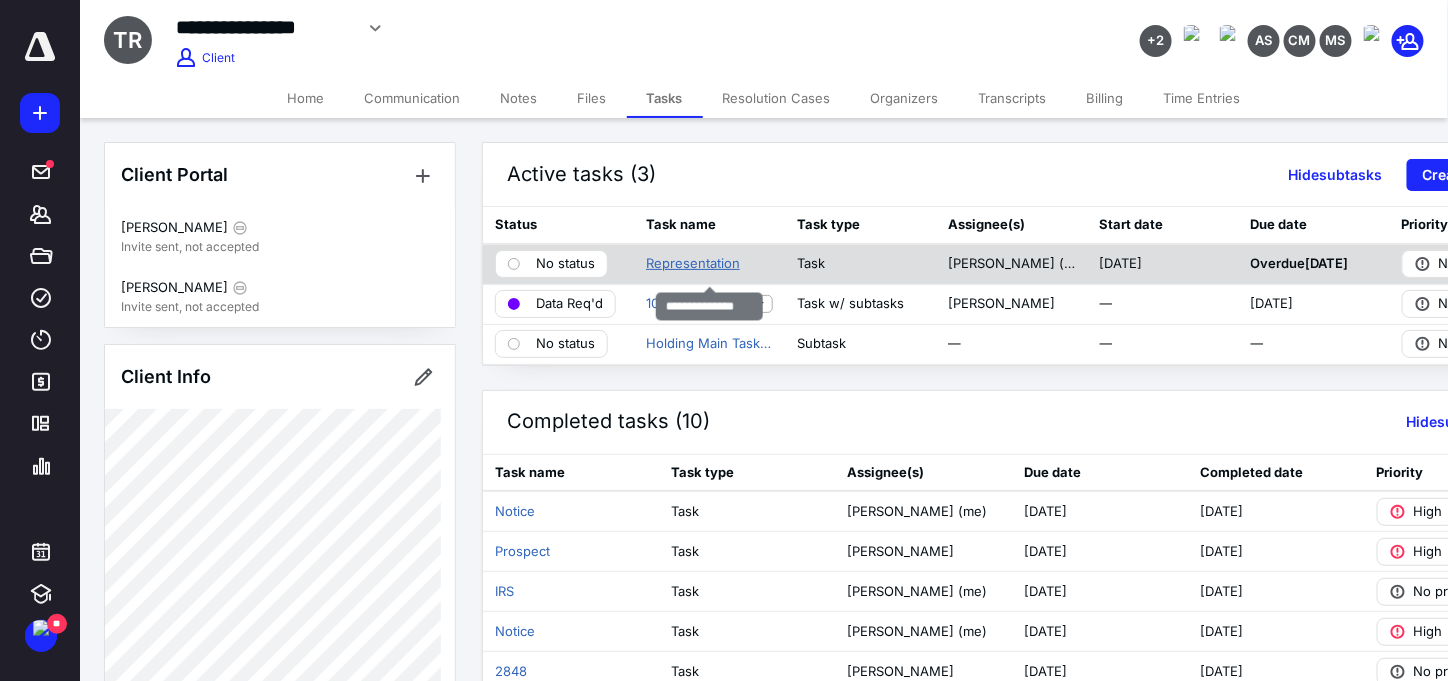 click on "Representation" at bounding box center (693, 264) 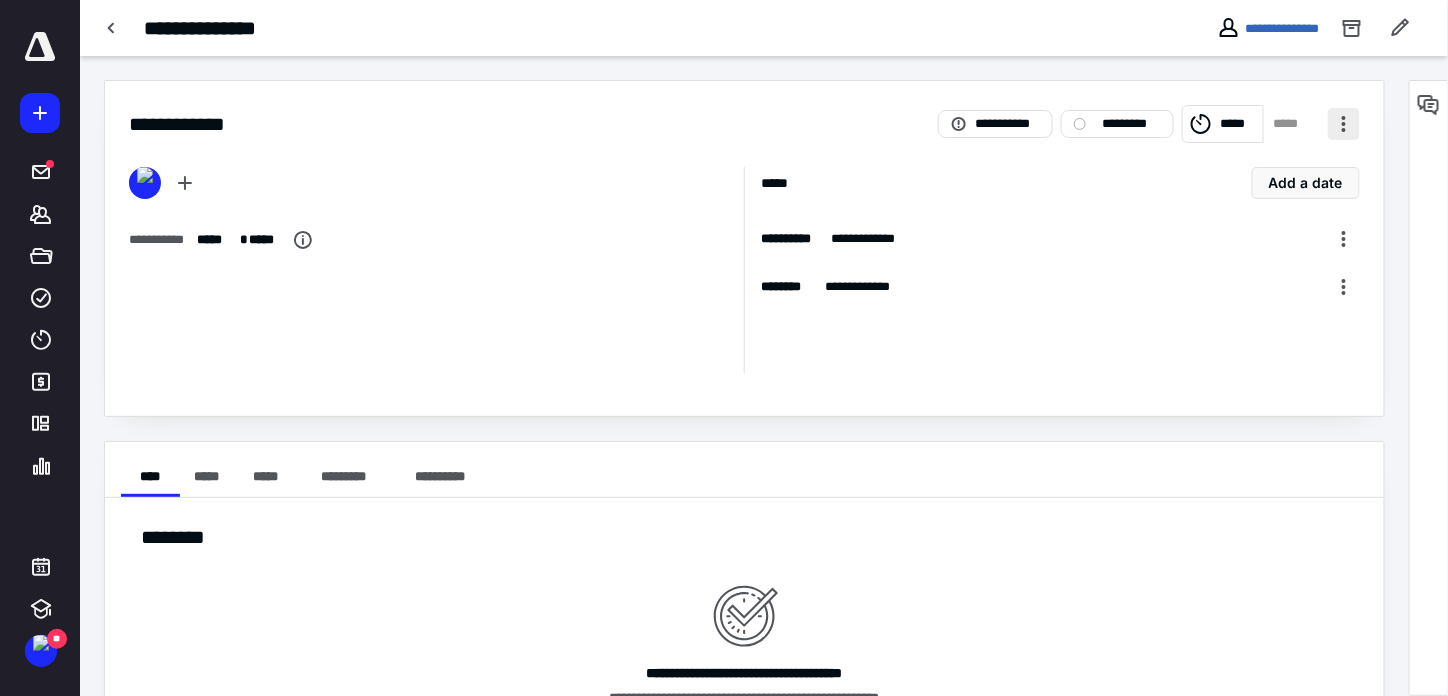 click at bounding box center (1344, 124) 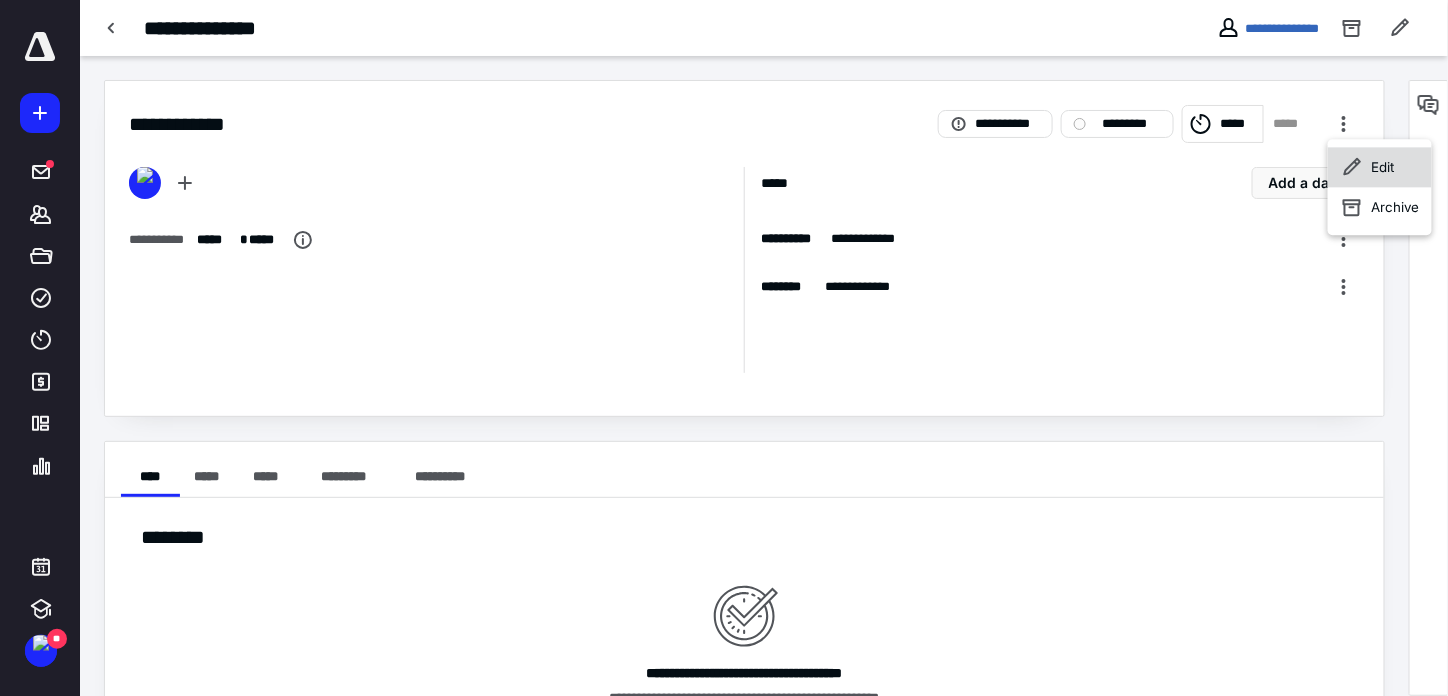 click on "Edit" at bounding box center (1380, 167) 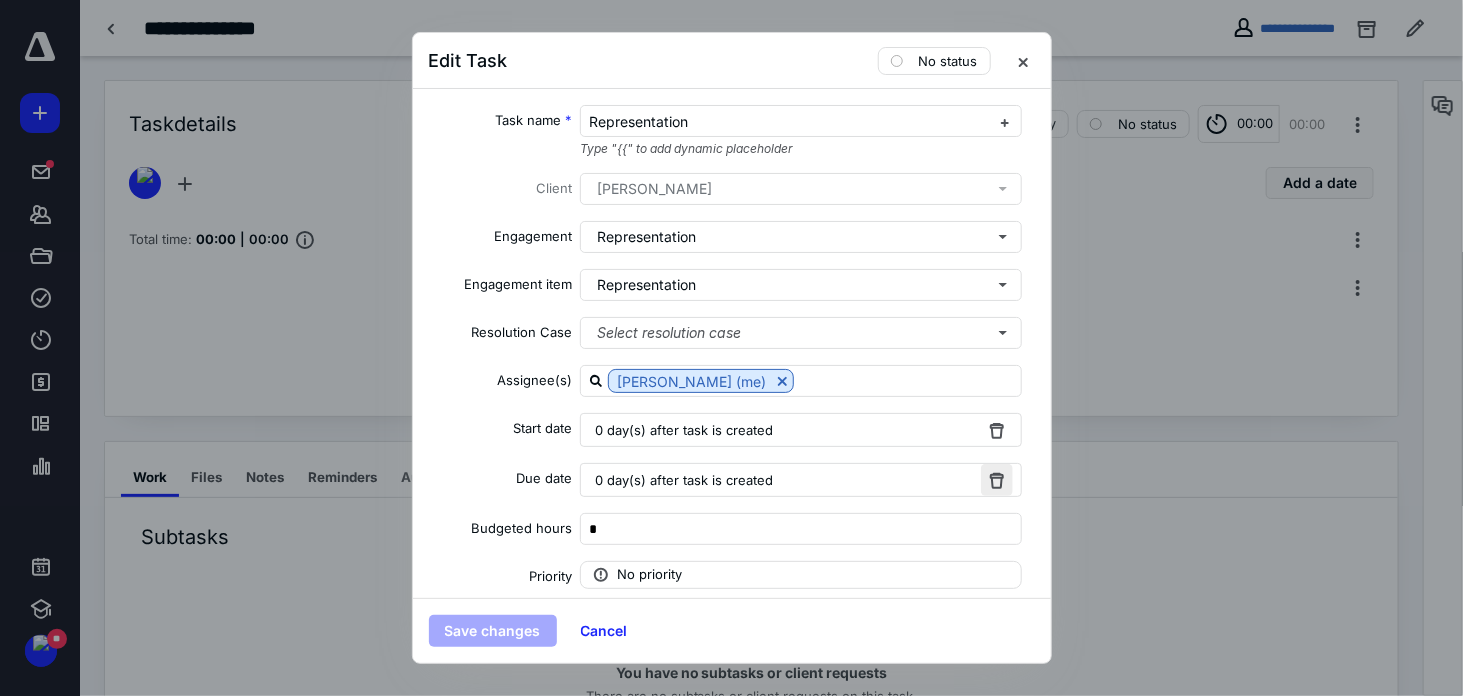 click at bounding box center [997, 480] 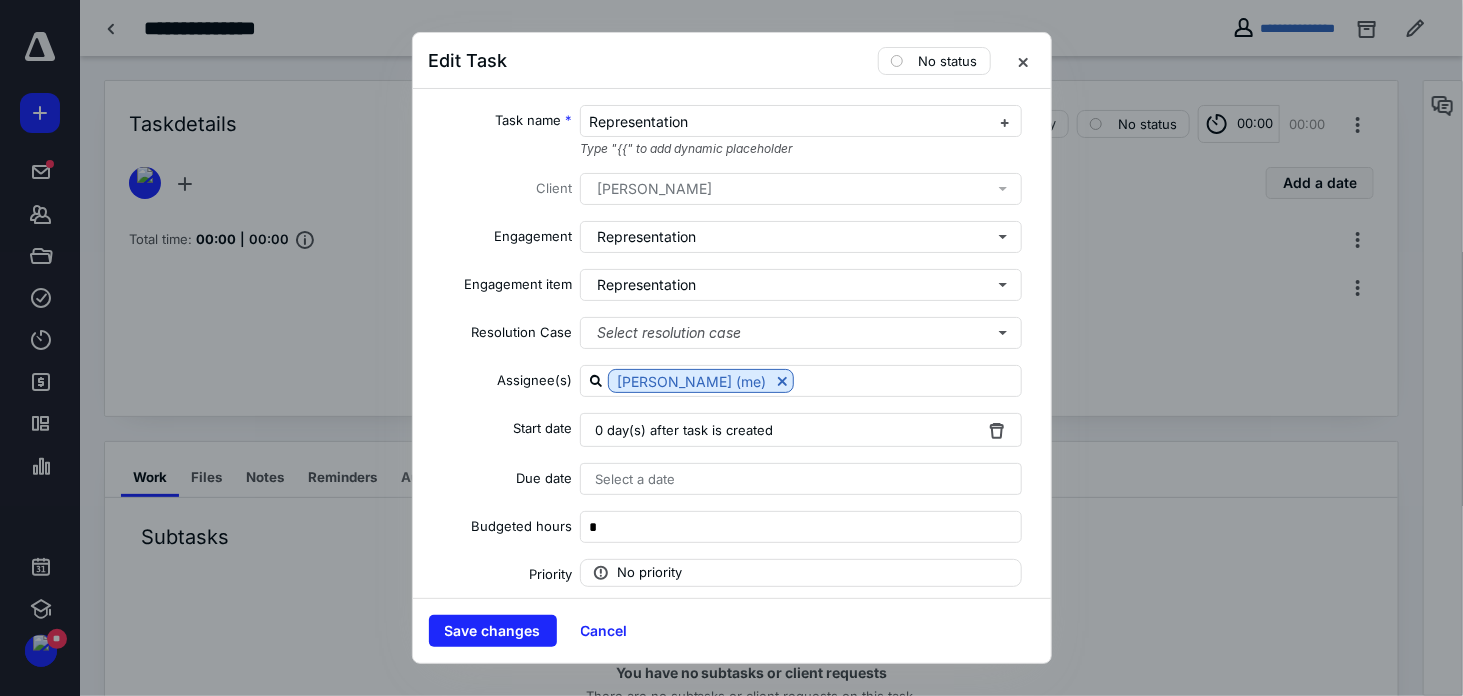 click on "Select a date" at bounding box center (801, 479) 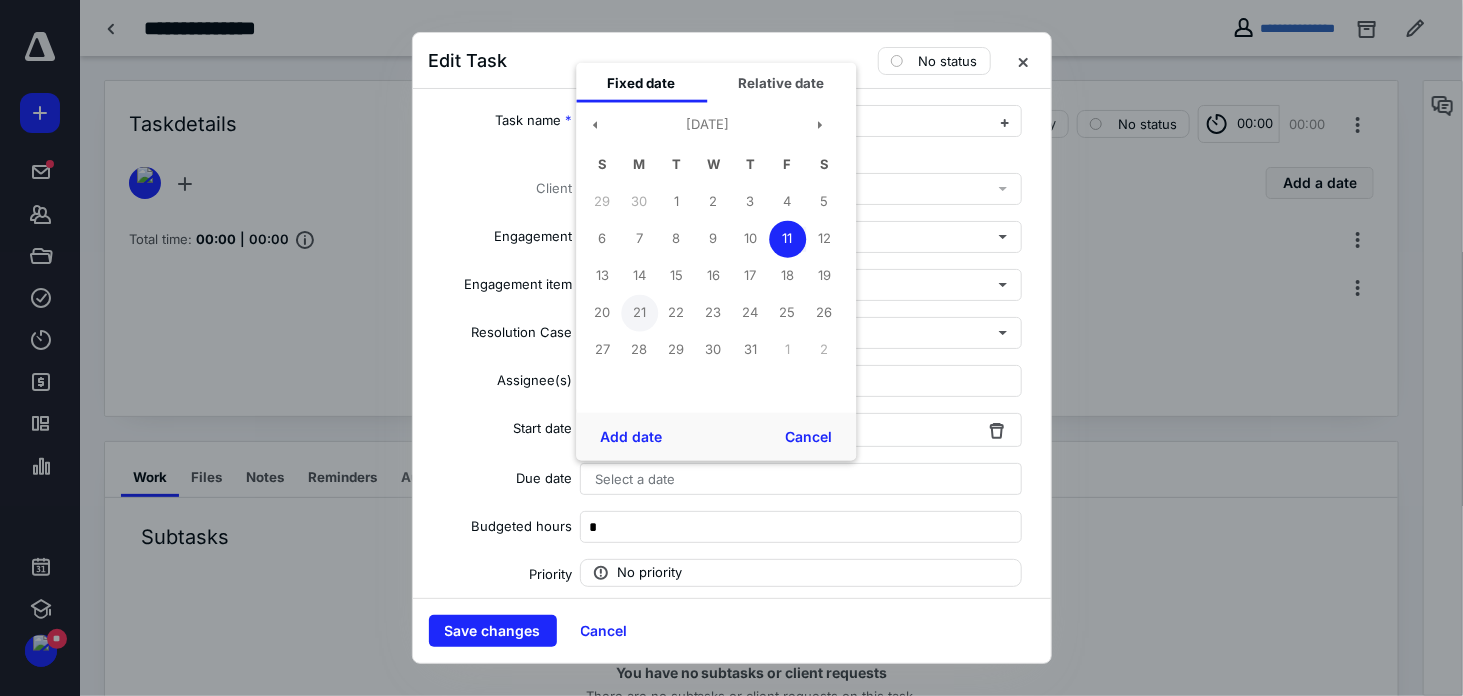click on "21" at bounding box center (639, 312) 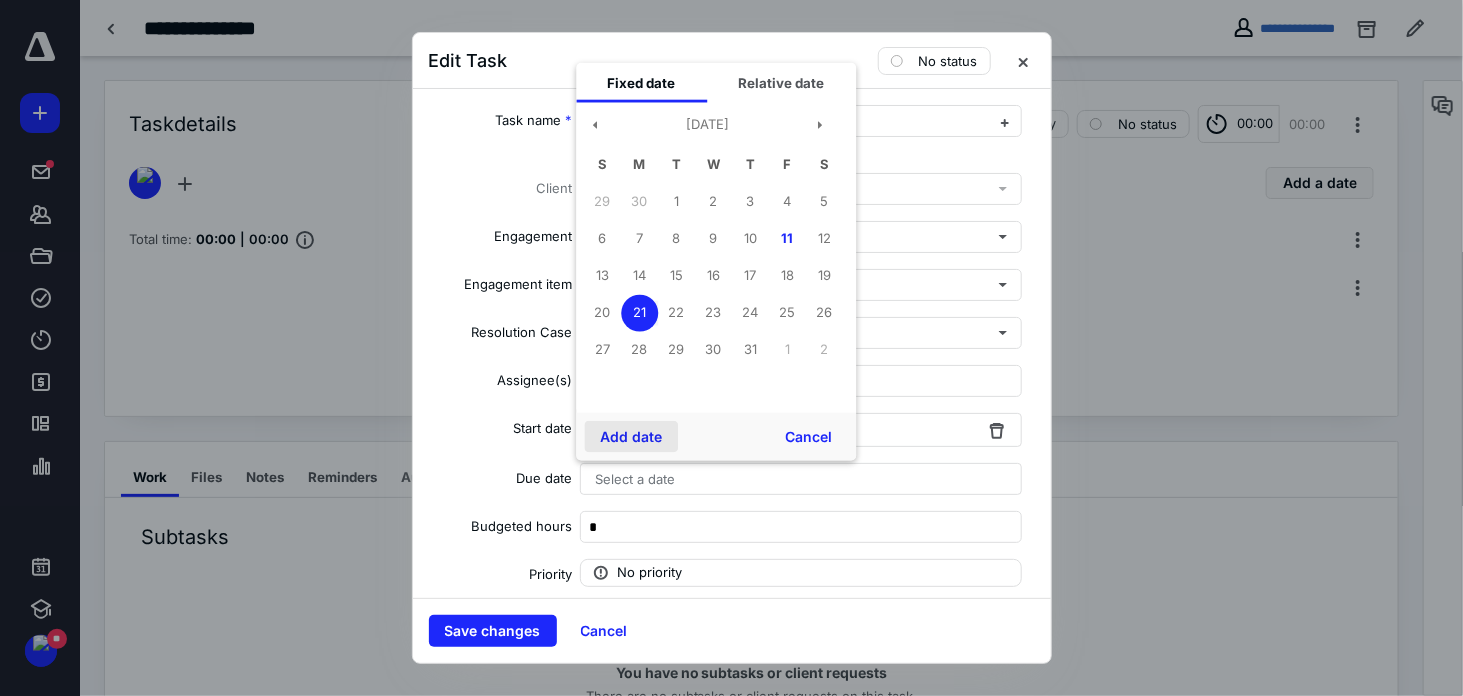 click on "Add date" at bounding box center [631, 437] 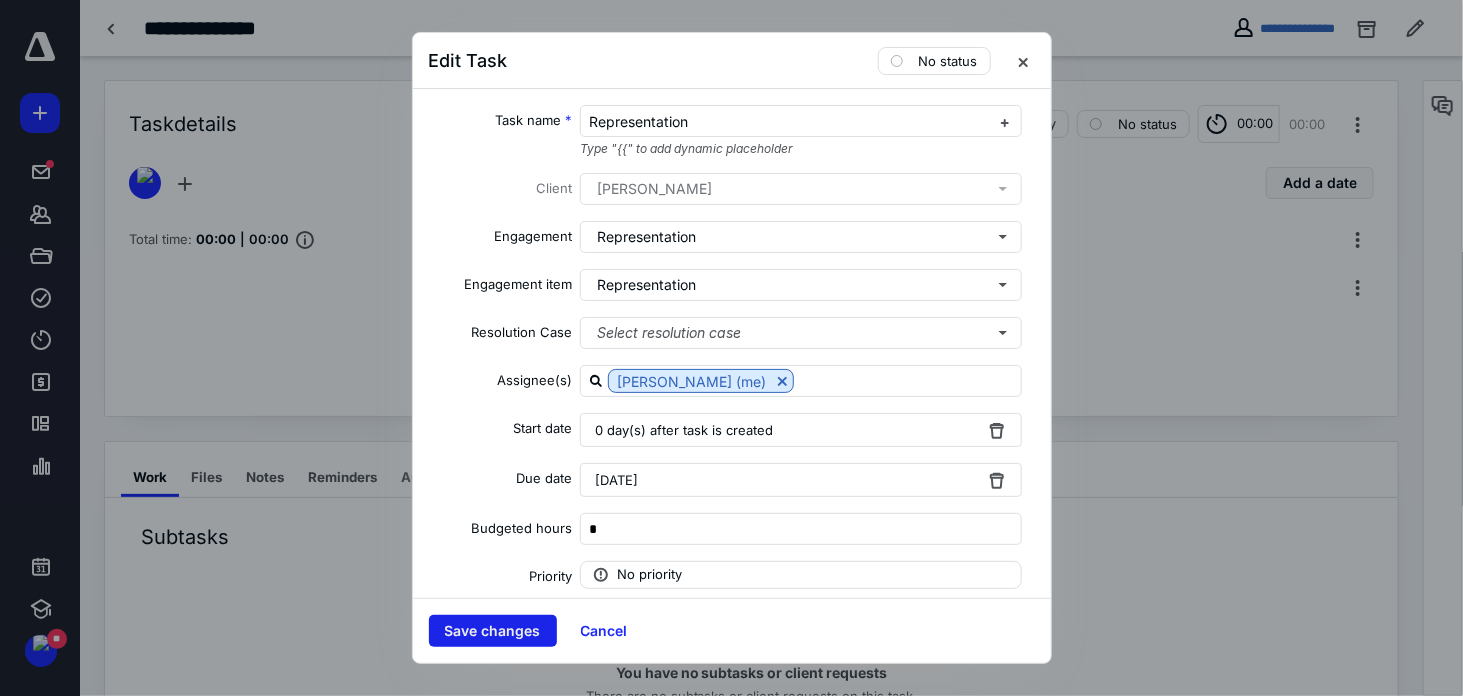 click on "Save changes" at bounding box center [493, 631] 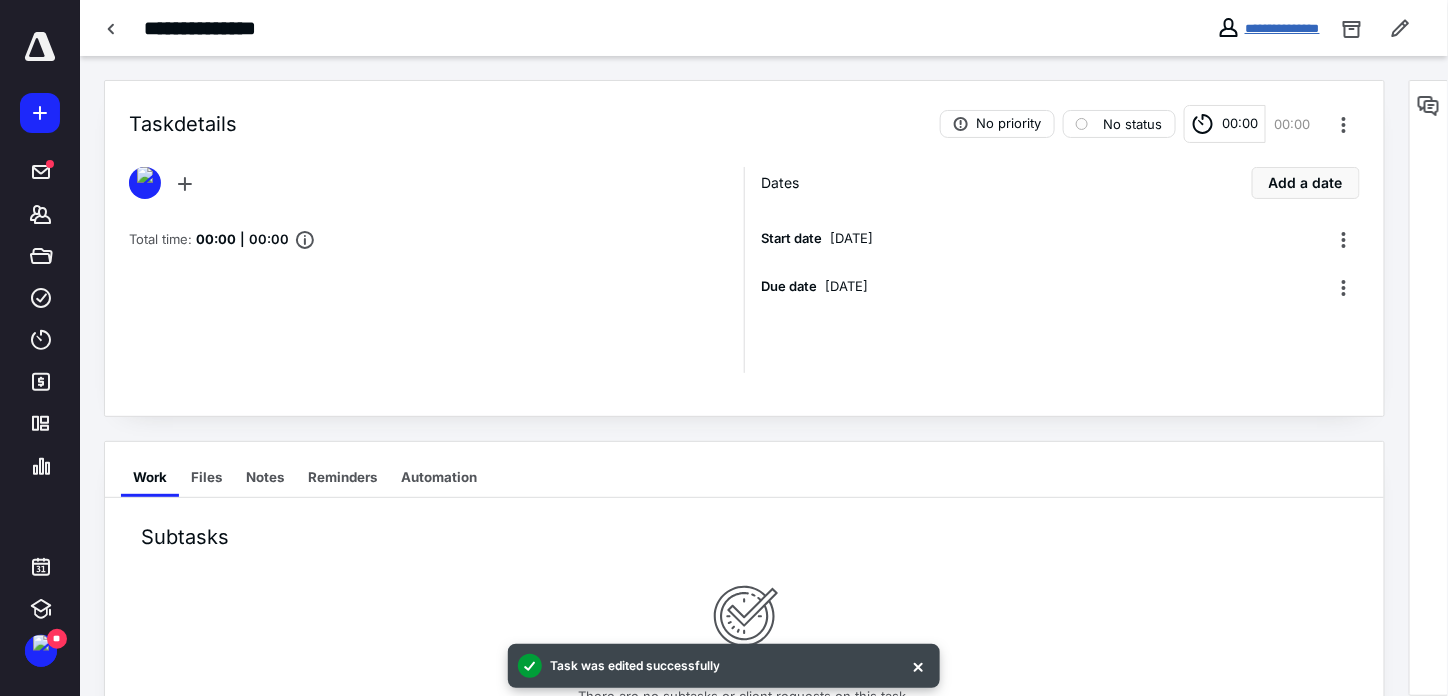 click on "**********" at bounding box center [1282, 28] 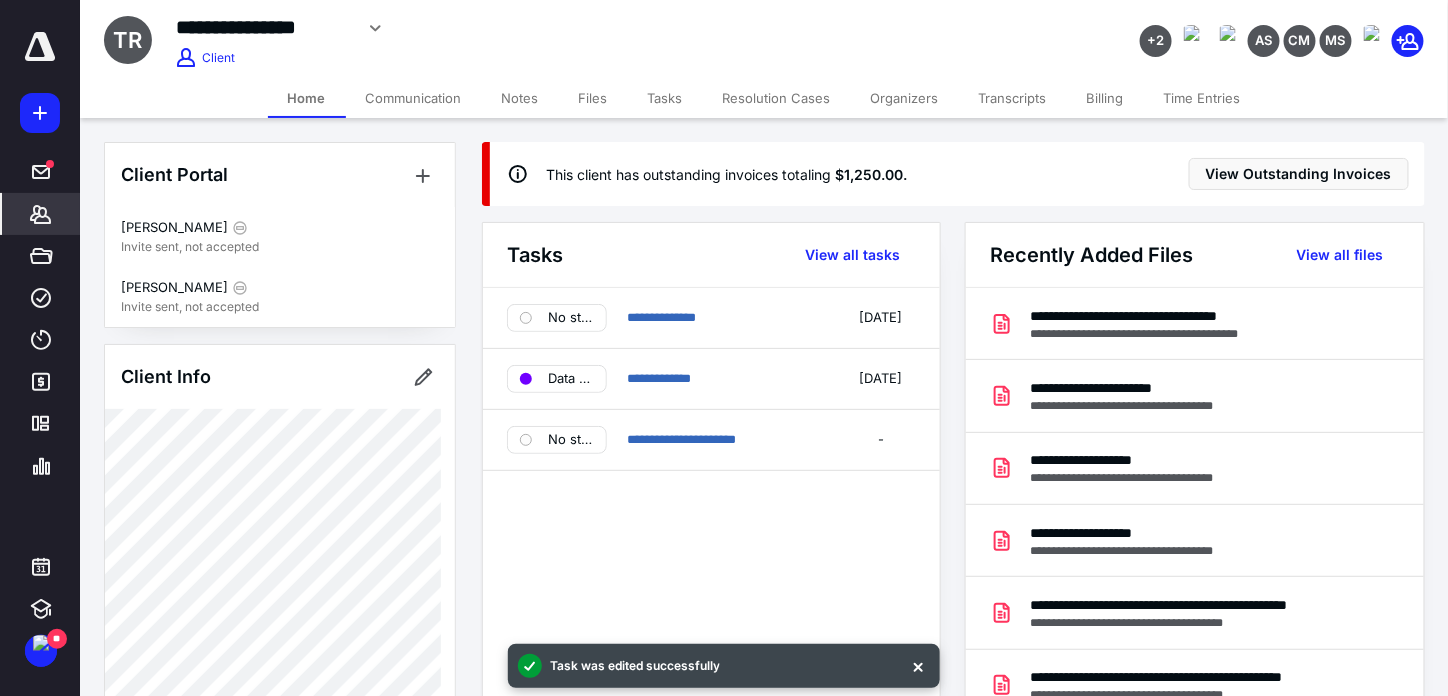 click on "Billing" at bounding box center [1105, 98] 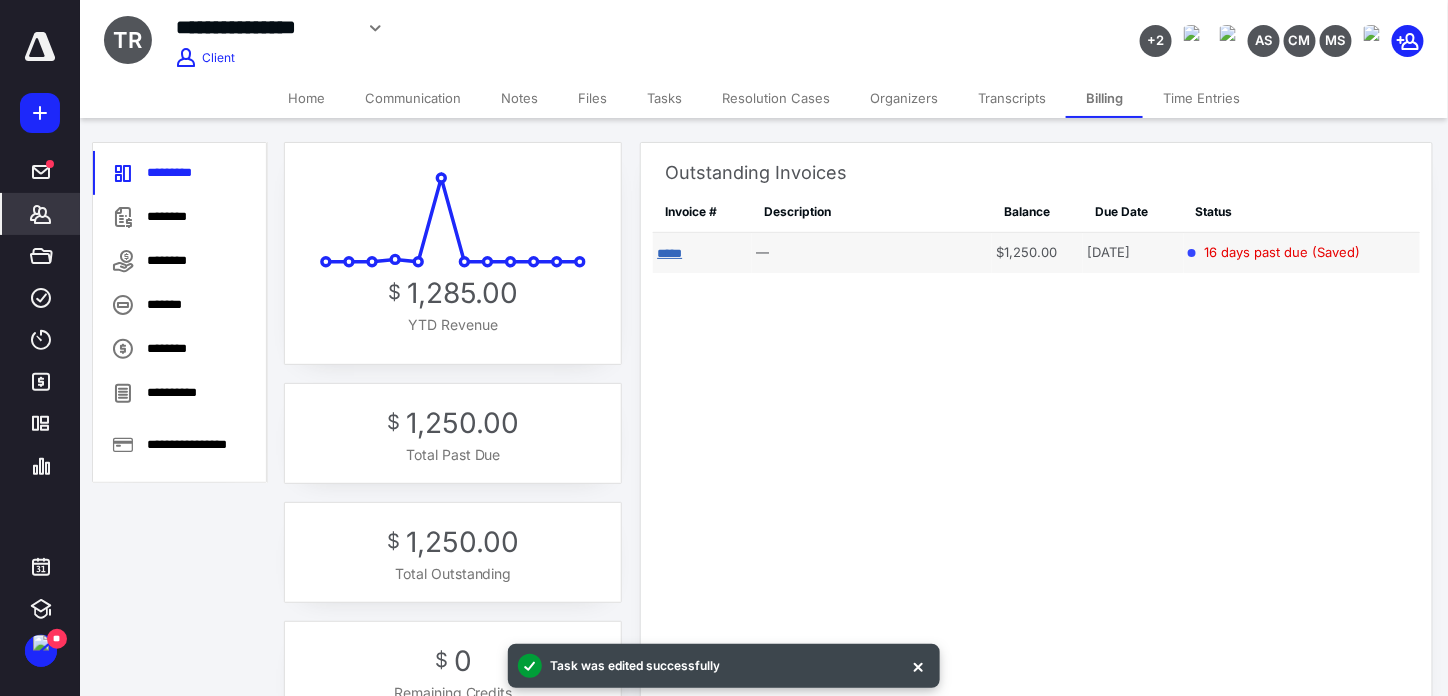 click on "*****" at bounding box center [669, 253] 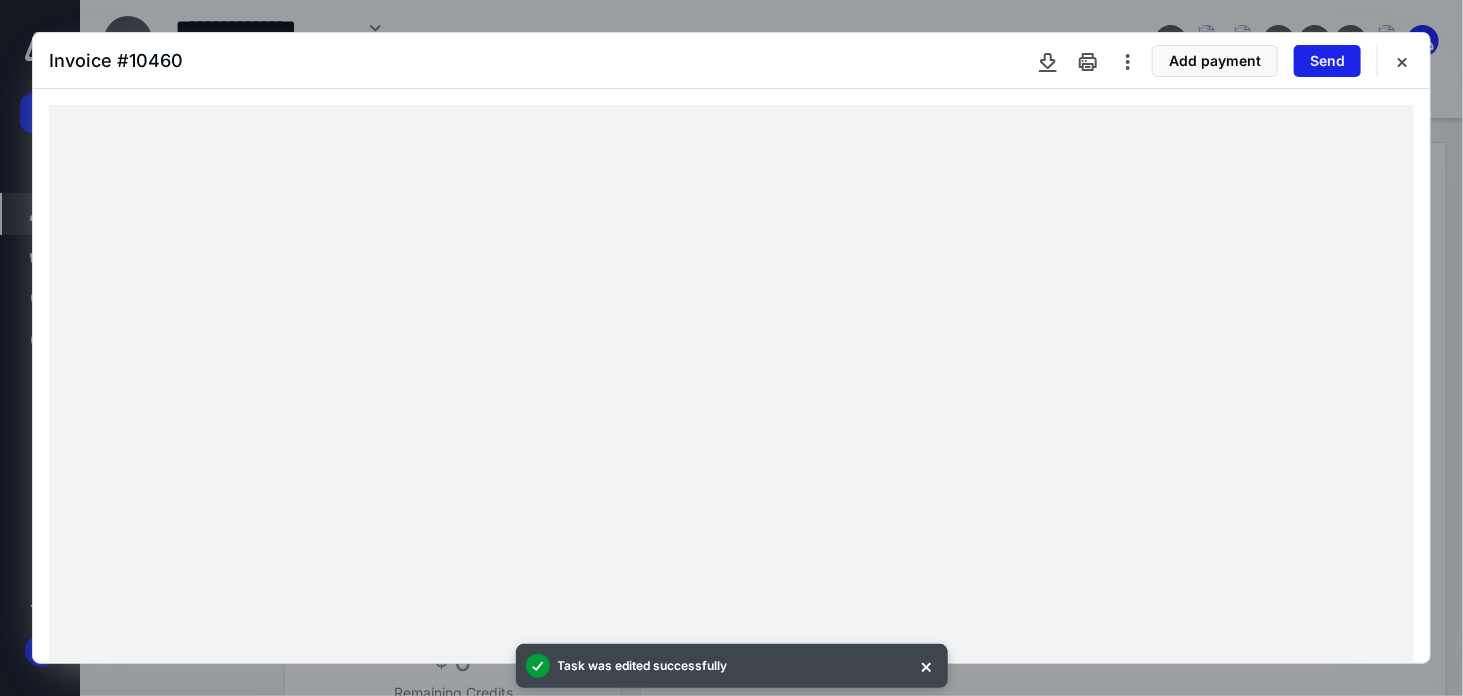 click on "Send" at bounding box center (1327, 61) 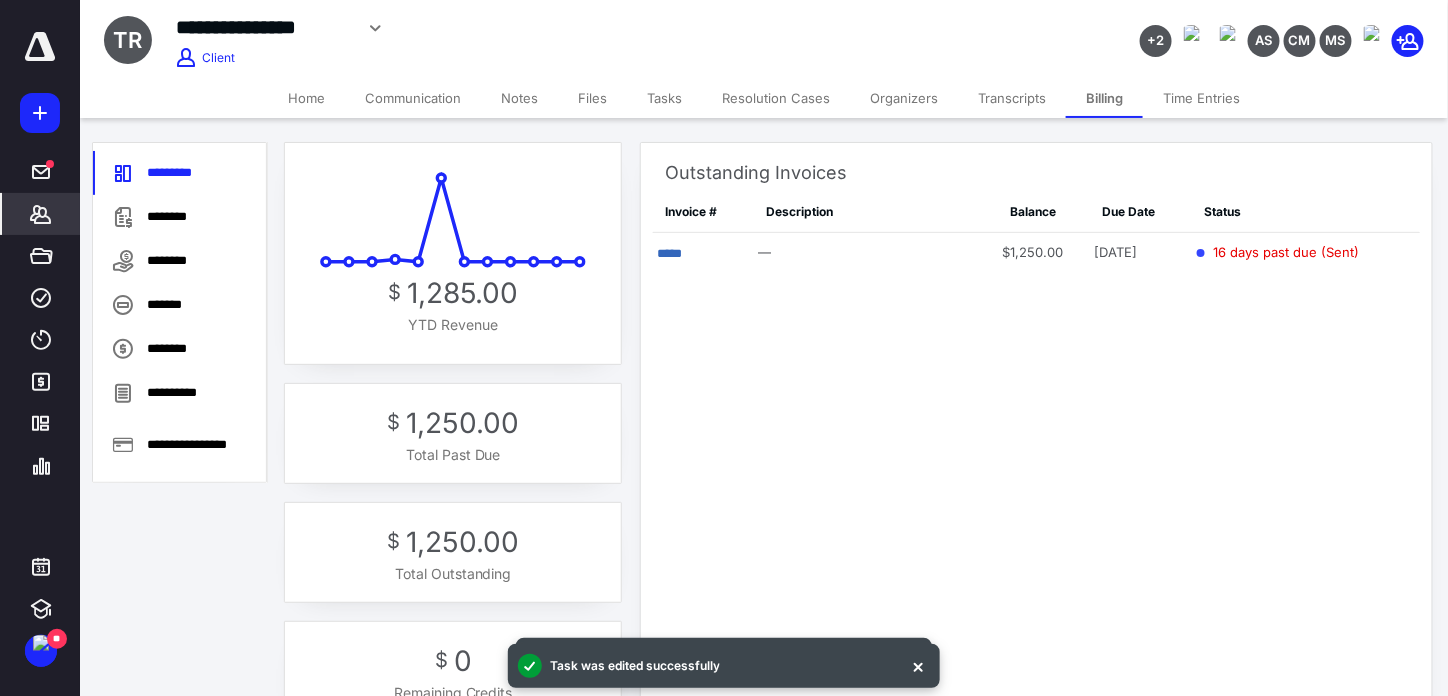 click on "Tasks" at bounding box center (664, 98) 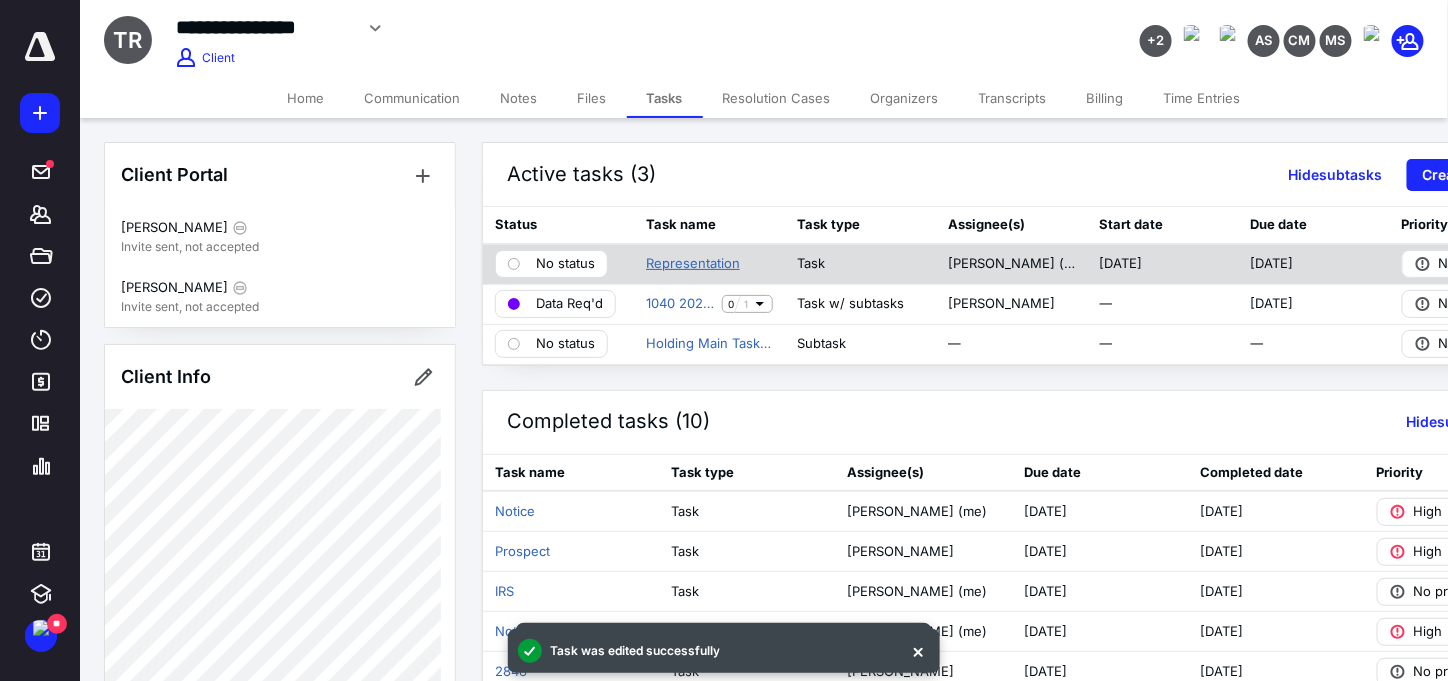 click on "Representation" at bounding box center [693, 264] 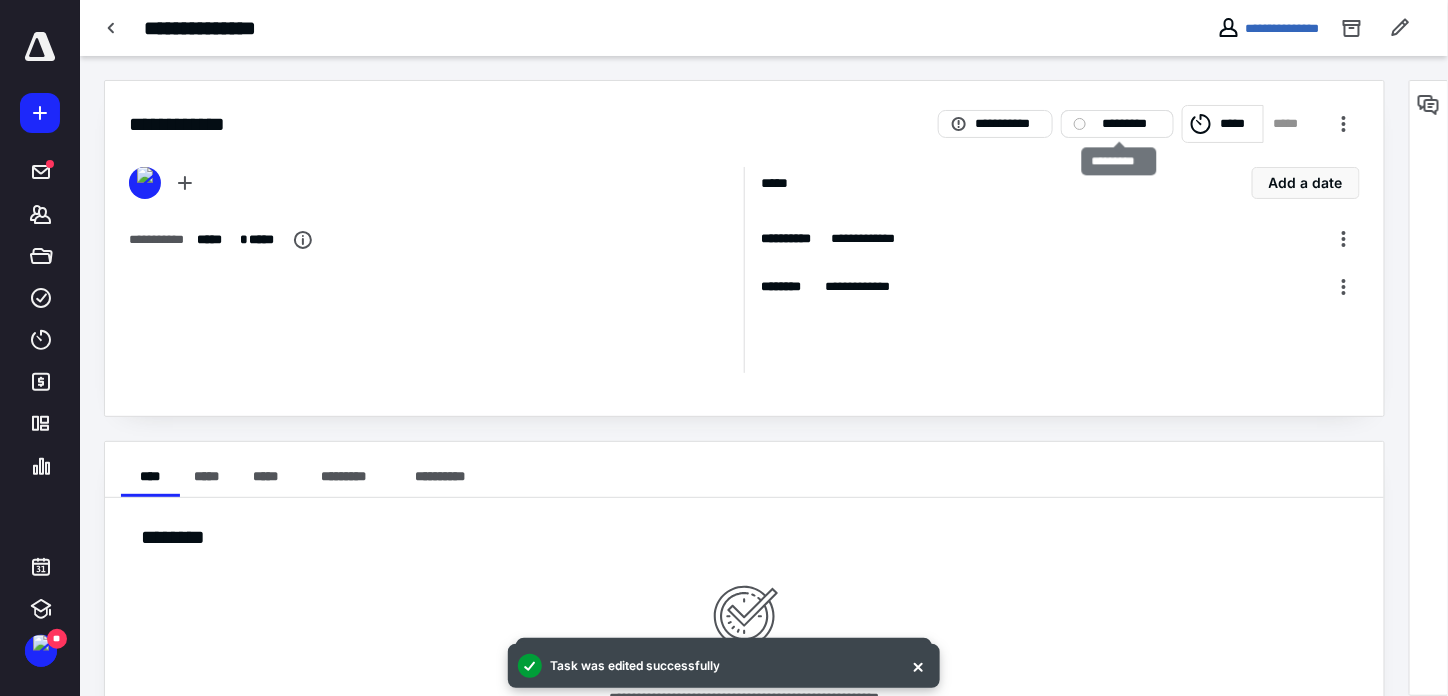 click on "*********" at bounding box center (1131, 124) 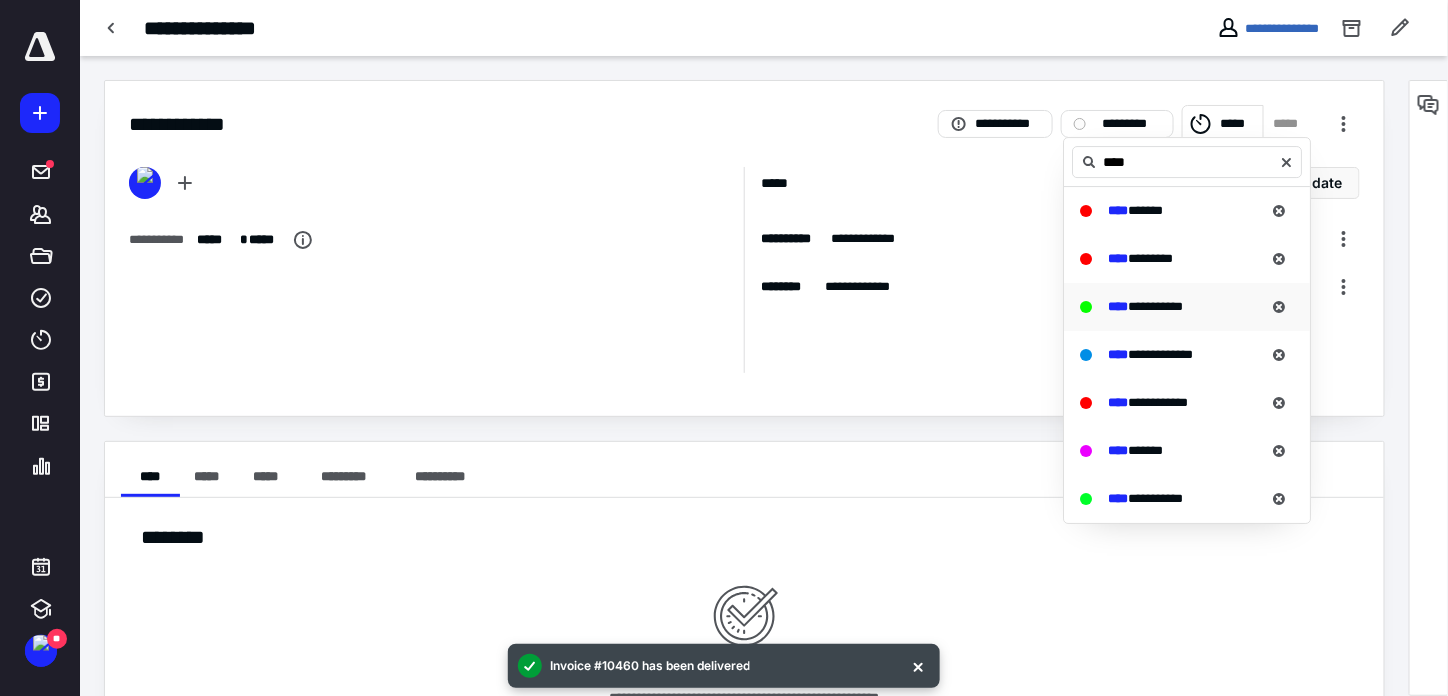 type on "****" 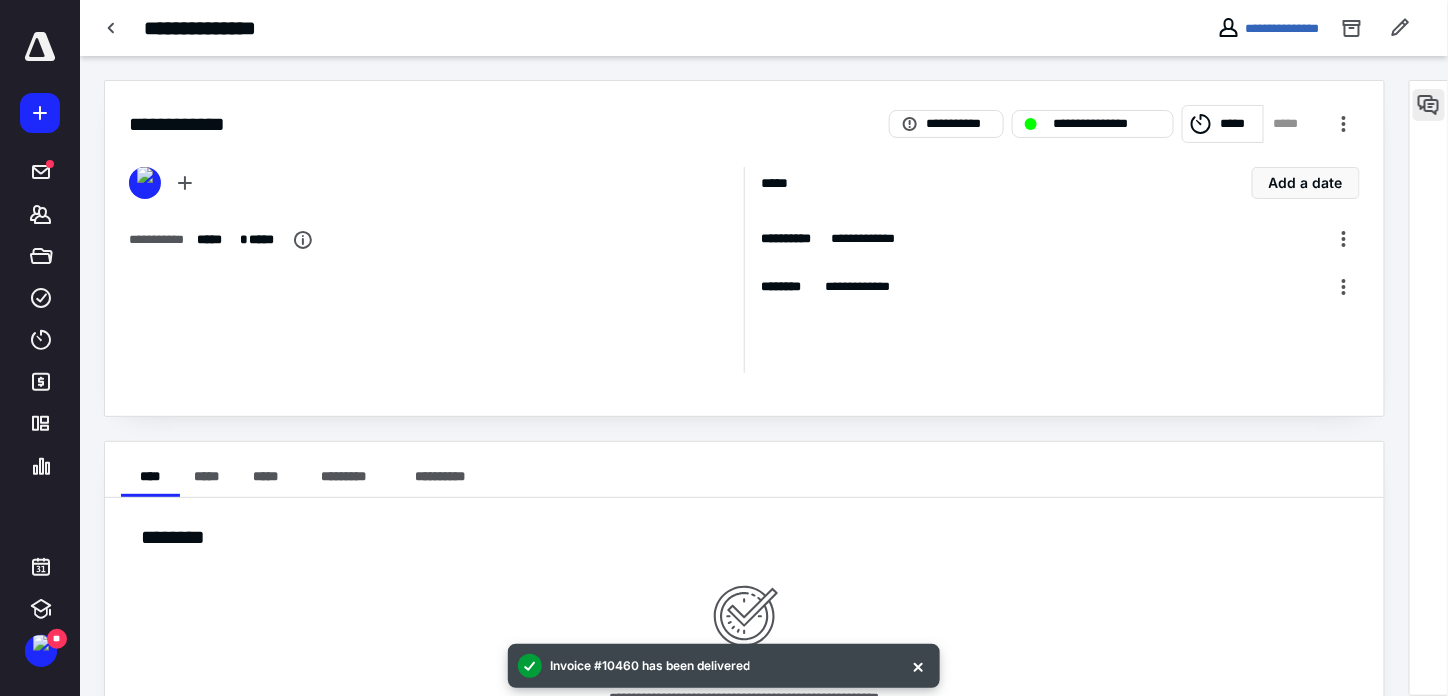 click at bounding box center (1429, 105) 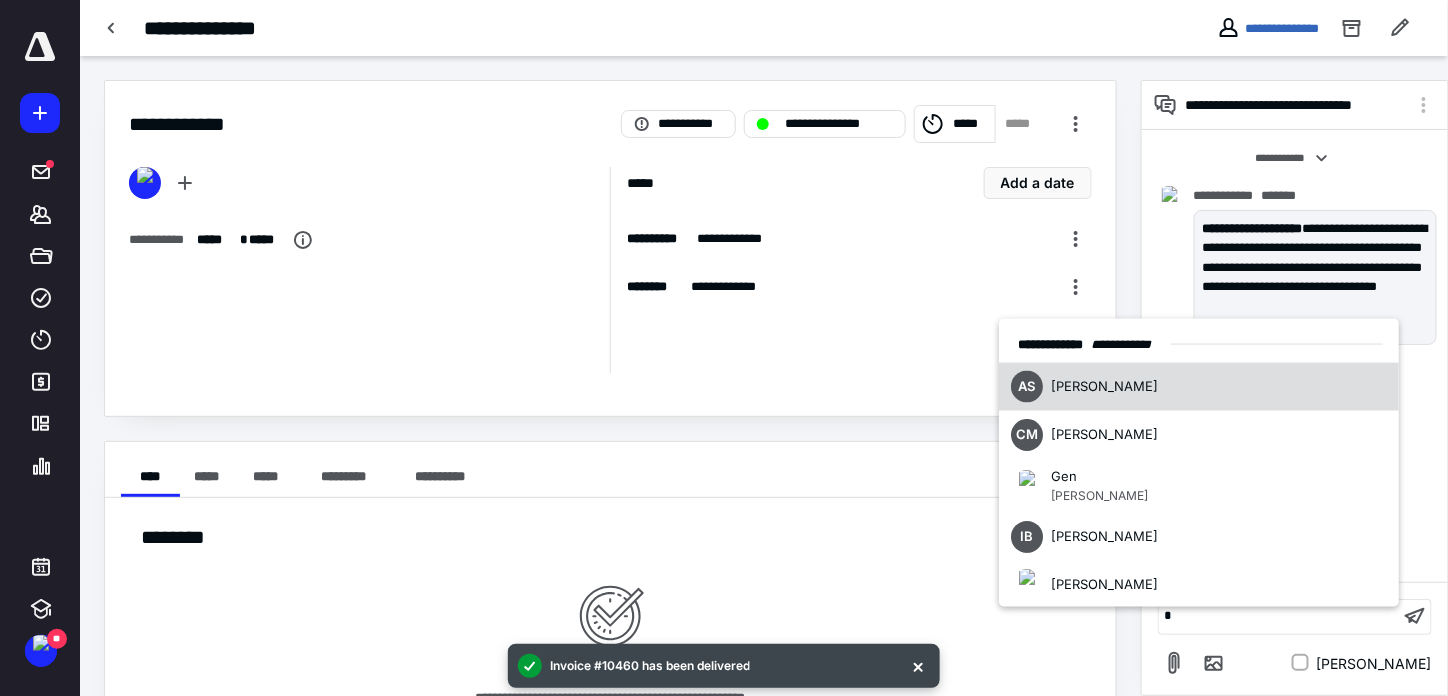 type 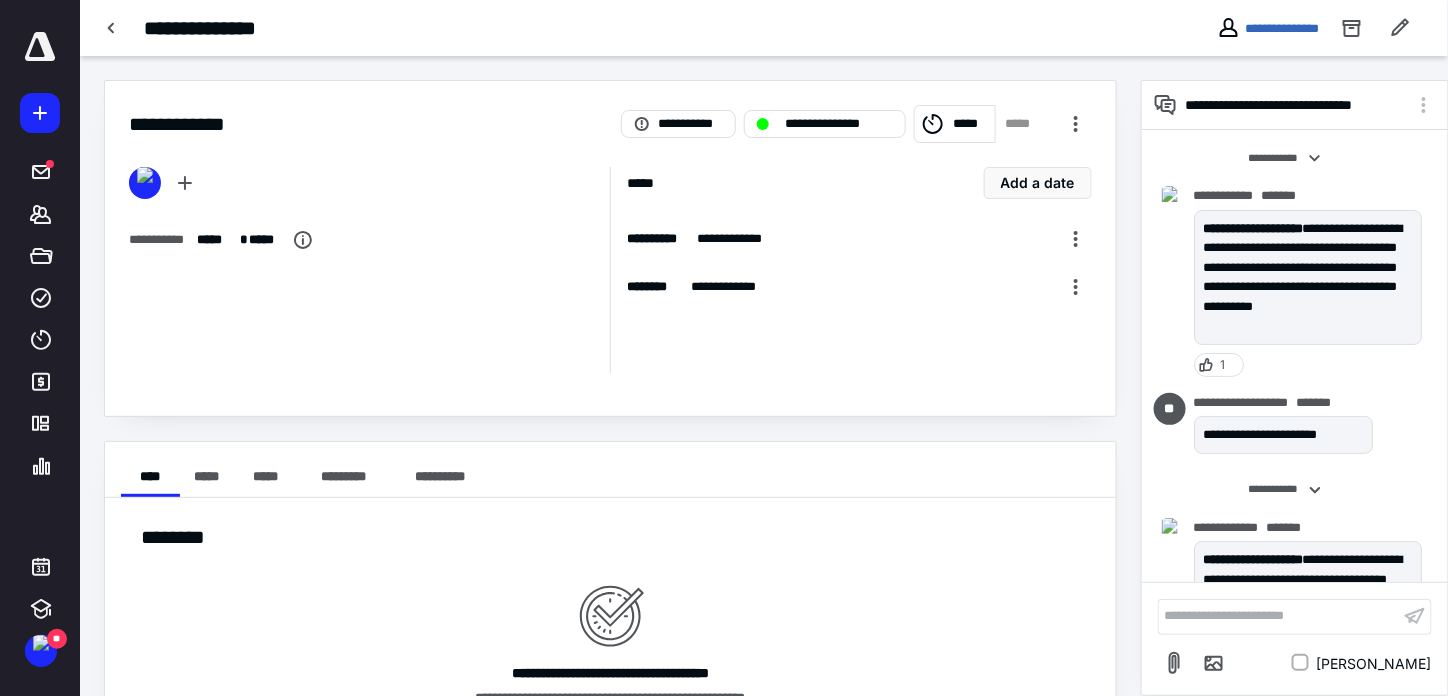 scroll, scrollTop: 50, scrollLeft: 0, axis: vertical 